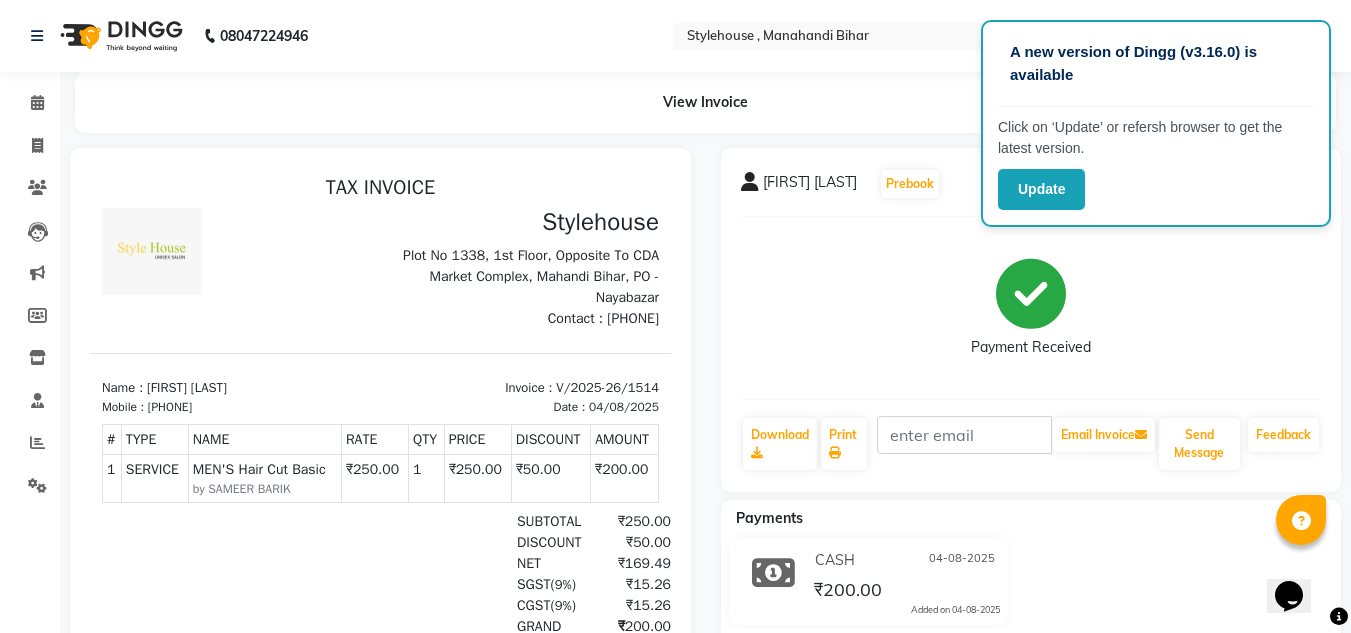 scroll, scrollTop: 0, scrollLeft: 0, axis: both 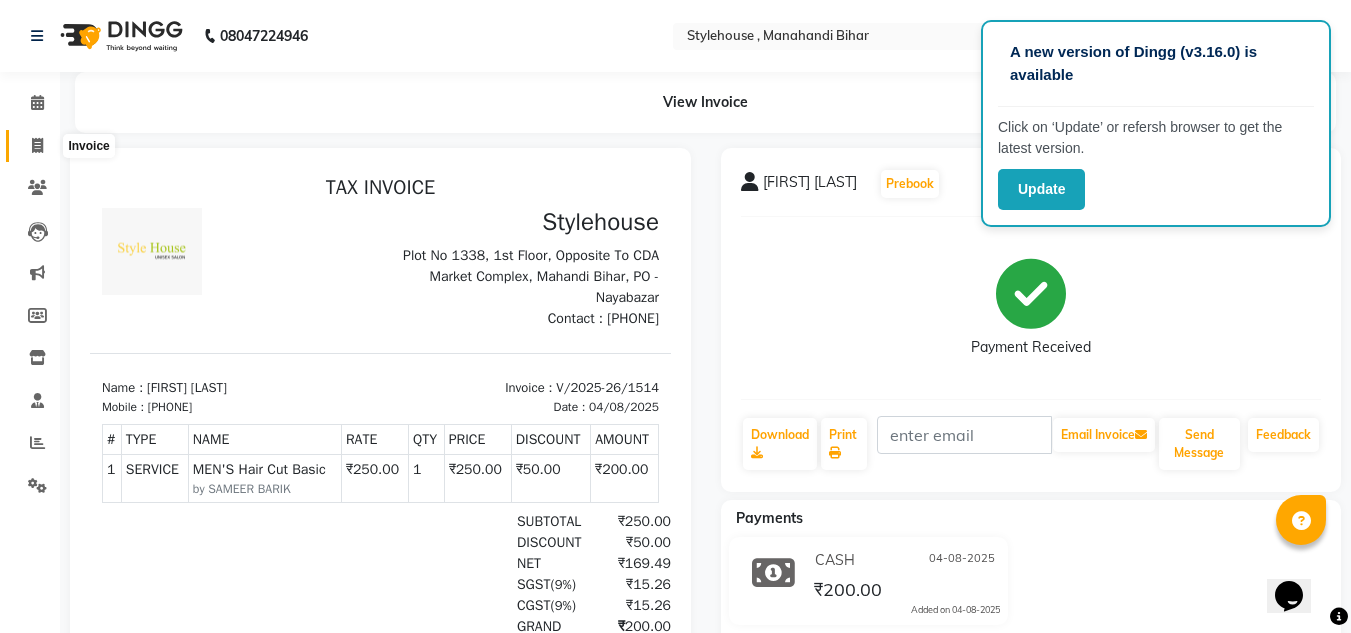 click 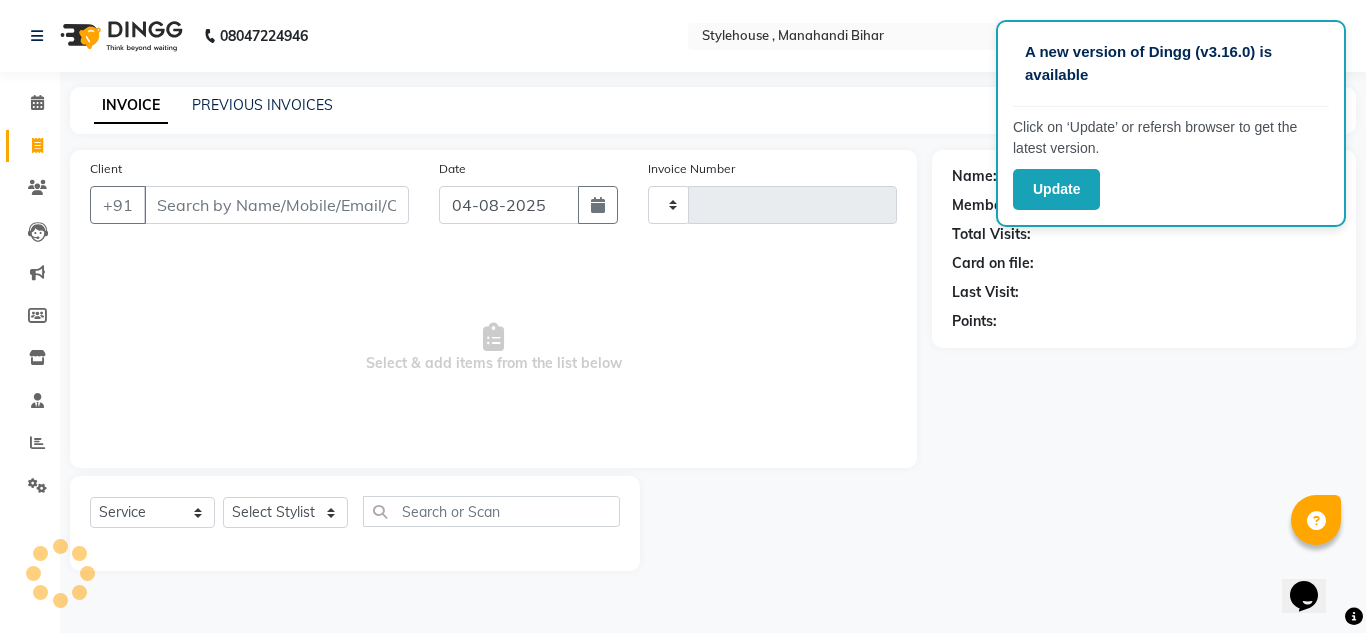 type on "1515" 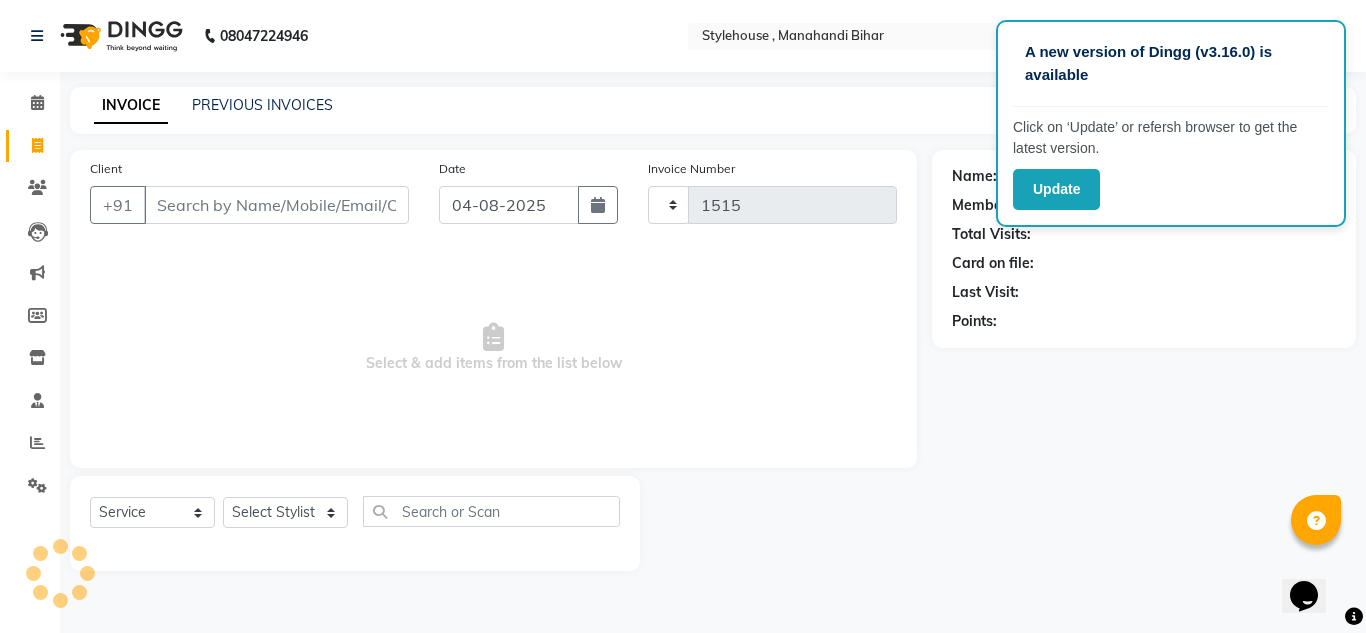 select on "7793" 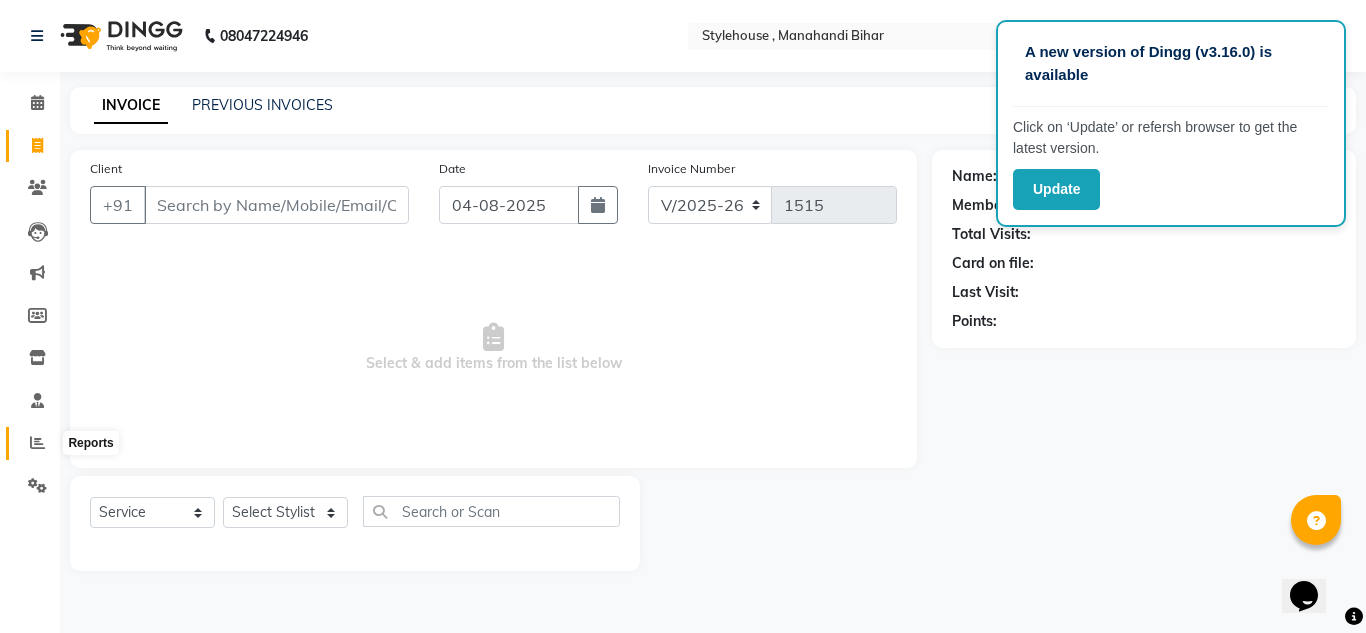 click 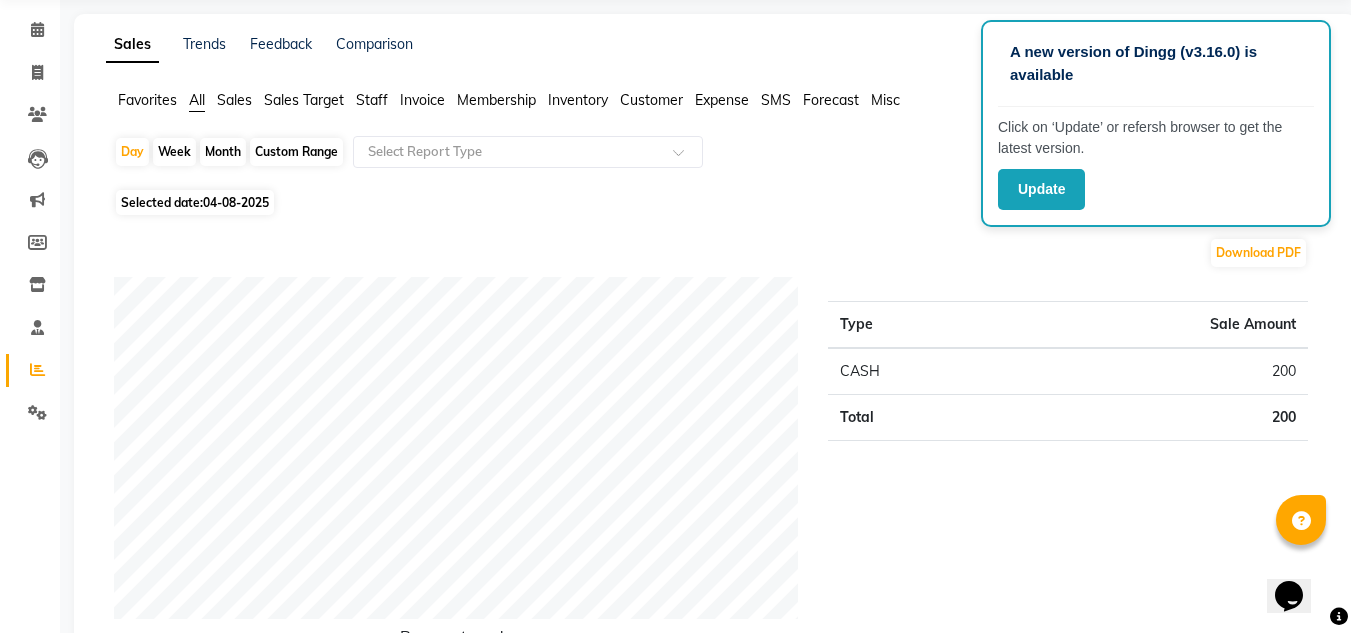 scroll, scrollTop: 0, scrollLeft: 0, axis: both 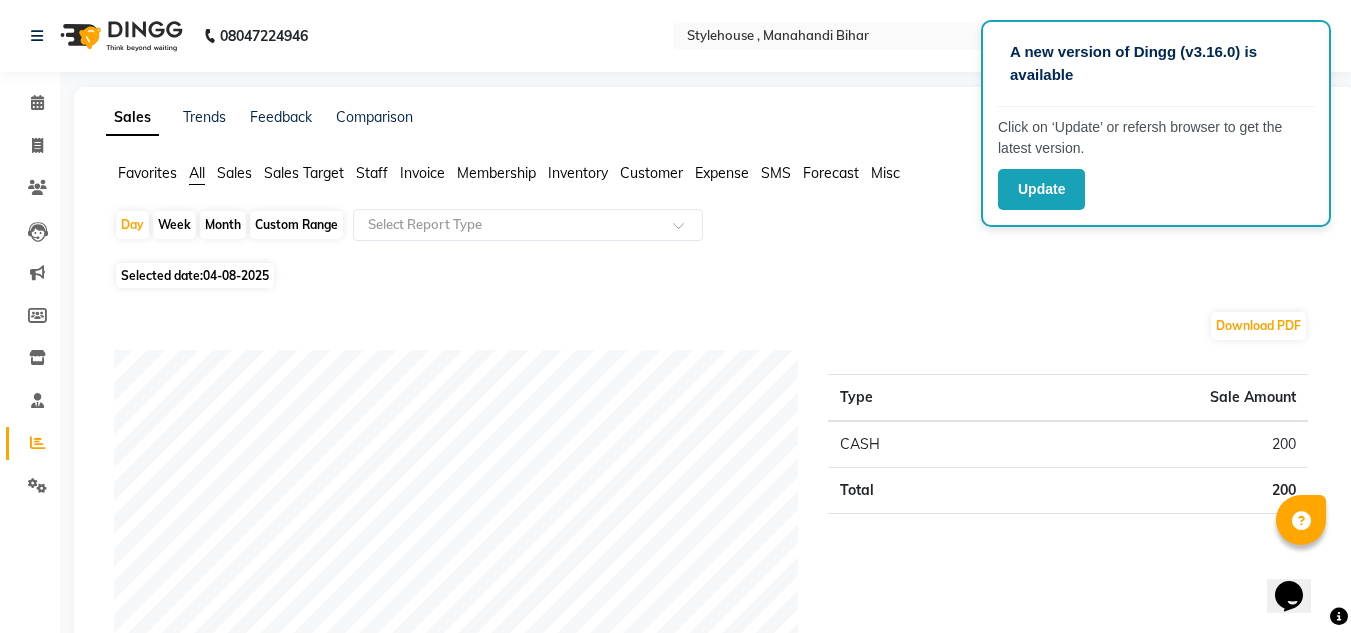 click on "All" 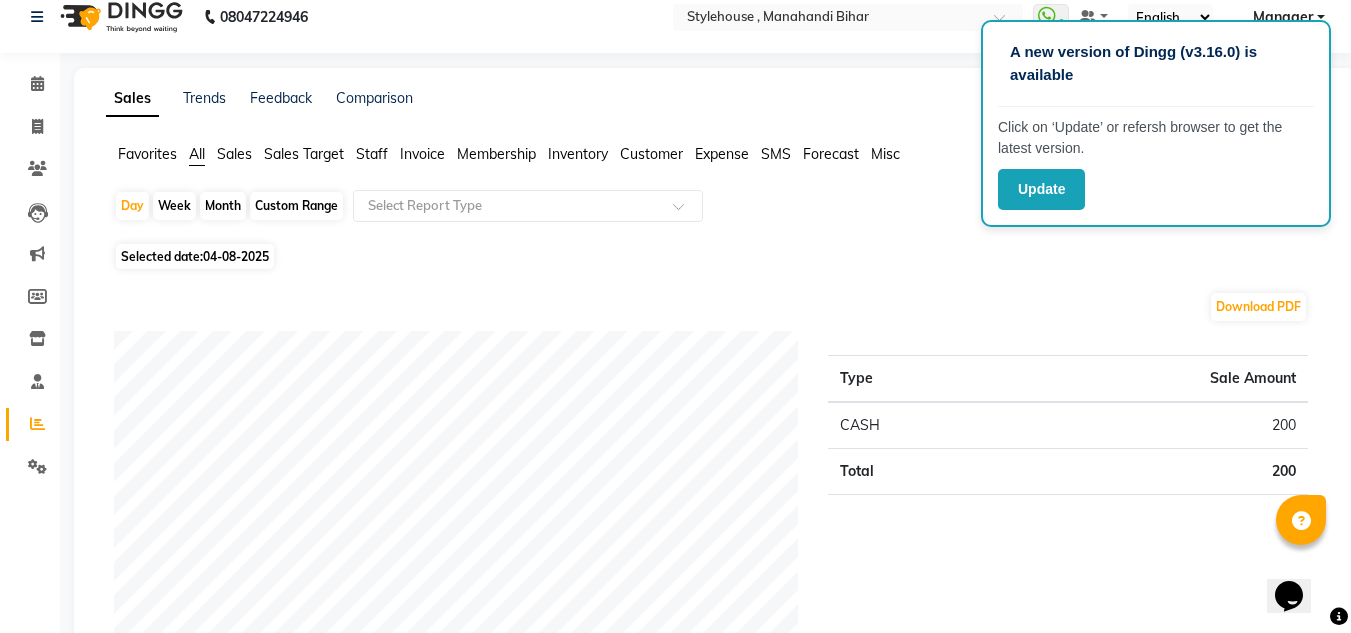 scroll, scrollTop: 0, scrollLeft: 0, axis: both 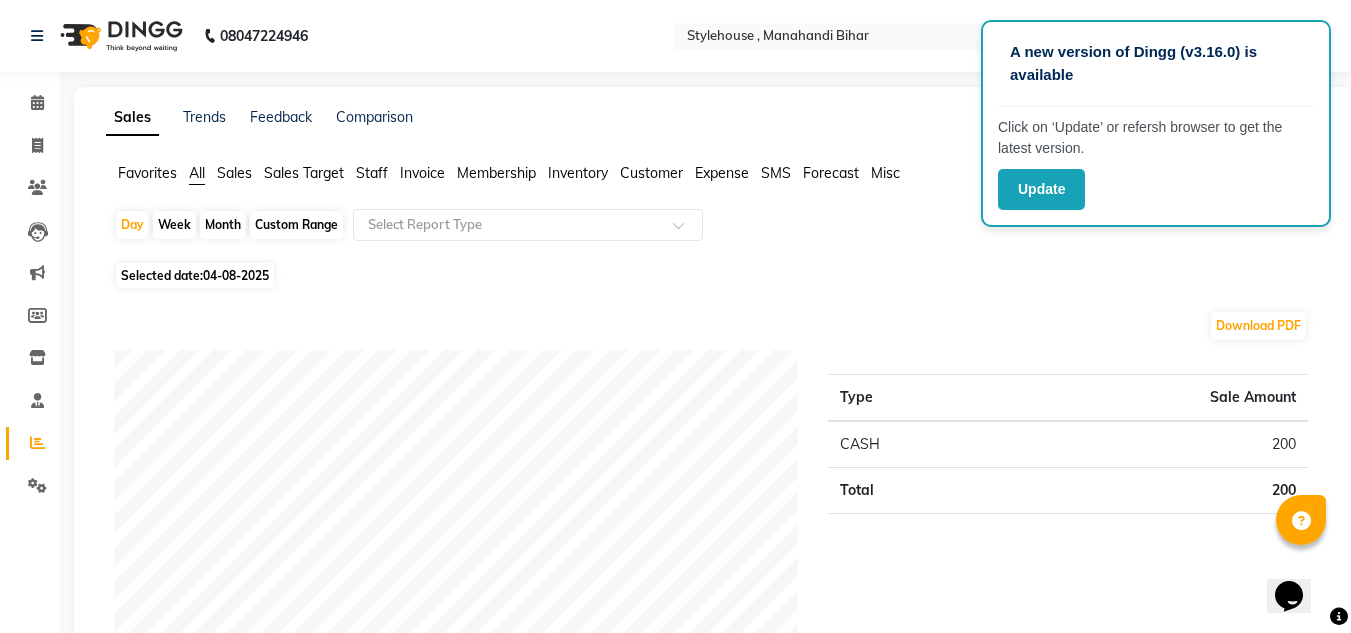 click on "Custom Range" 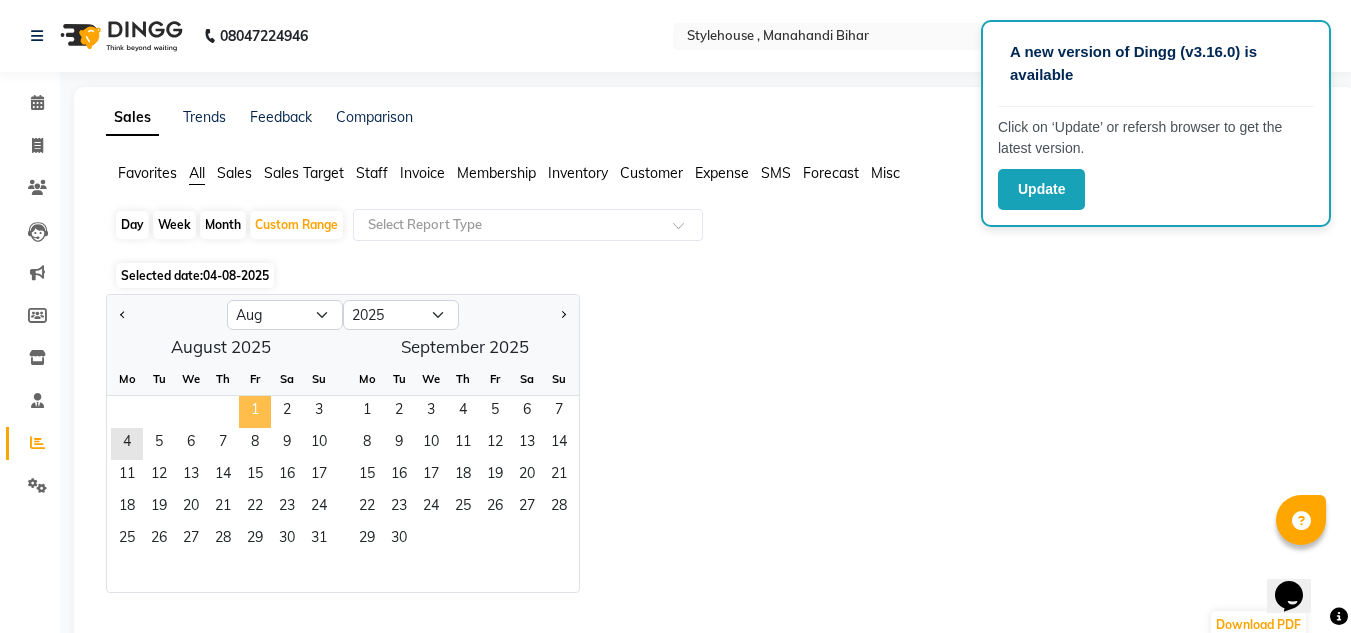 click on "1" 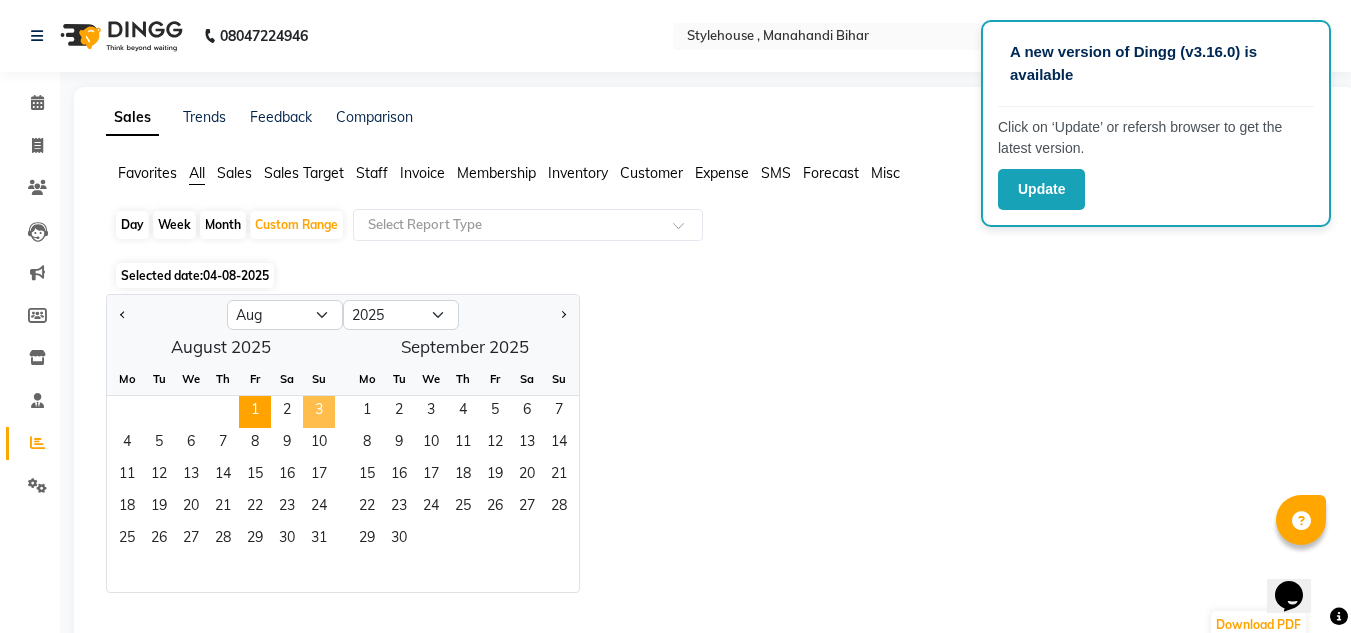 click on "3" 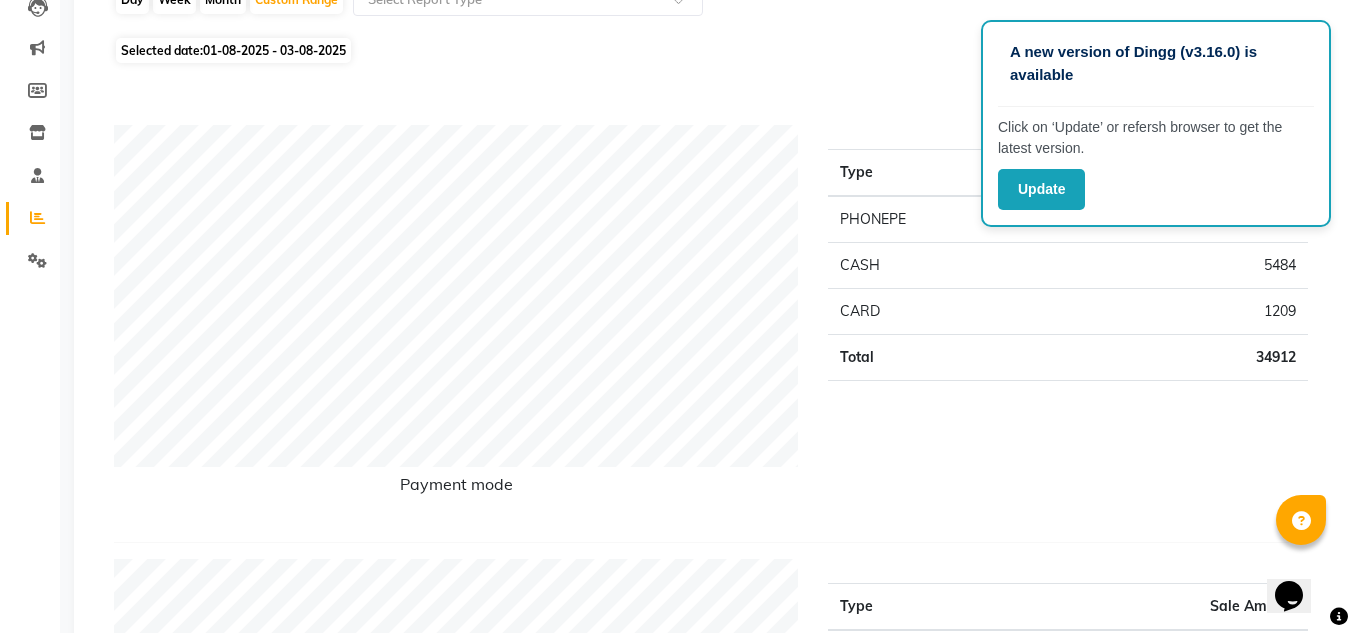 scroll, scrollTop: 200, scrollLeft: 0, axis: vertical 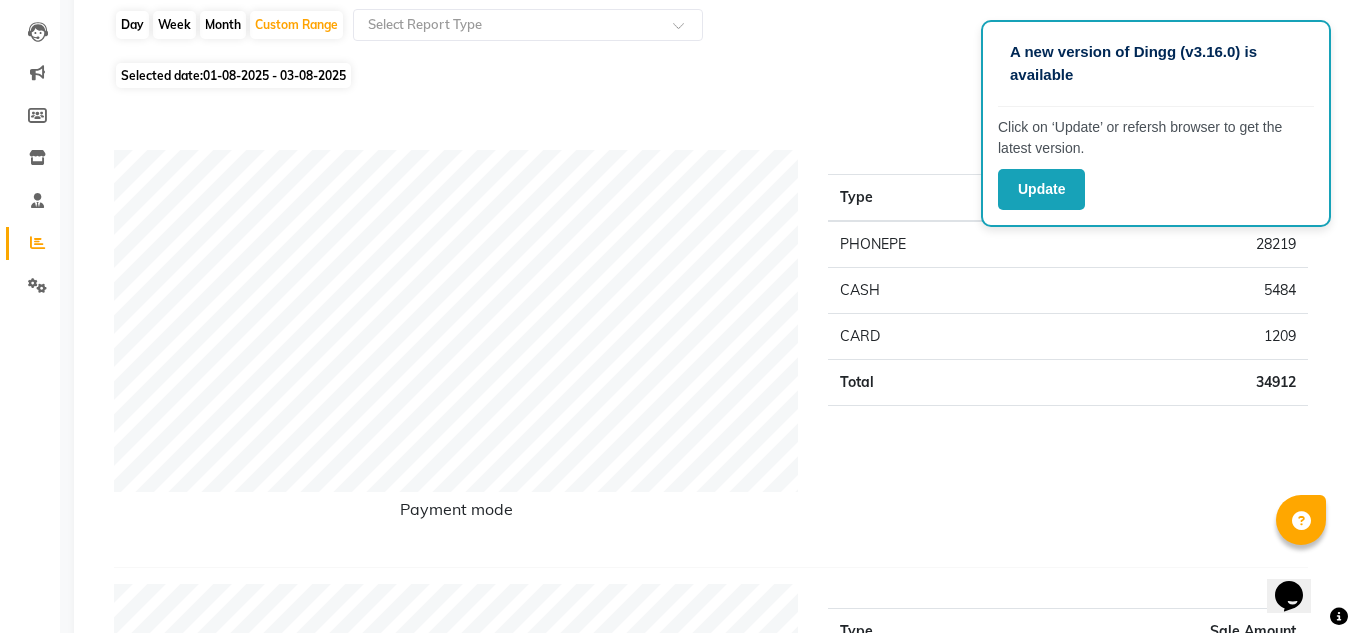 click on "Download PDF Payment mode Type Sale Amount PHONEPE 28219 CASH 5484 CARD 1209 Total 34912 Staff summary Type Sale Amount Ruma 9836 Anil Barik 5380 Sameer Barik 5342 Sagarika Sahoo 5055 Jyotiranjan Barik 3748 Tara Devi Shresta 3525 Manisha 2025 Total 34911 Sales summary Type Sale Amount Gift card 0 Packages 0 Tips 0 Prepaid 0 Vouchers 0 Services 34167 Products 745 Fee 0 Memberships 0 Total 34912 Service by category Type Sale Amount MEN'S HAIR CUT & STYLING 6046 LADIES HAIR SPA 4800 LADIES HAIR COLOUR AMONIA 4500 LADIES HAIRCUT & STYLING 3648 SPA PEDICURES 2379 BOY KIDS HAIR CUT 2200 MEN'S PREMIUM HAIR COLOURING-AMONIA FREE 1360 CLEANUP 1200 MEN'S HAIR SPA 1160 MEN'S HEAD MASSAGE 1152 Others 5721 Total 34166 Service sales Type Sale Amount MEN'S Hair Cut Basic 3620 LADIES FASHION - PREMIUM - COLOURING - SHORT HAIR AMMONIA FREE 3000 SHEA SPA- MID LENGTH 3000 (LADIES)HAIR CUT ADVANCED 2688 Kiddy Hair Cut-(below 5 years) 2200 DEEP CONDITIONING  SPA - MID LENGTH 1800 RAAGA CRYSTAL FOOT SPA  1619 1500 1200 1160 Others" 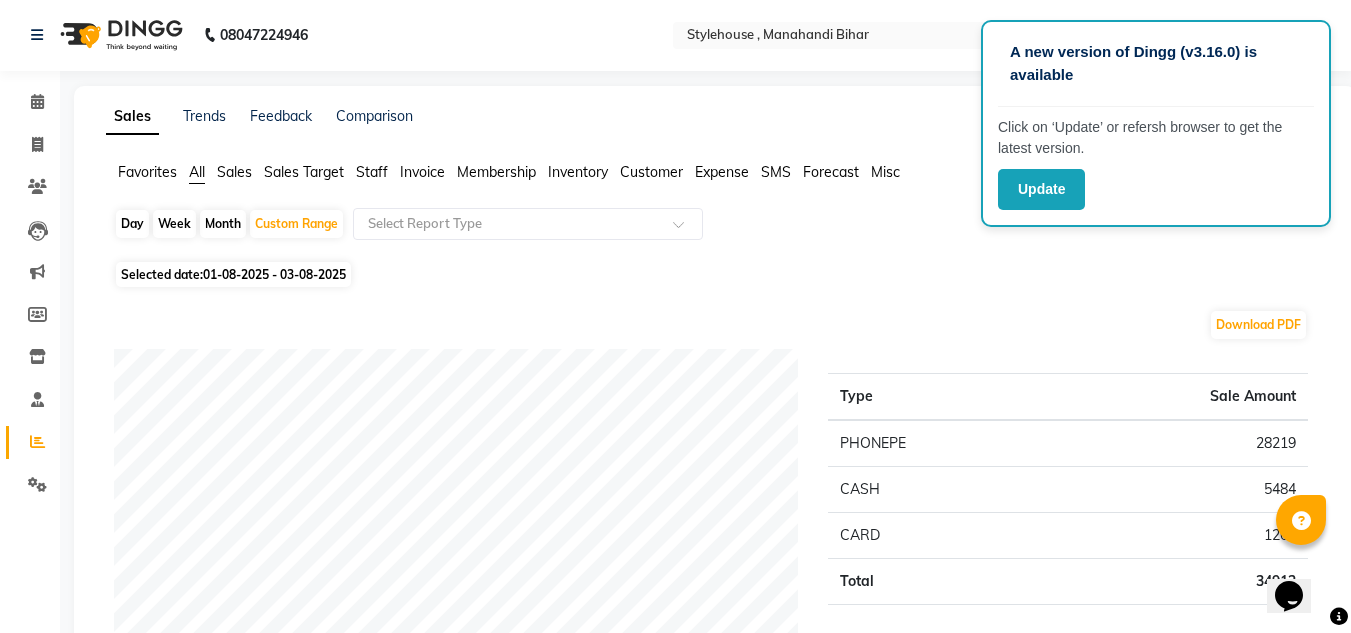 scroll, scrollTop: 0, scrollLeft: 0, axis: both 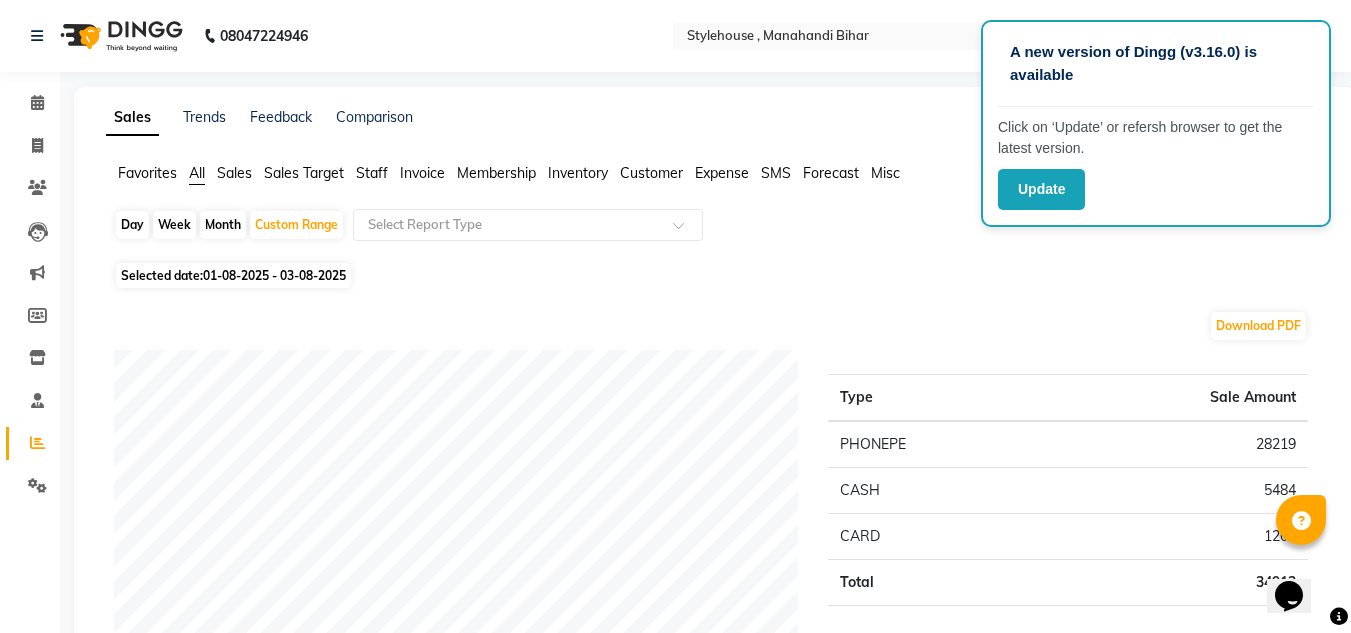 click on "[PHONE] Select Location × Stylehouse , [CITY] [STATE] WhatsApp Status  ✕ Status:  Connected Most Recent Message: [DATE]     [TIME] Recent Service Activity: [DATE]     [TIME] Default Panel My Panel English ENGLISH Español العربية मराठी हिंदी ગુજરાતી தமிழ் 中文 Notifications nothing to show Manager Manage Profile Change Password Sign out  Version:3.15.11" 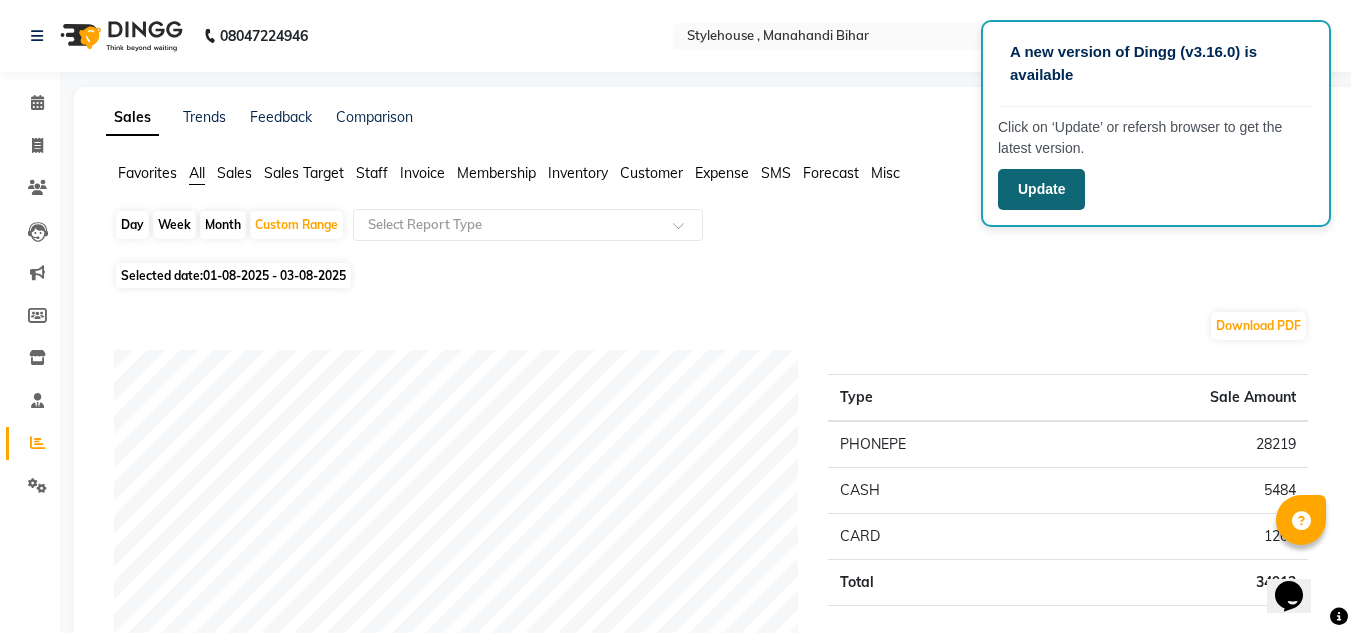 click on "Update" 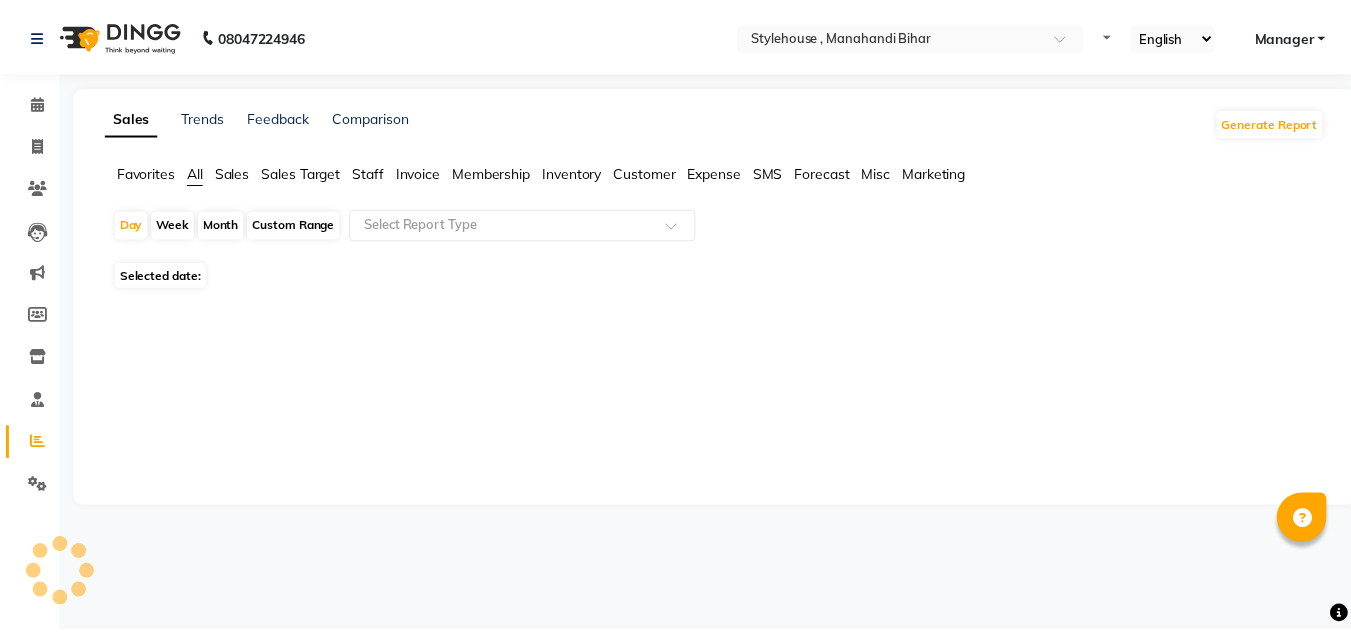 scroll, scrollTop: 0, scrollLeft: 0, axis: both 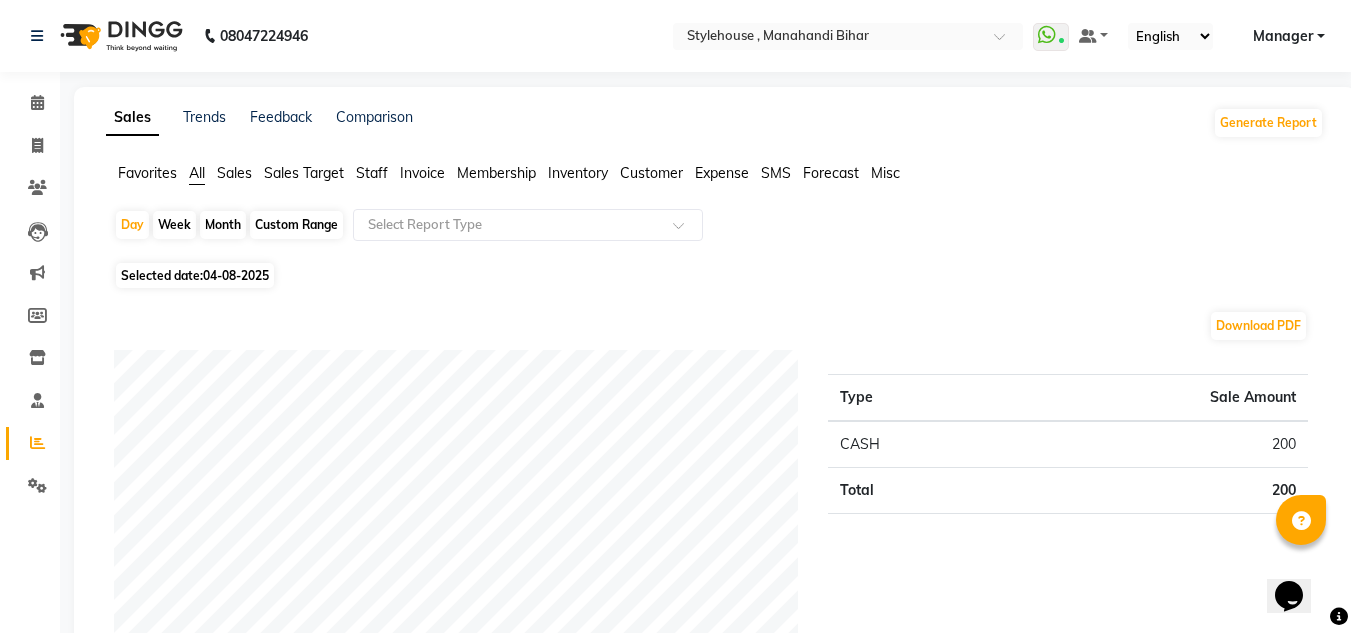 click on "Custom Range" 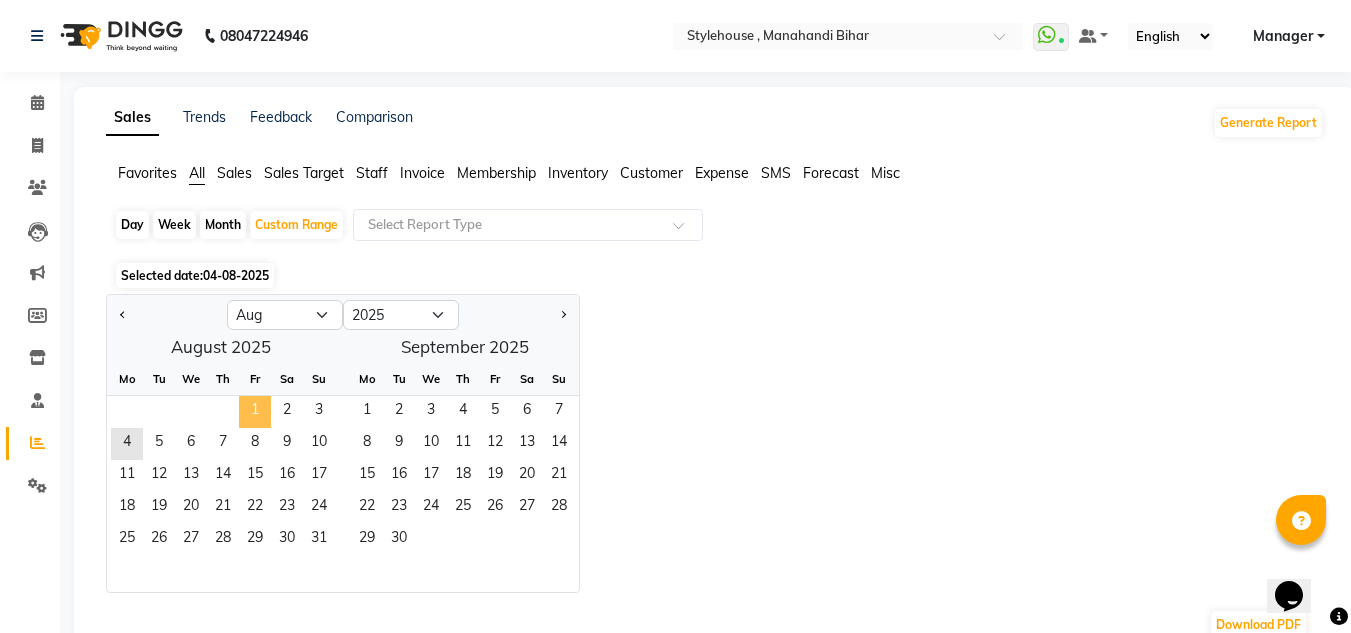 click on "1" 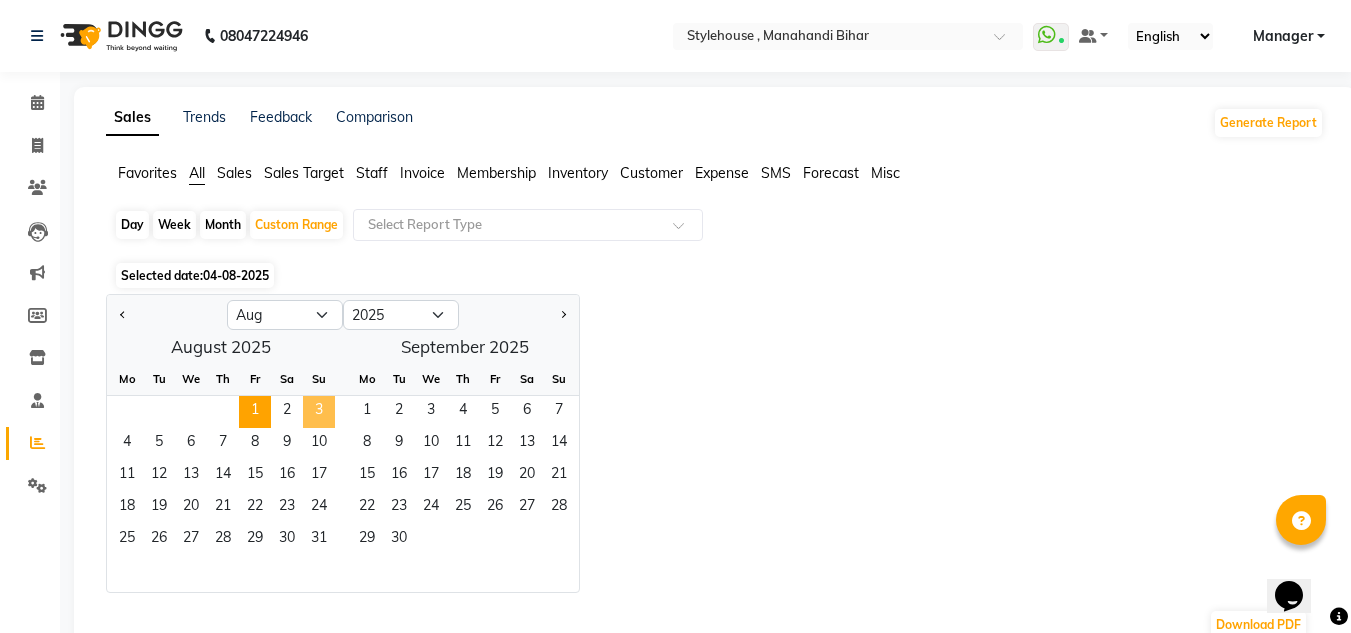 click on "3" 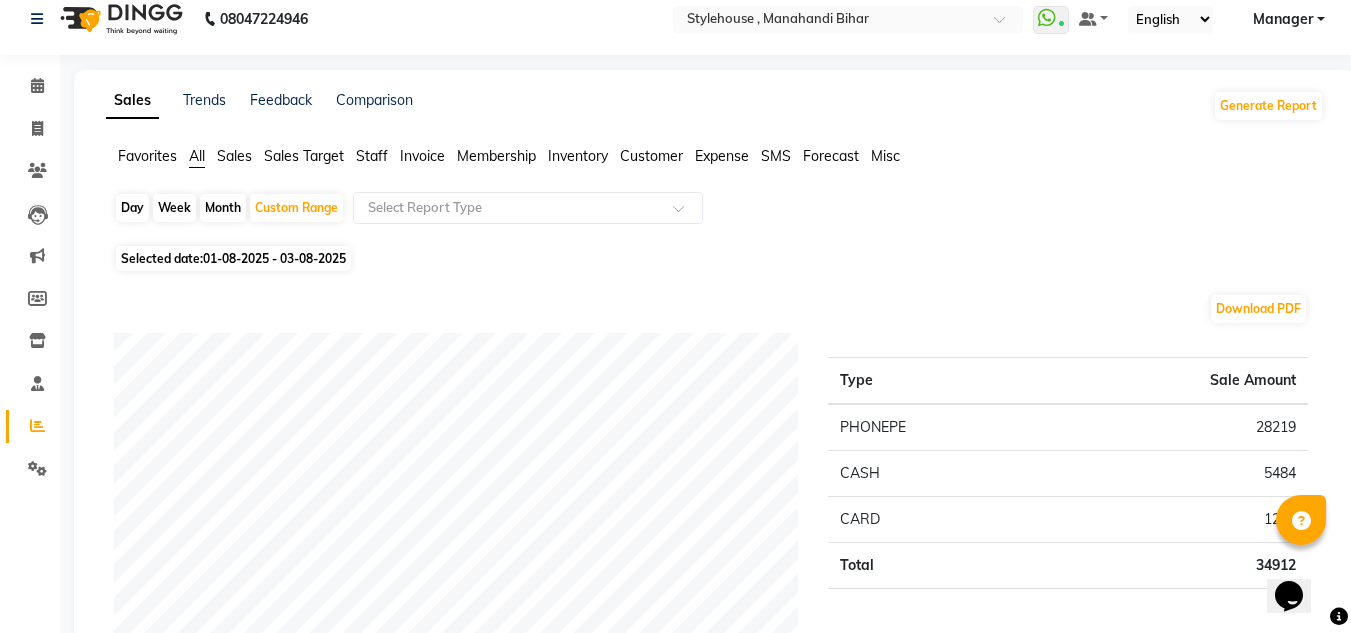 scroll, scrollTop: 0, scrollLeft: 0, axis: both 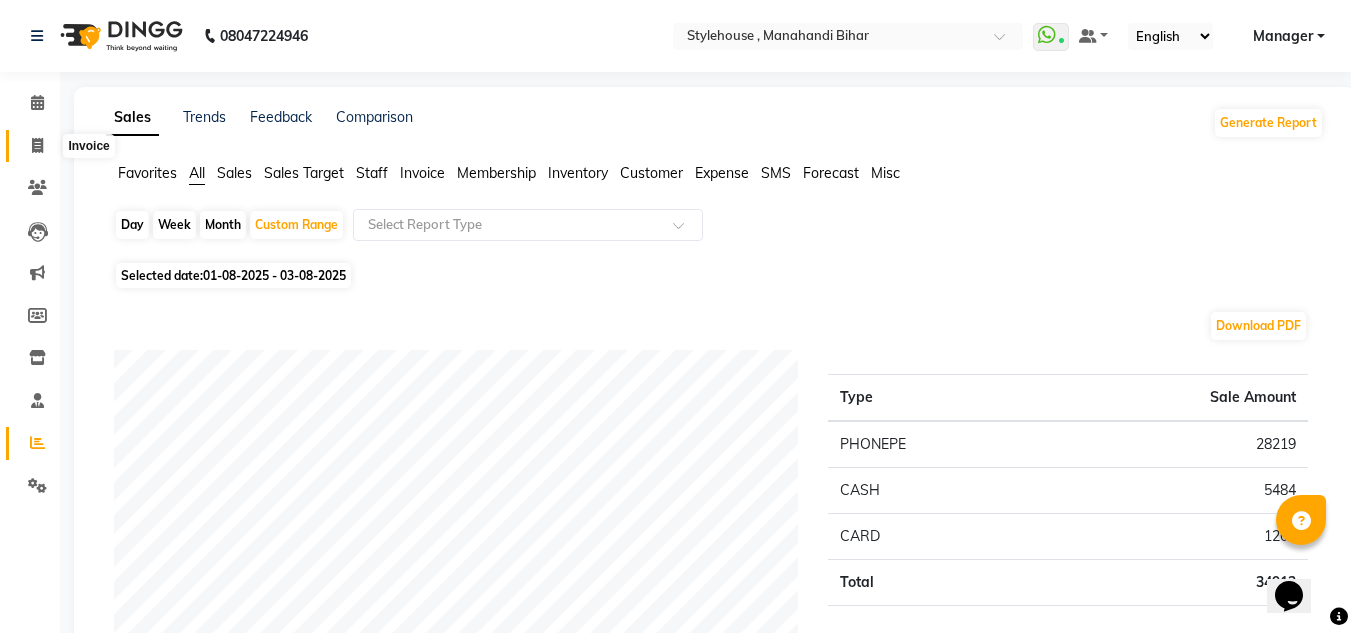 click 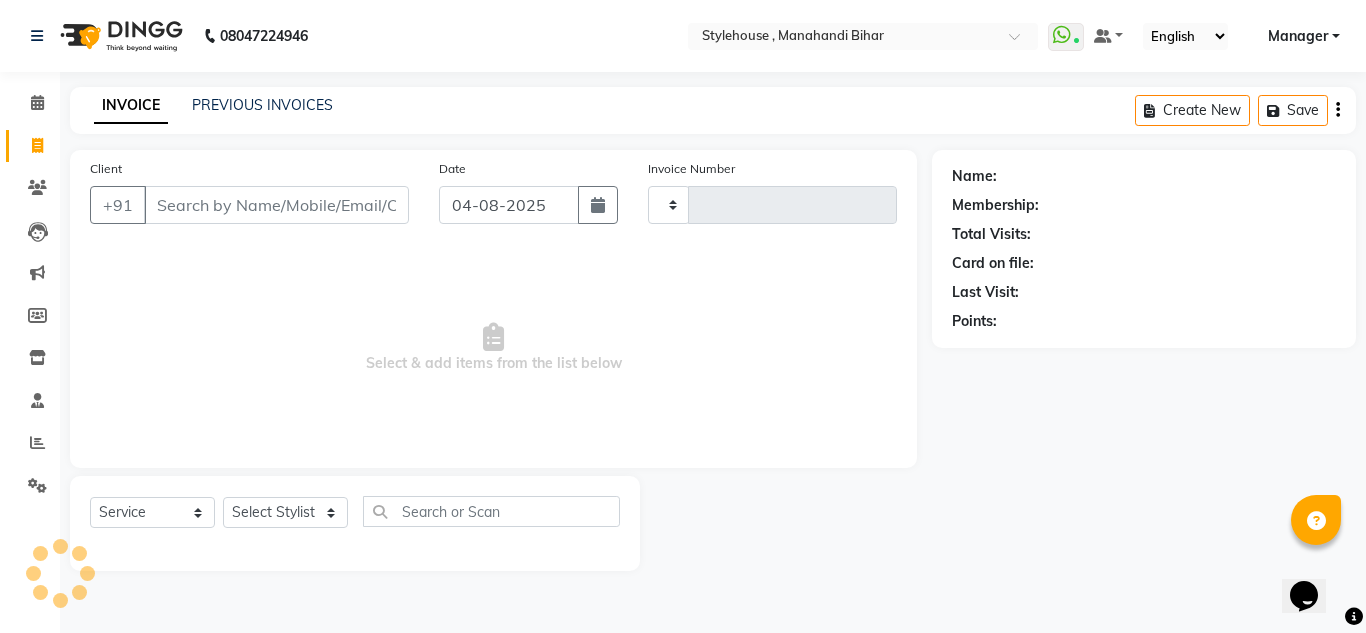 type on "1515" 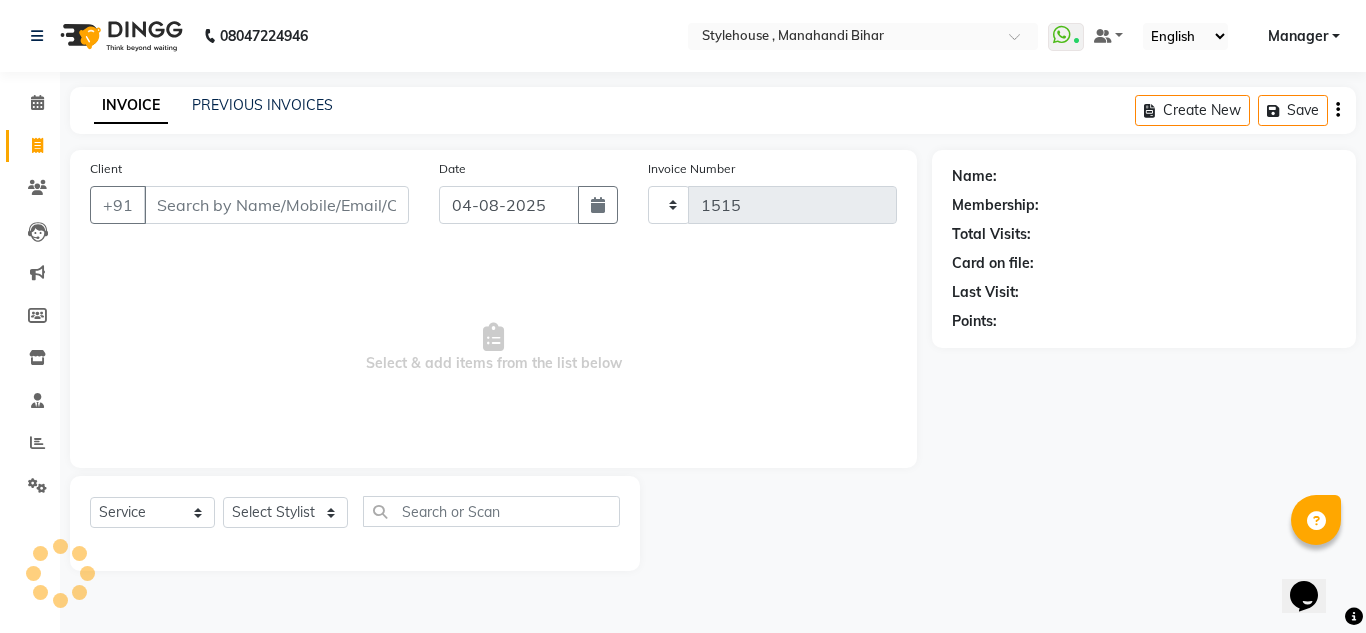 select on "7793" 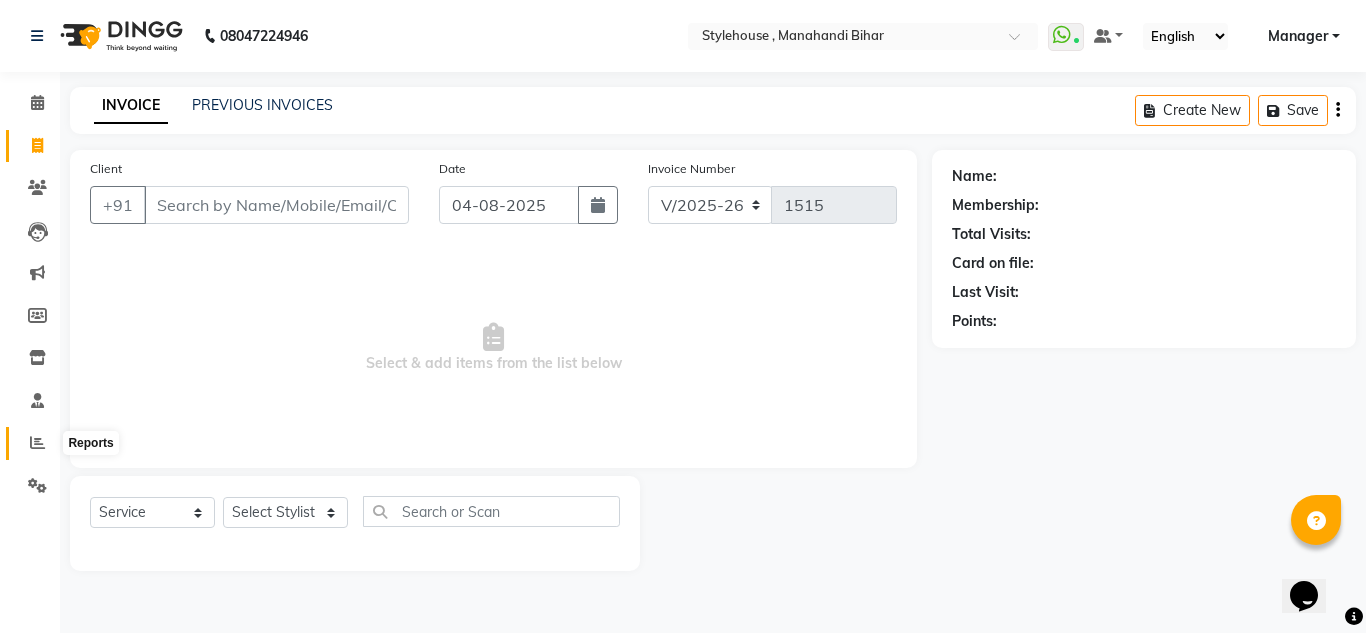 click 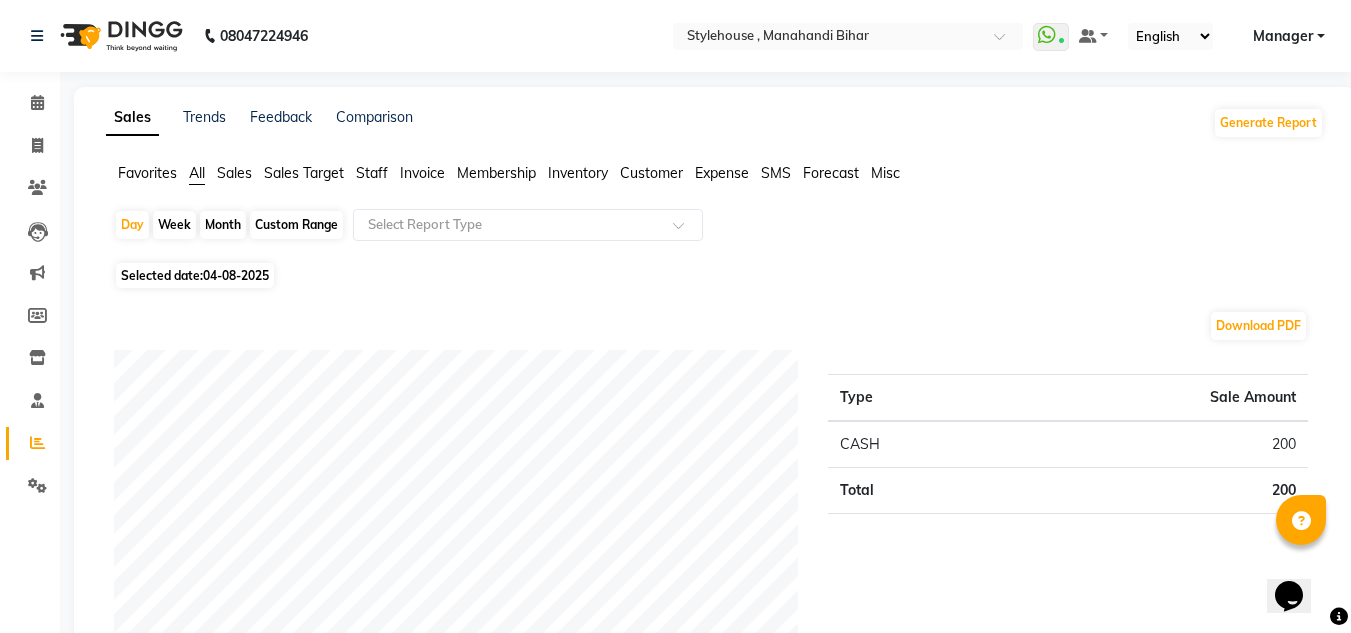 click on "Staff" 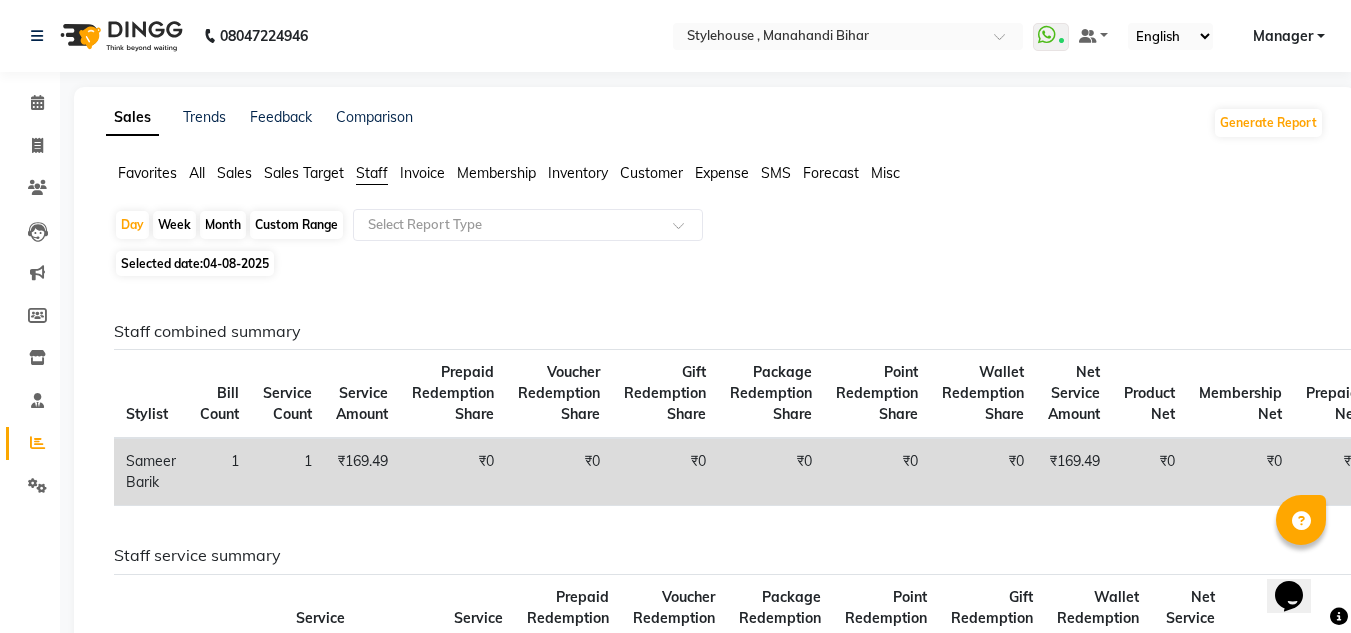 click on "Custom Range" 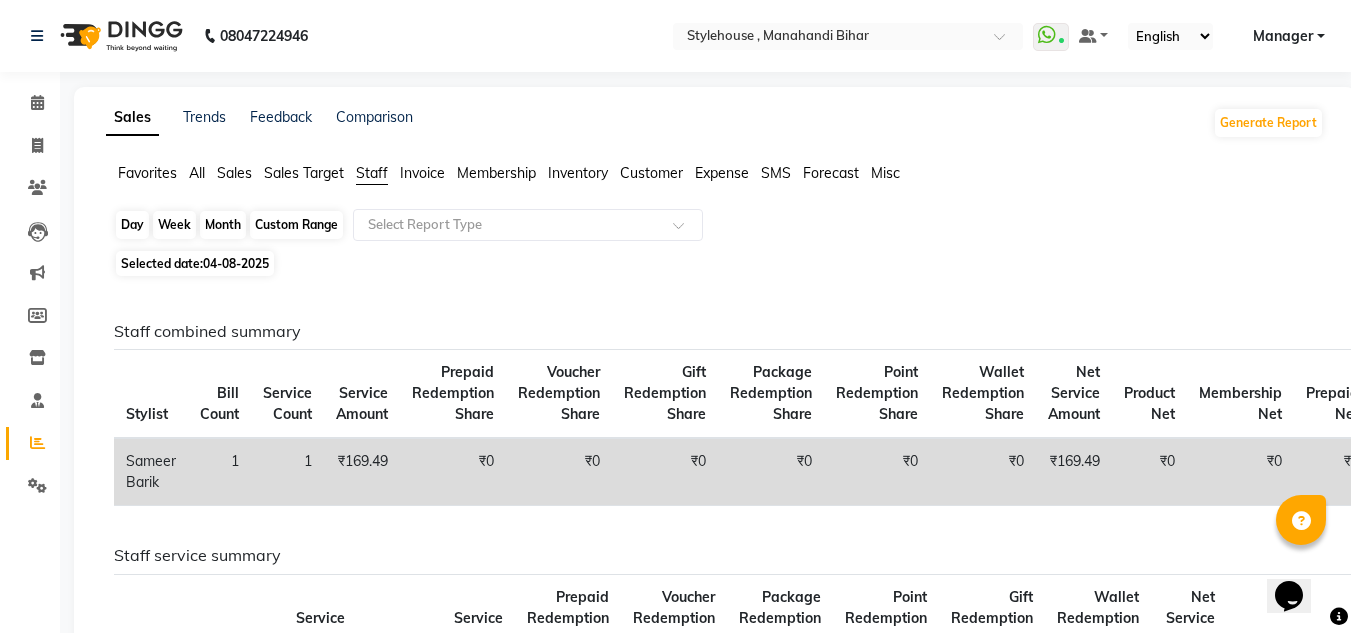 click on "Custom Range" 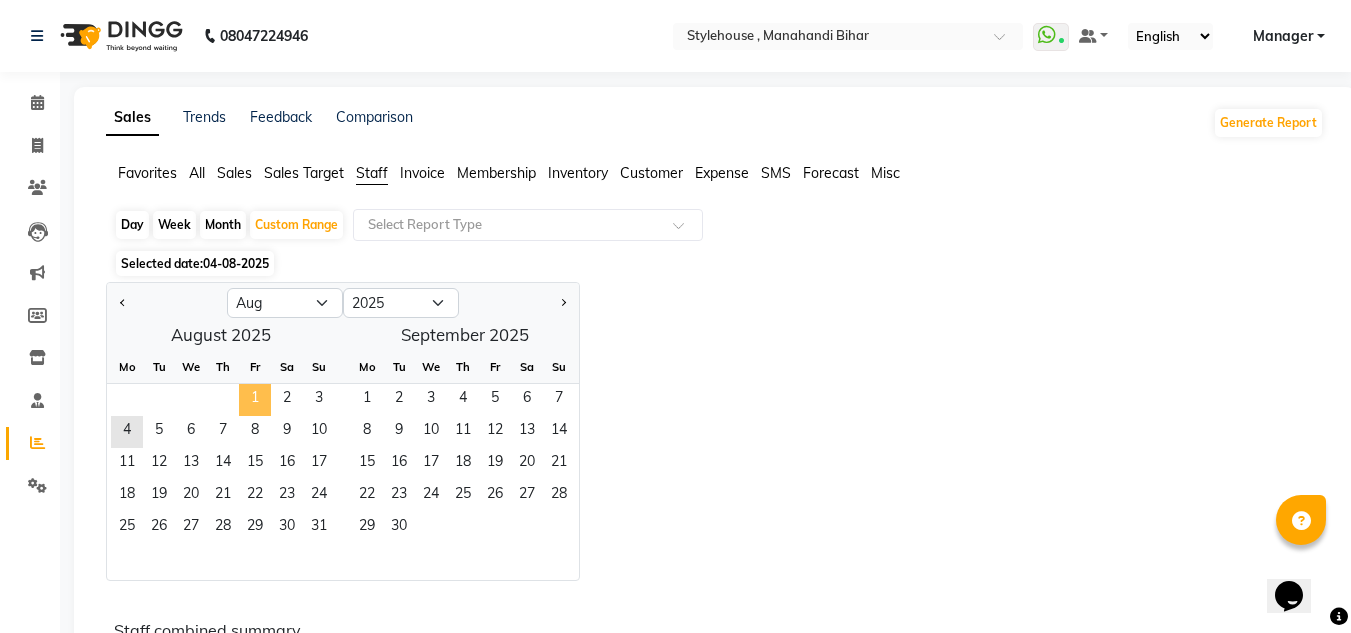 click on "1" 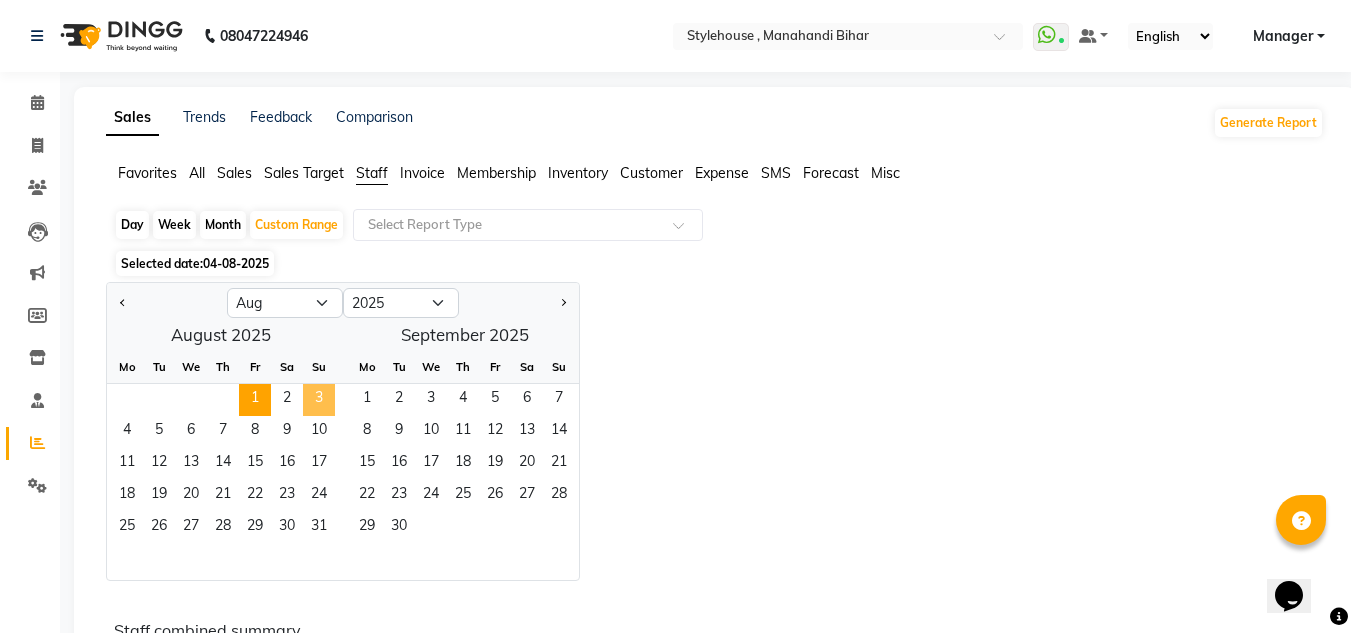click on "3" 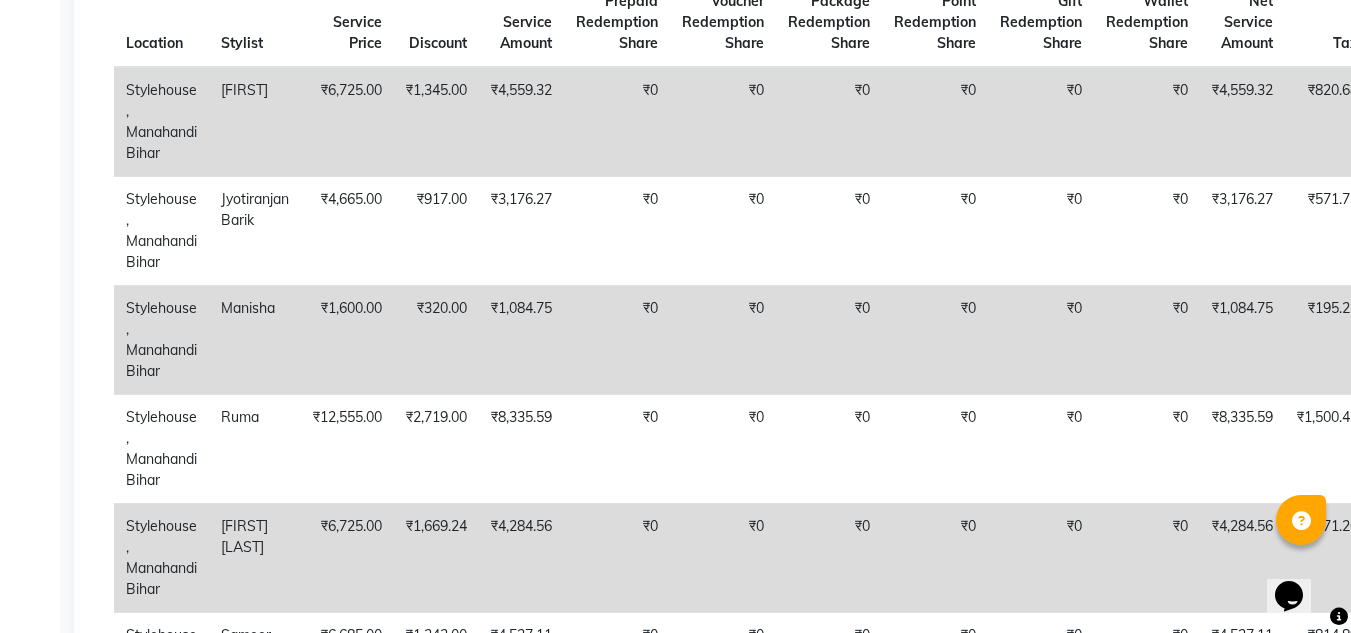 scroll, scrollTop: 900, scrollLeft: 0, axis: vertical 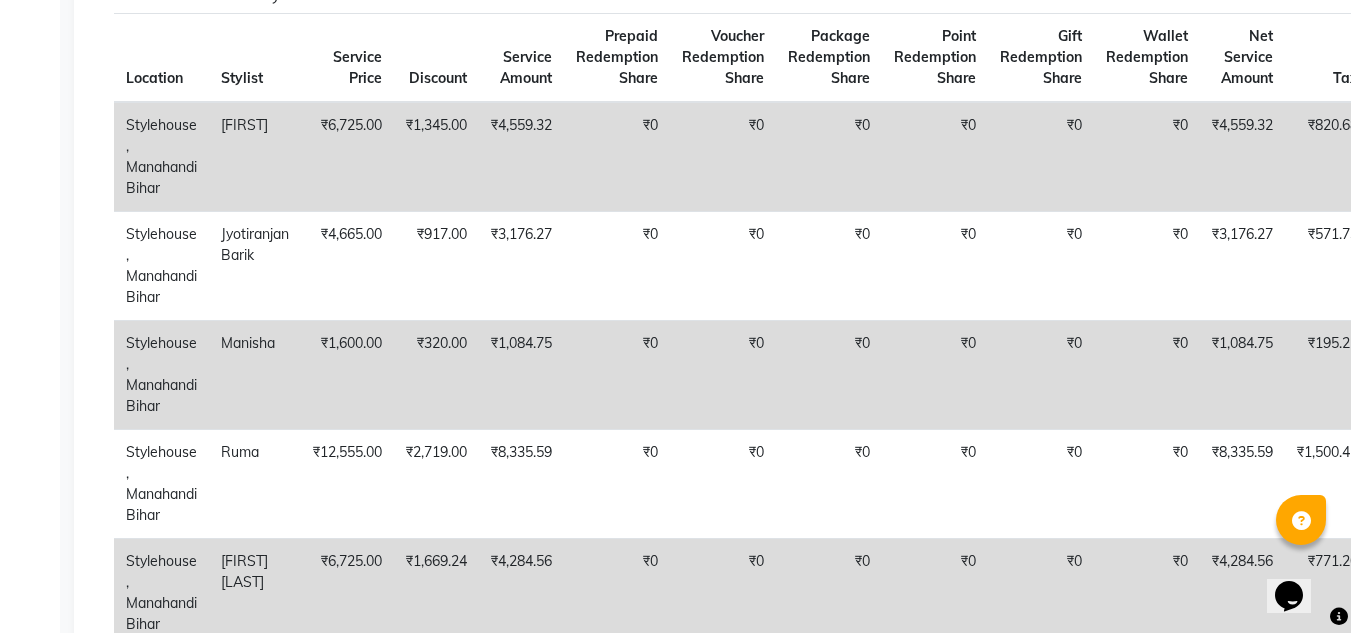 drag, startPoint x: 89, startPoint y: 378, endPoint x: 0, endPoint y: 381, distance: 89.050545 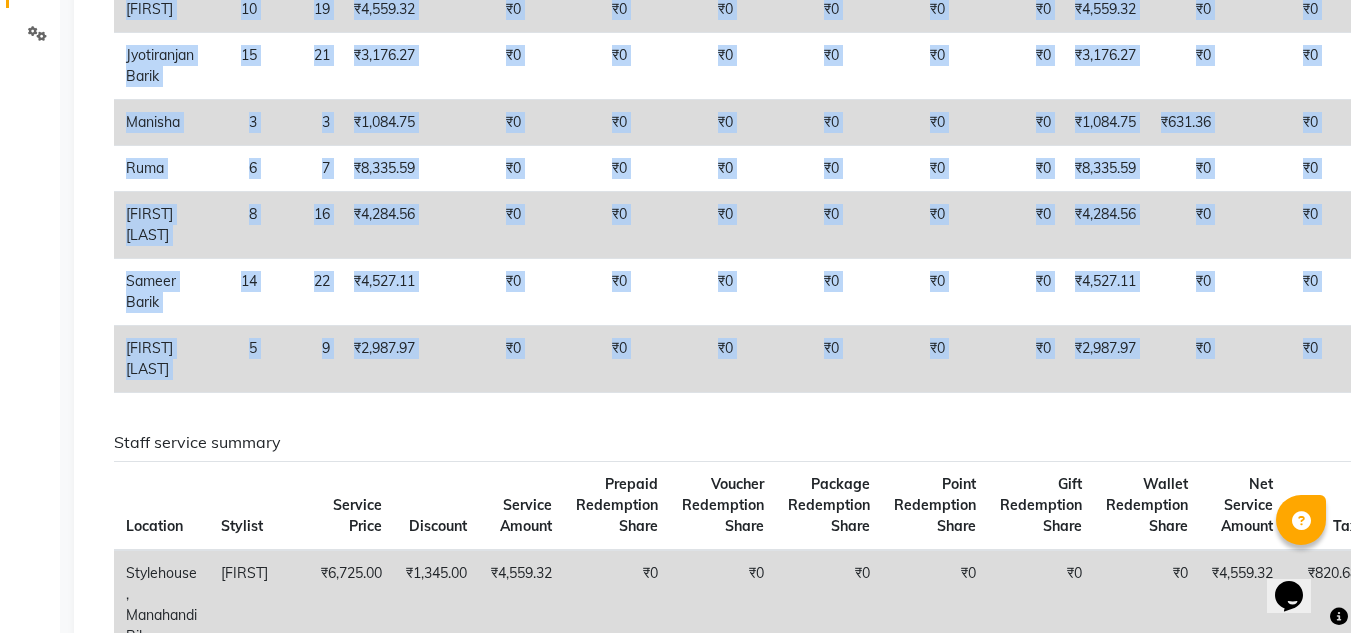 scroll, scrollTop: 0, scrollLeft: 0, axis: both 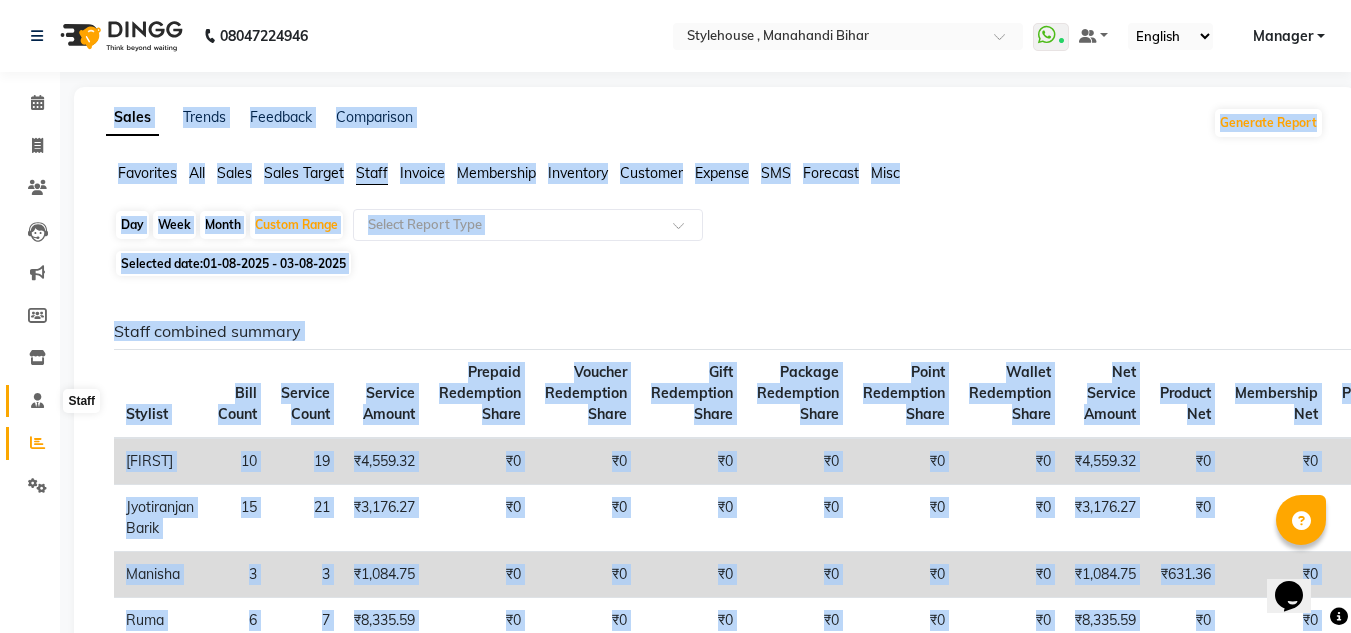 click 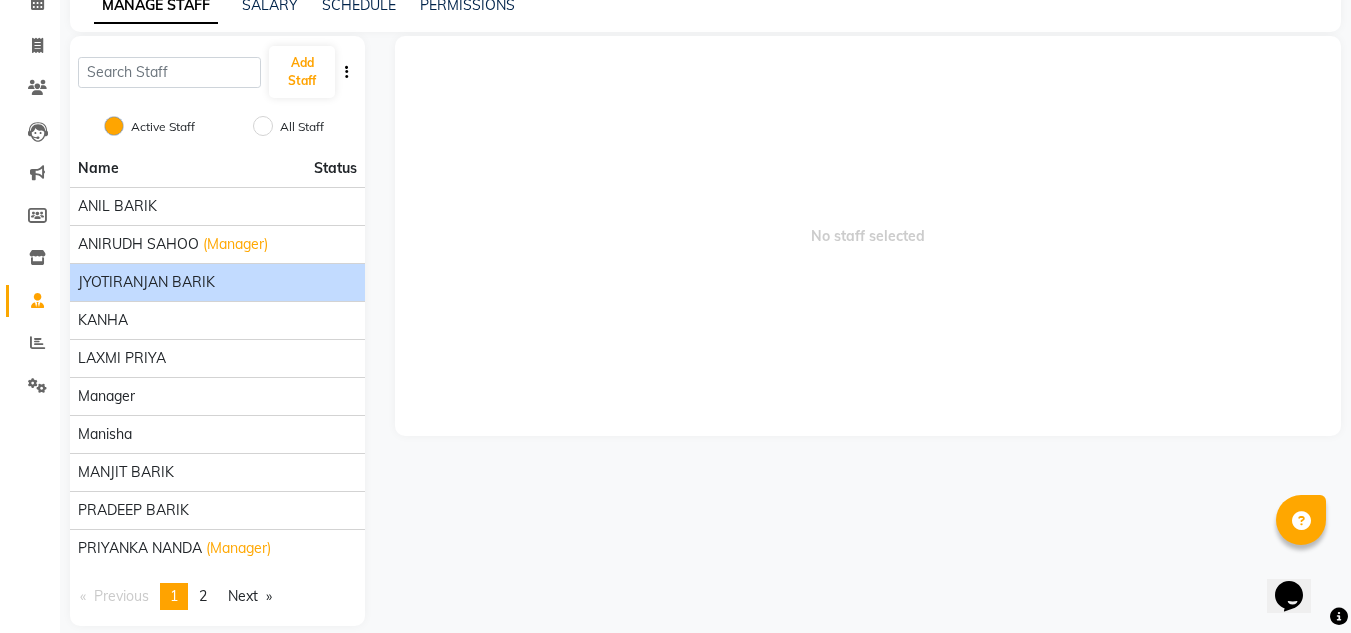 scroll, scrollTop: 123, scrollLeft: 0, axis: vertical 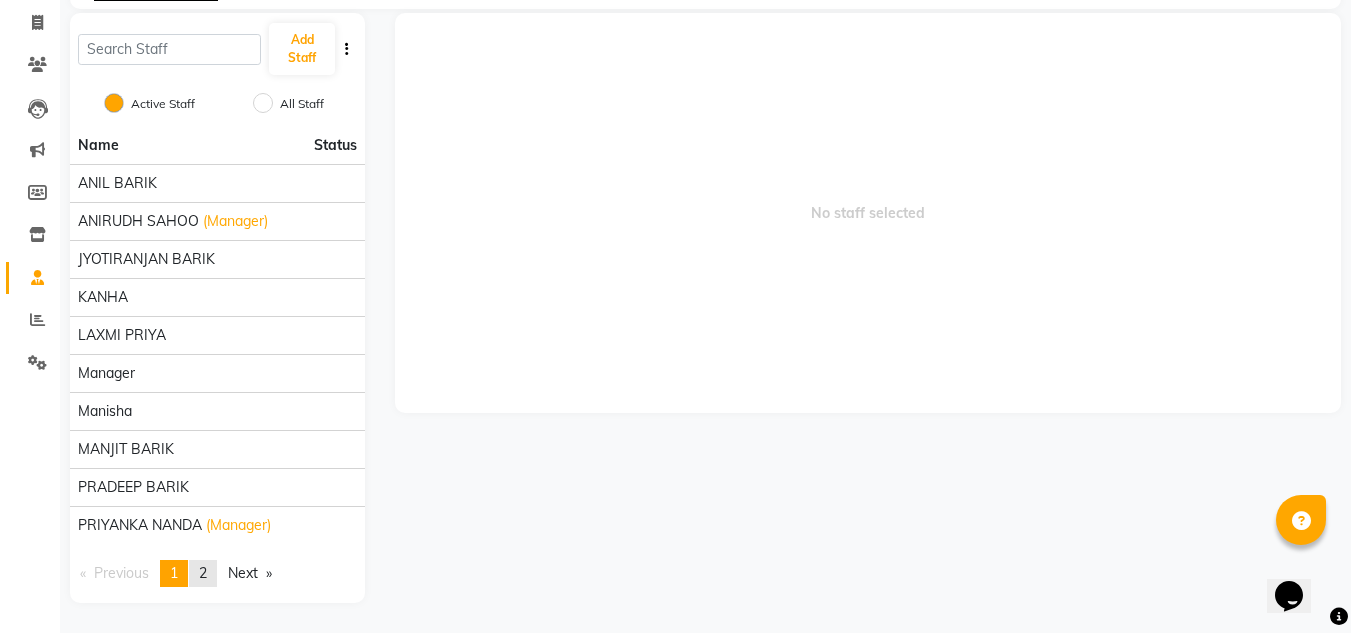 click on "page  2" at bounding box center (203, 573) 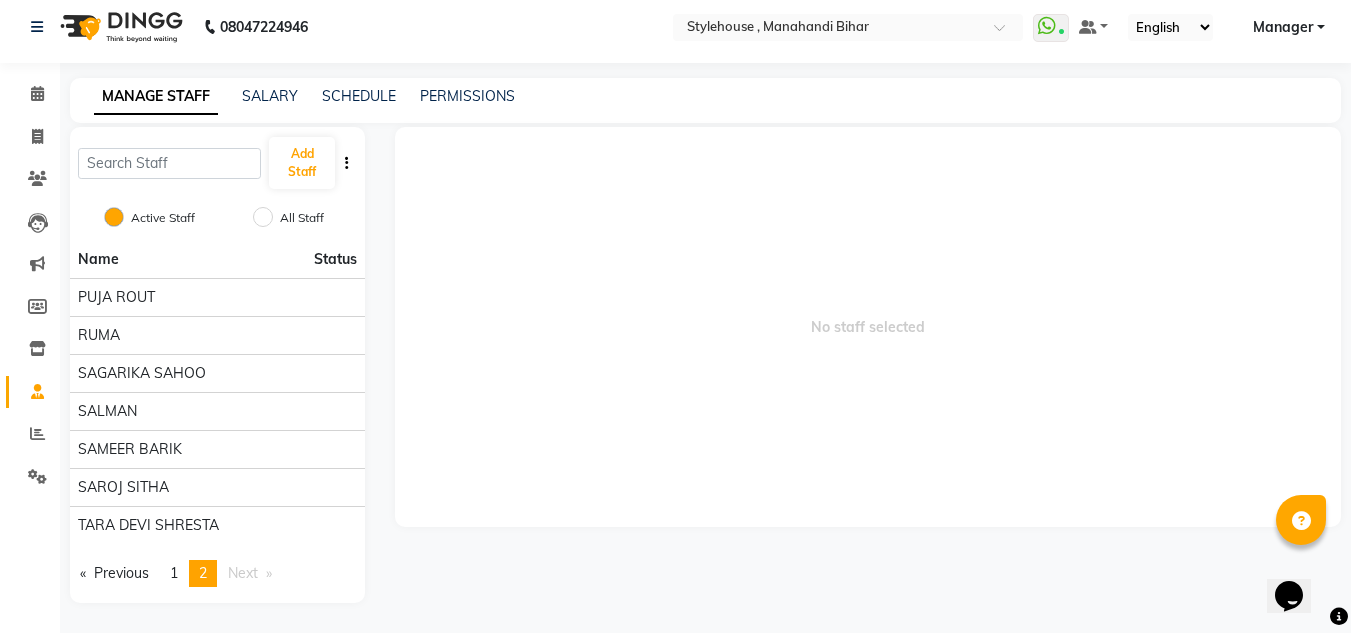 scroll, scrollTop: 9, scrollLeft: 0, axis: vertical 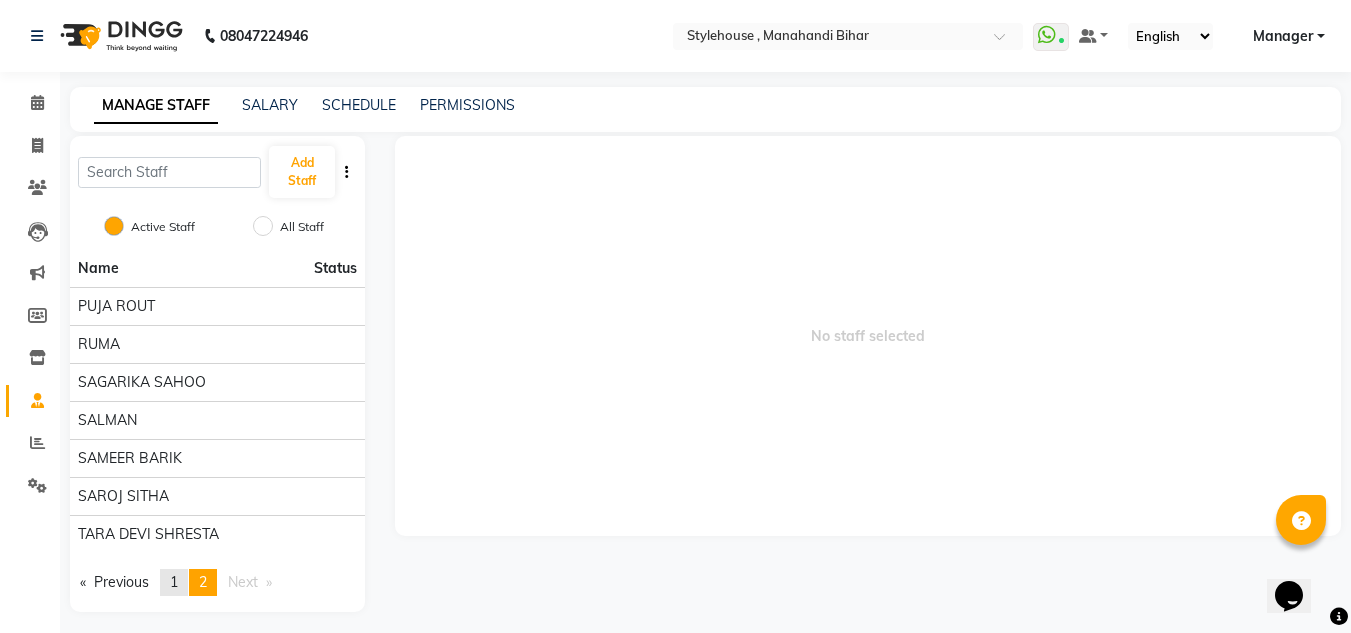 click on "1" at bounding box center [174, 582] 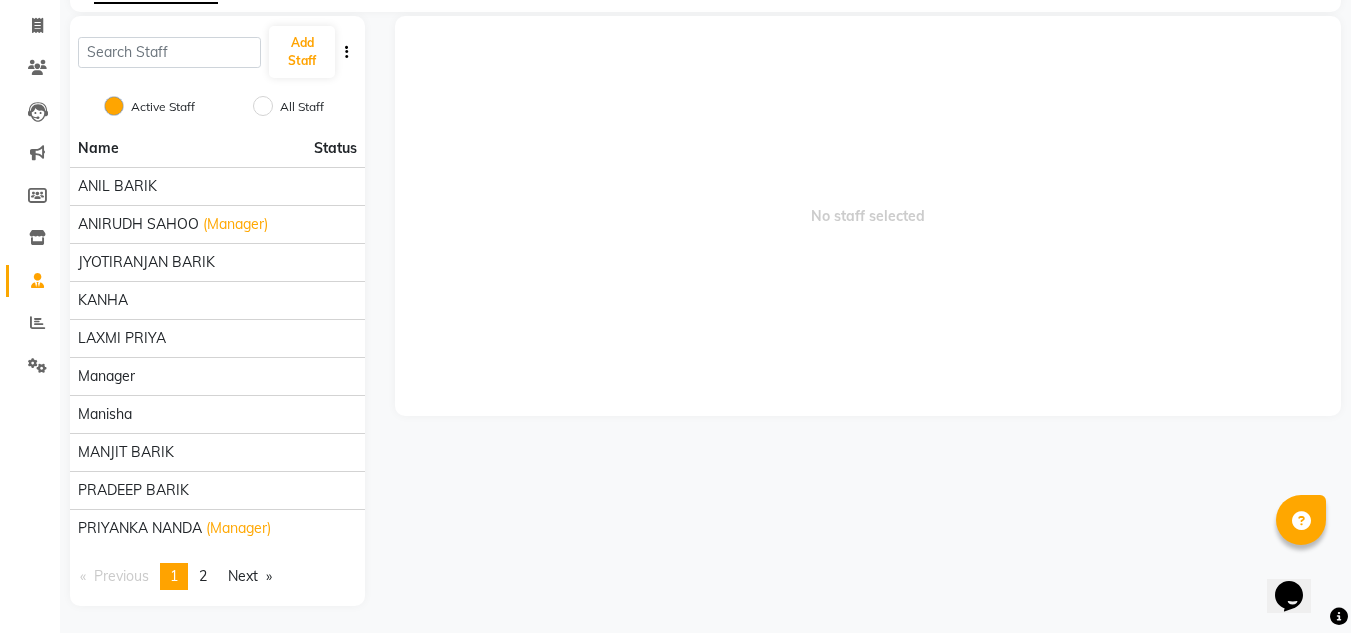 scroll, scrollTop: 123, scrollLeft: 0, axis: vertical 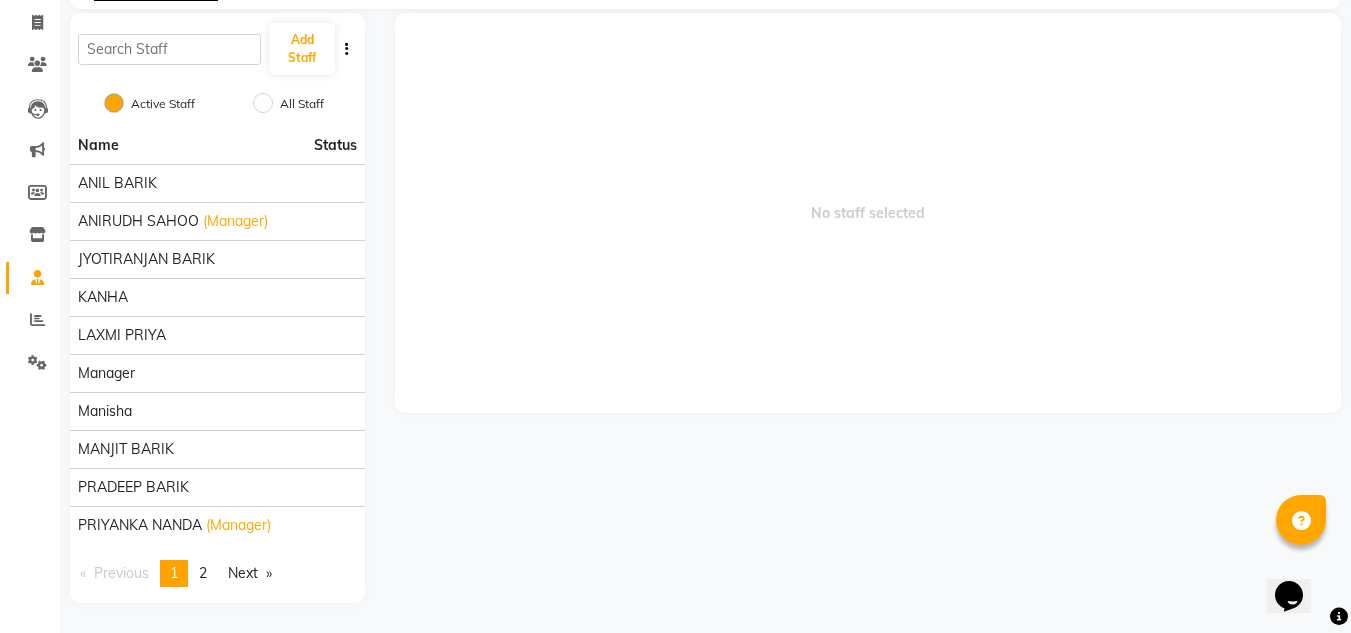 click on "Name" 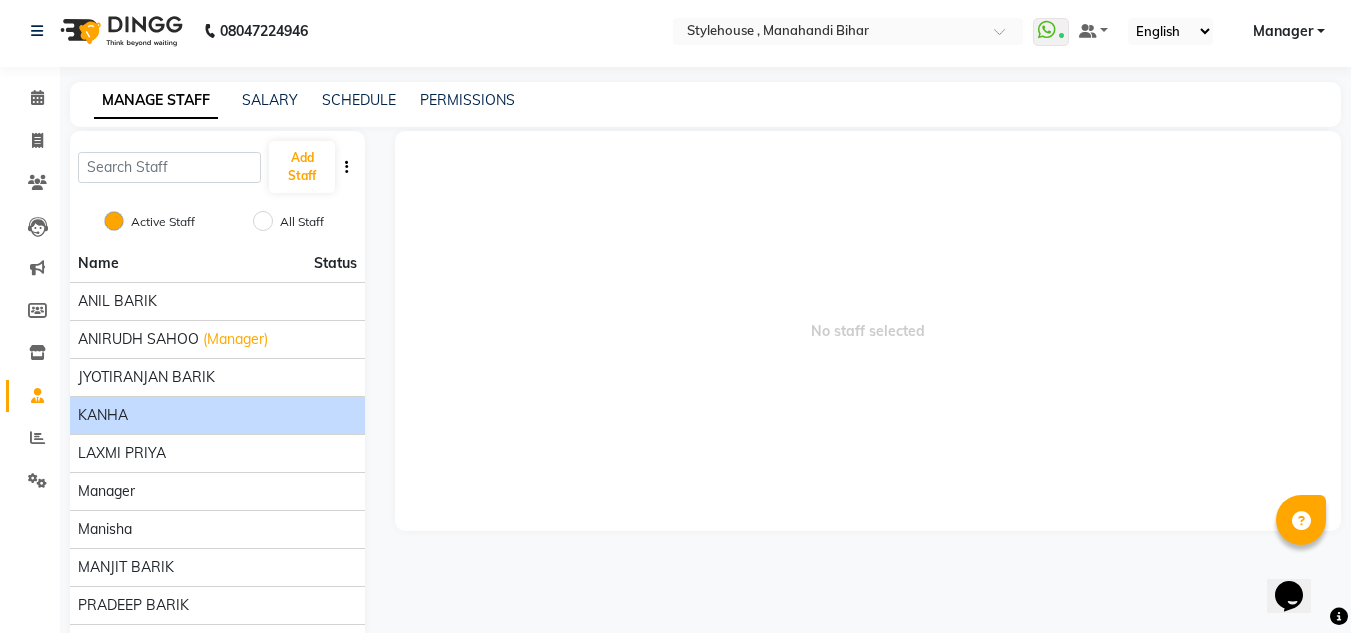 scroll, scrollTop: 0, scrollLeft: 0, axis: both 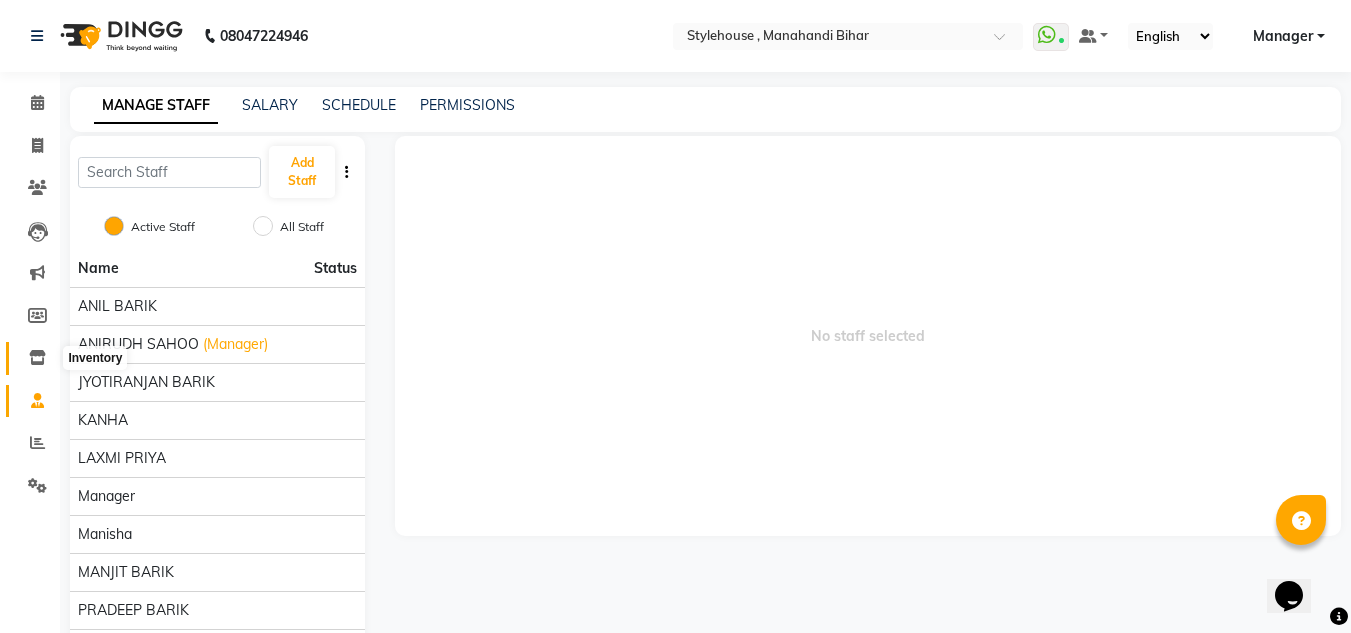 click 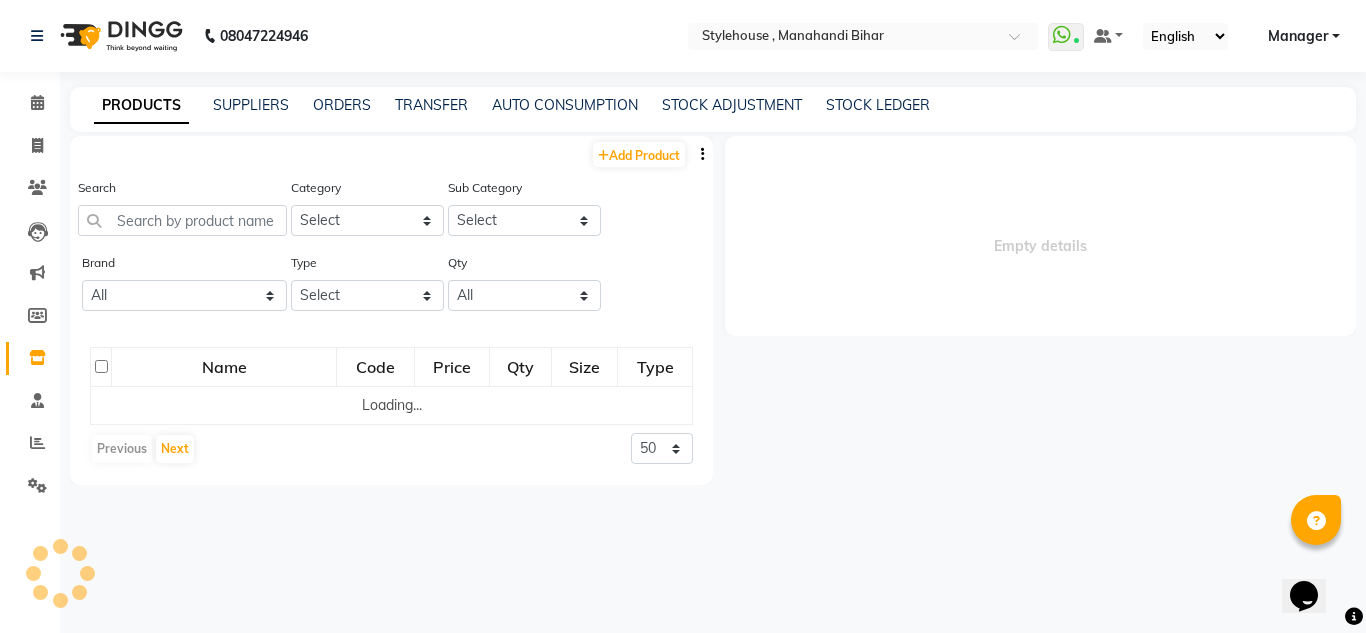 select 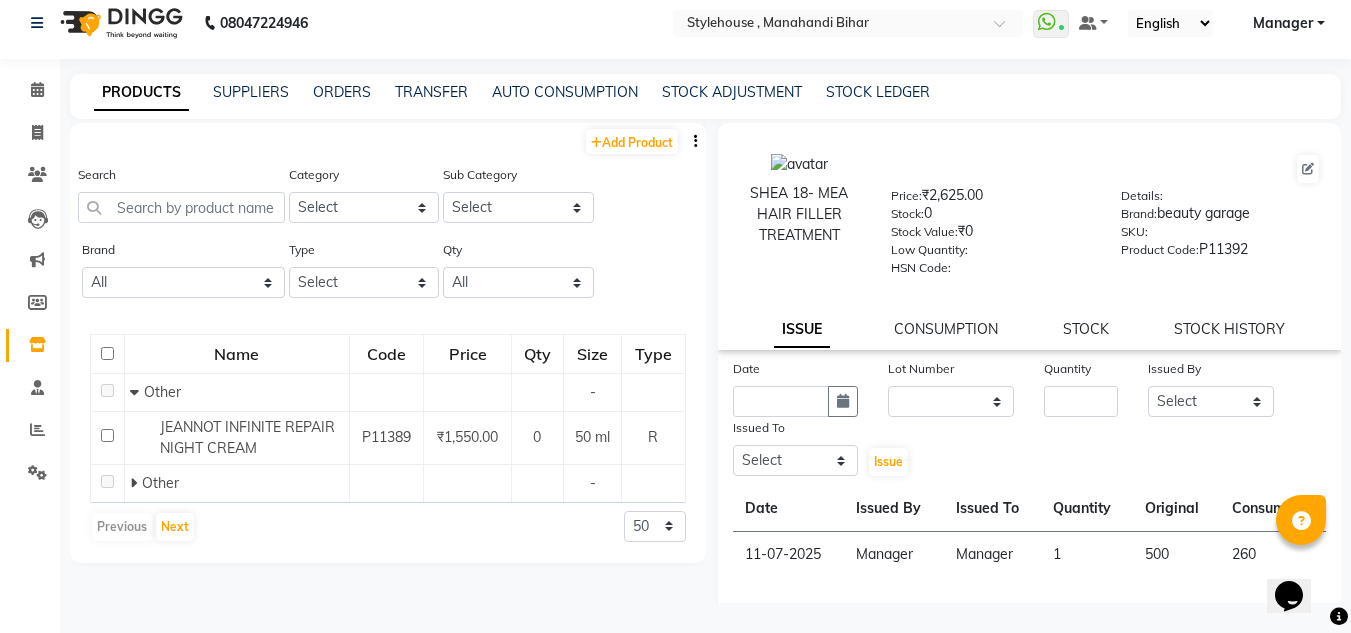 scroll, scrollTop: 0, scrollLeft: 0, axis: both 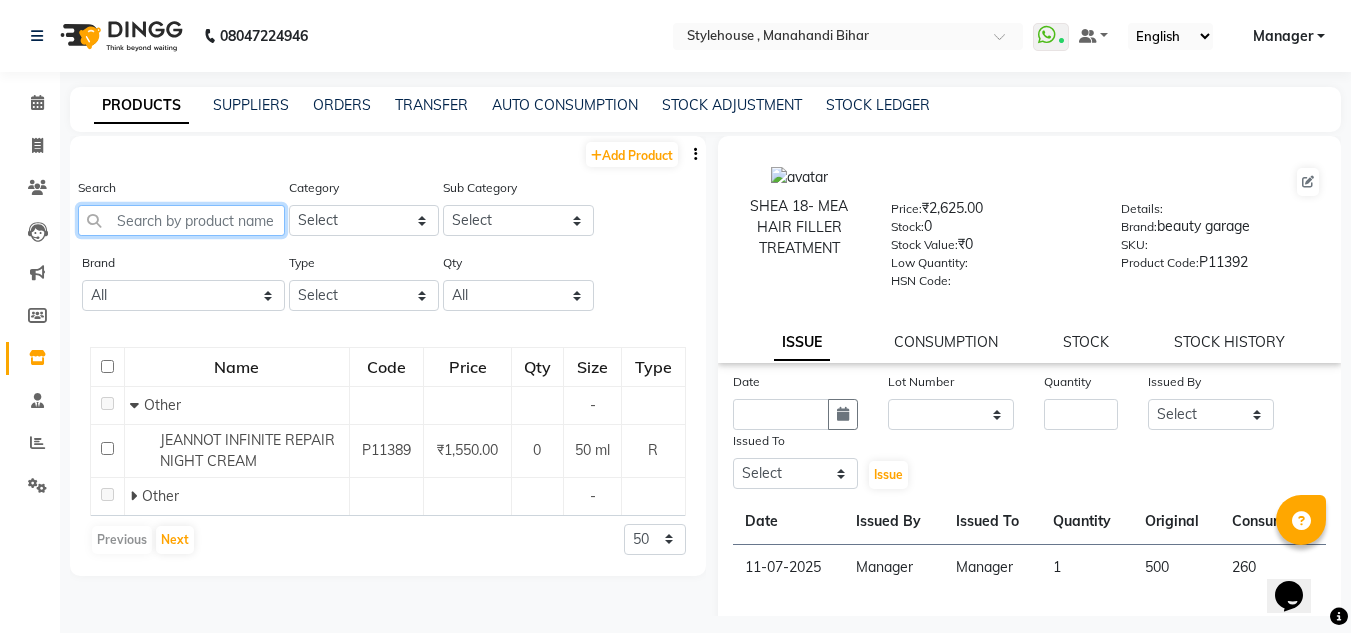 click 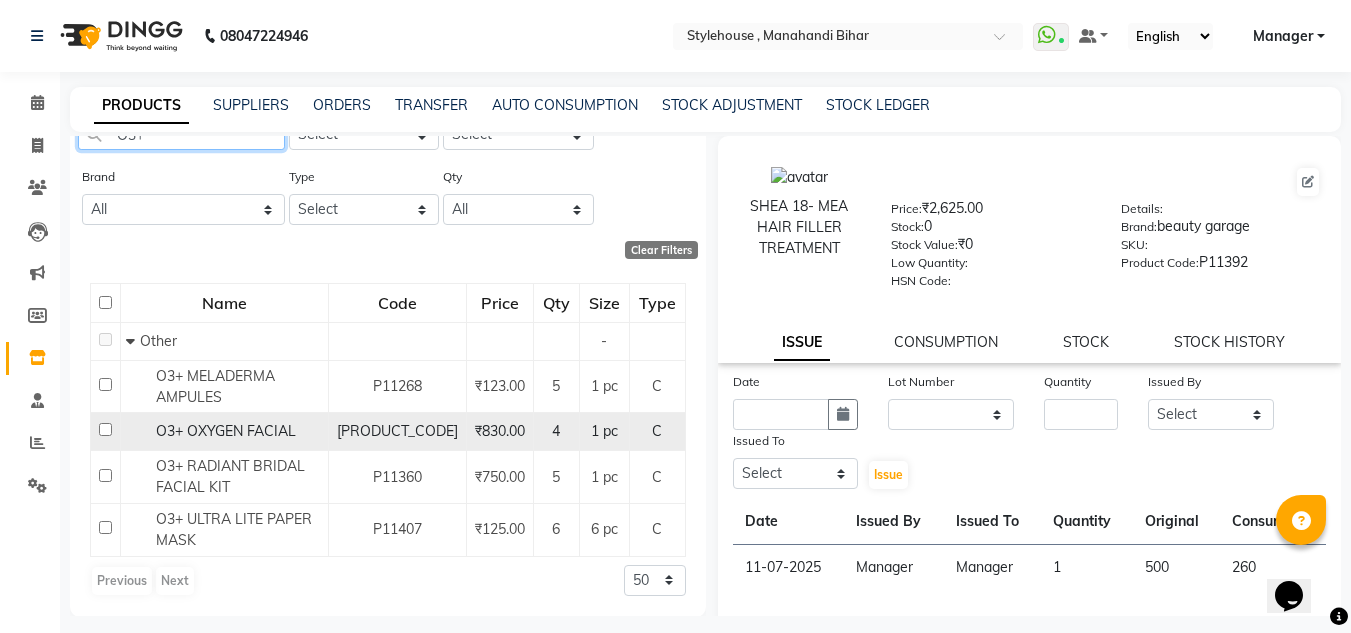 scroll, scrollTop: 87, scrollLeft: 0, axis: vertical 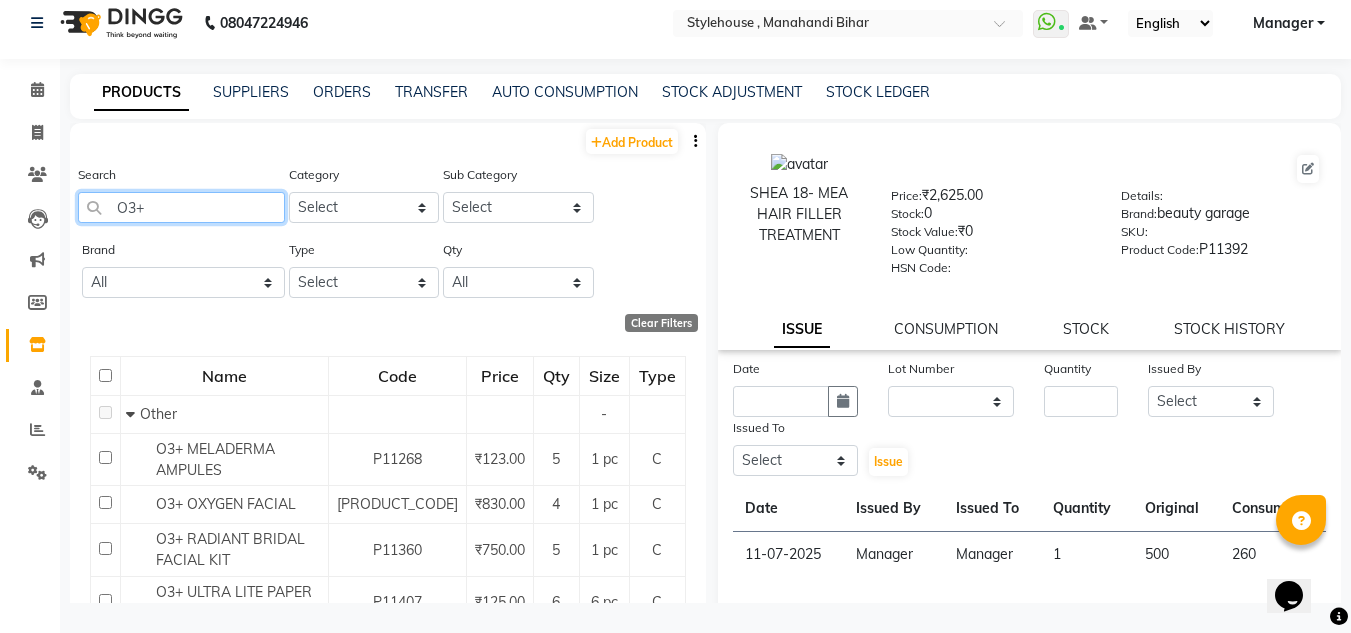 click on "O3+" 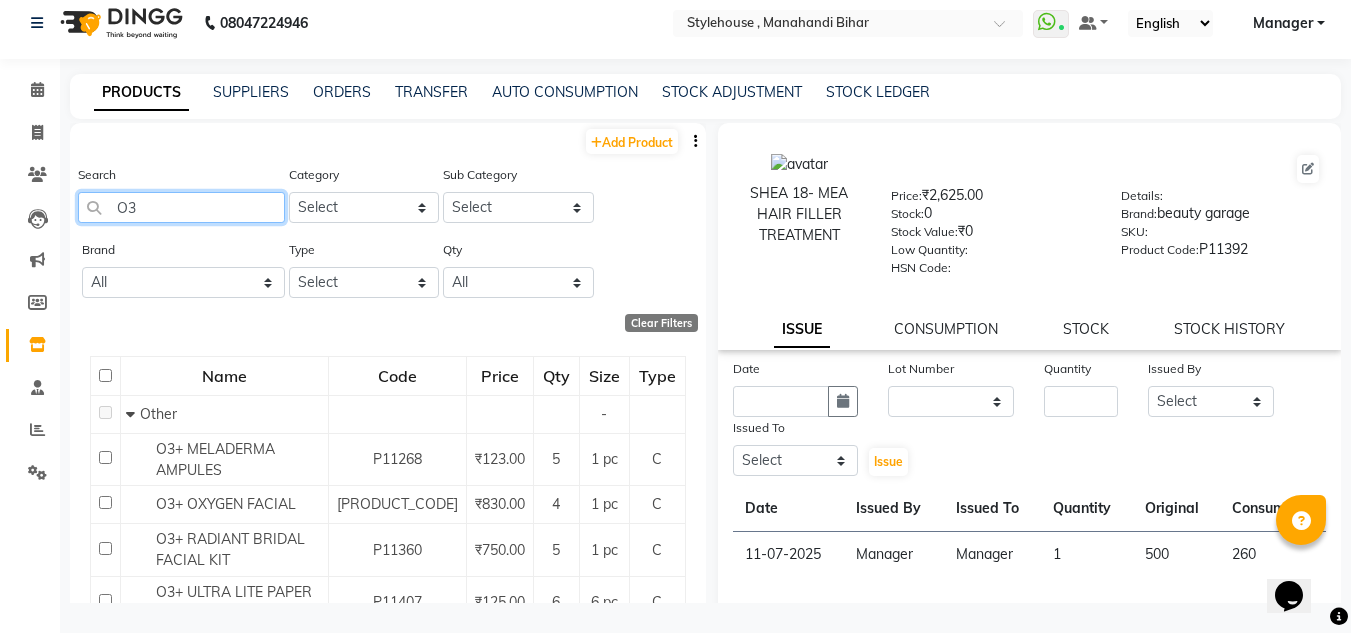 type on "O" 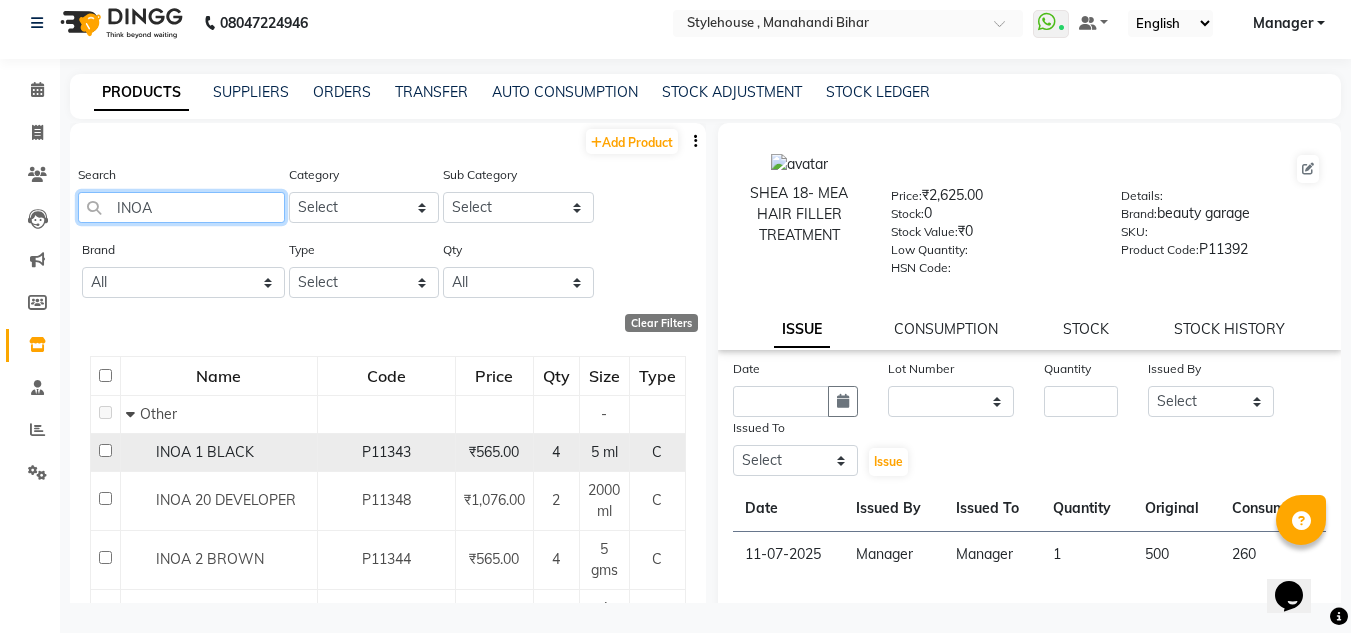type on "INOA" 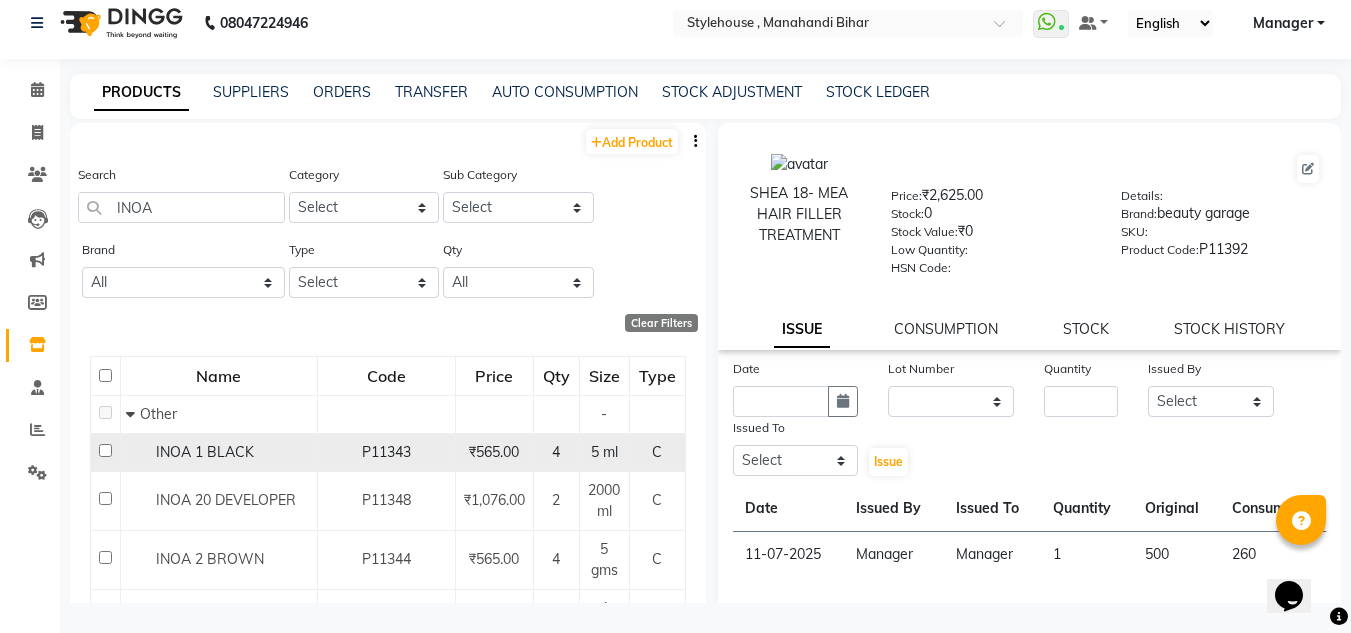 click 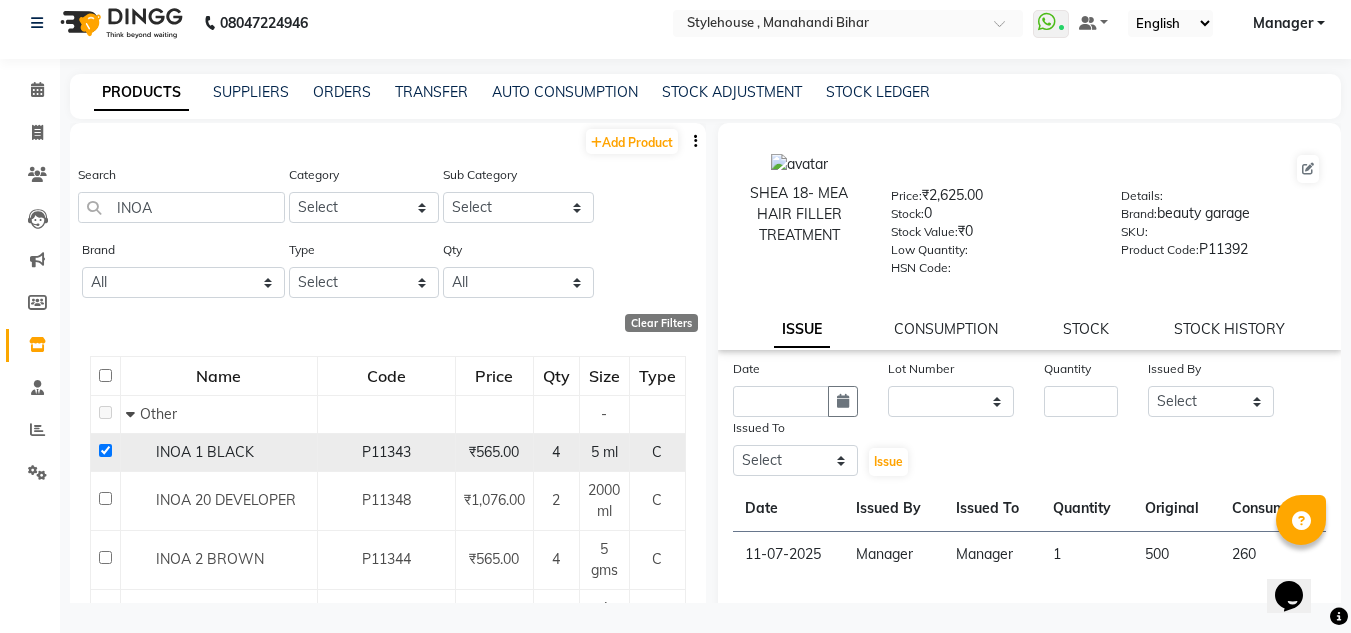 checkbox on "true" 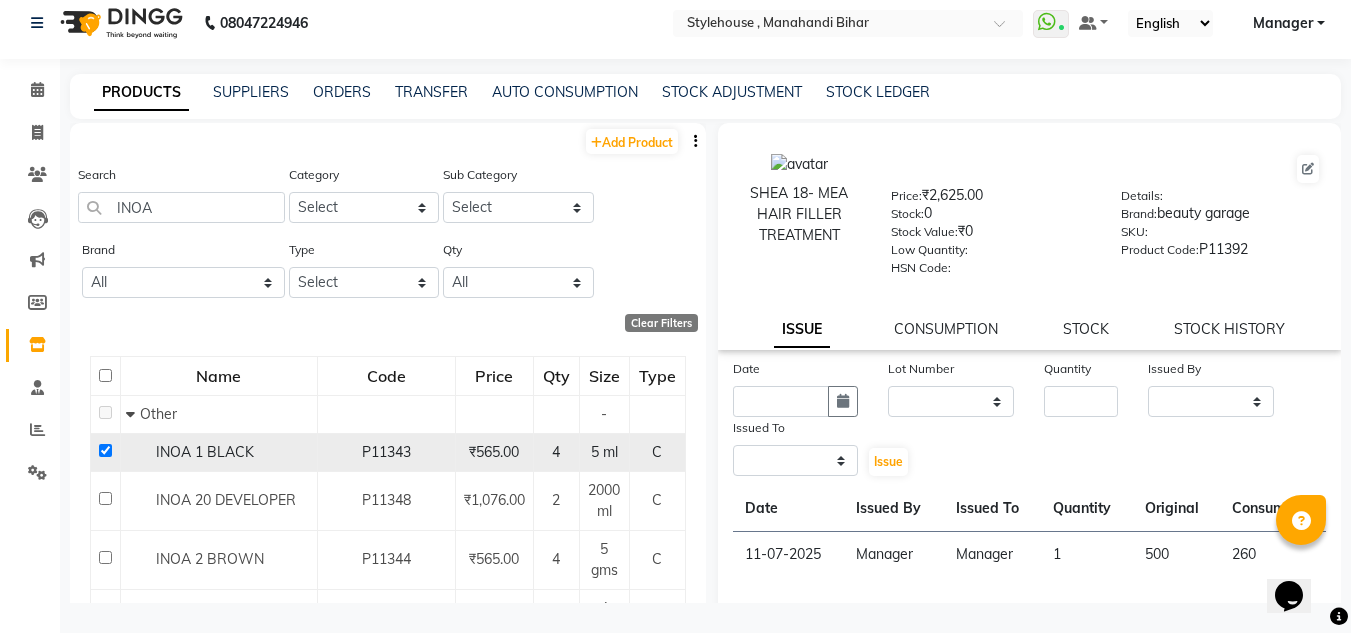 select 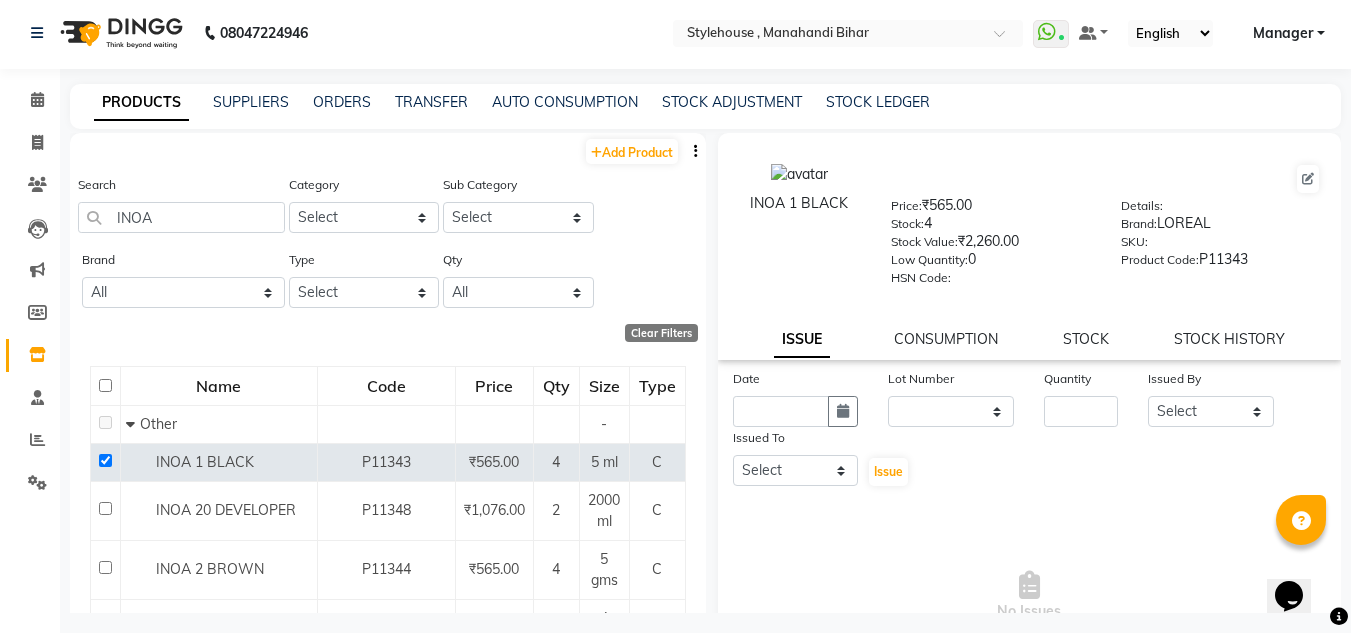 scroll, scrollTop: 0, scrollLeft: 0, axis: both 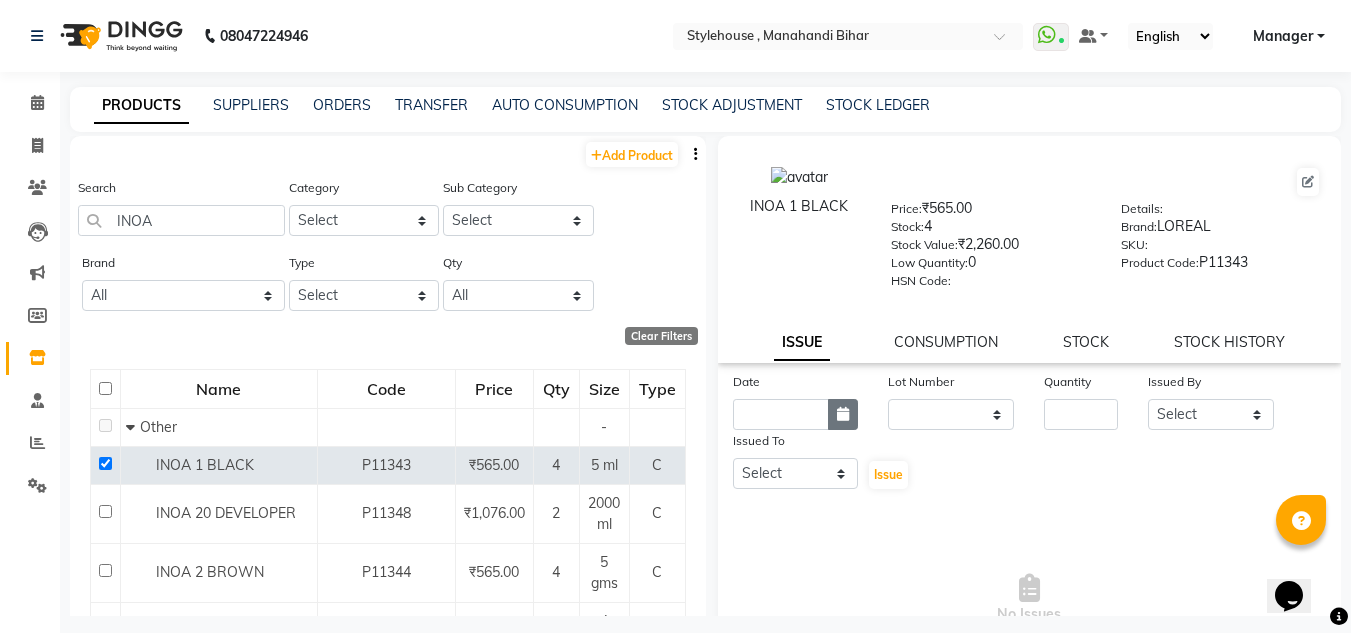 click 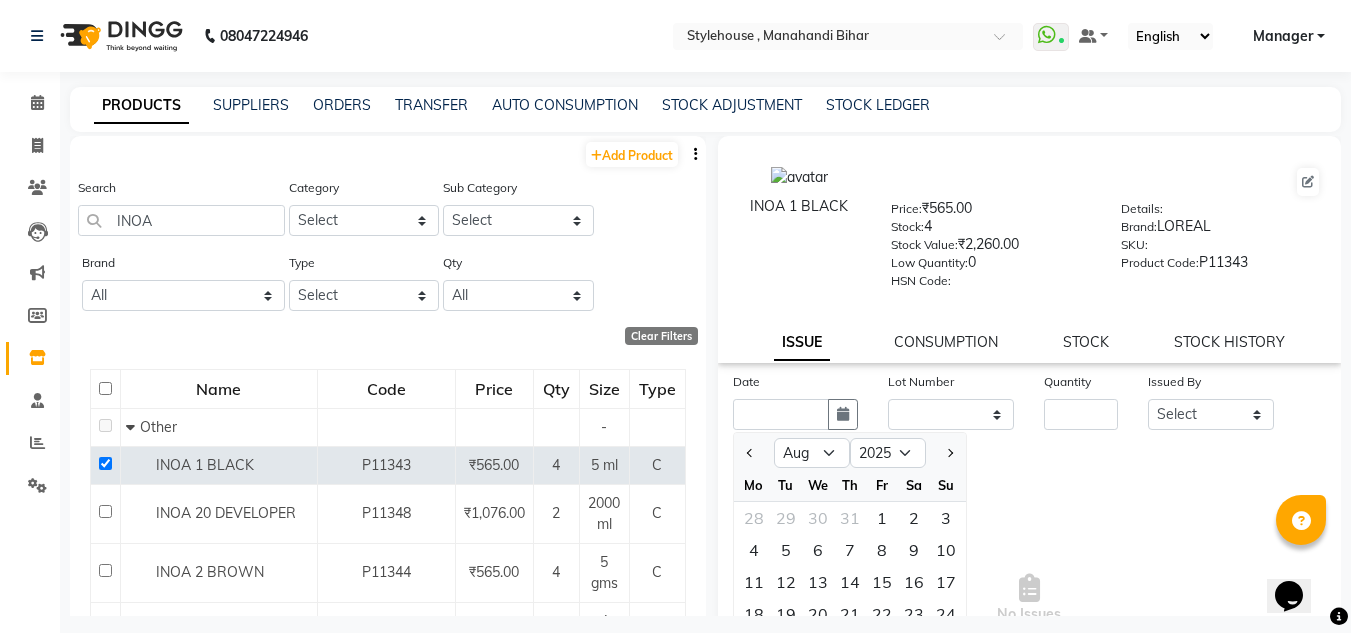 click on "Date Jan Feb Mar Apr May Jun Jul Aug Sep Oct Nov Dec 2015 2016 2017 2018 2019 2020 2021 2022 2023 2024 2025 2026 2027 2028 2029 2030 2031 2032 2033 2034 2035 Mo Tu We Th Fr Sa Su 28 29 30 31 1 2 3 4 5 6 7 8 9 10 11 12 13 14 15 16 17 18 19 20 21 22 23 24 25 26 27 28 29 30 31 1 2 3 4 5 6 7 Lot Number None Quantity Issued By Select [FIRST] [FIRST] [FIRST] [FIRST] [FIRST] Manager [FIRST] [FIRST] [FIRST] [FIRST] [FIRST] [FIRST] [FIRST] [FIRST] [FIRST] [FIRST] [FIRST] Issued To Select [FIRST] [FIRST] [FIRST] [FIRST] [FIRST] Manager [FIRST] [FIRST] [FIRST] [FIRST] [FIRST] [FIRST] [FIRST] [FIRST] [FIRST] [FIRST] [FIRST] Issue" 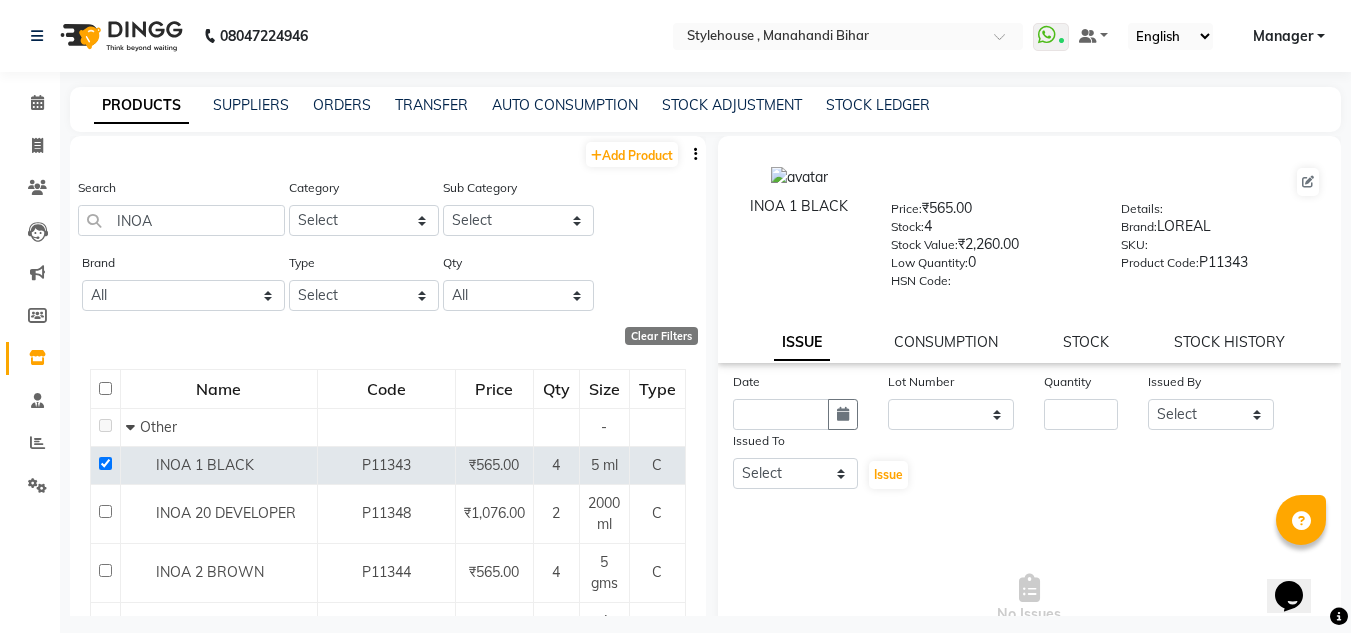 click on "ISSUE" 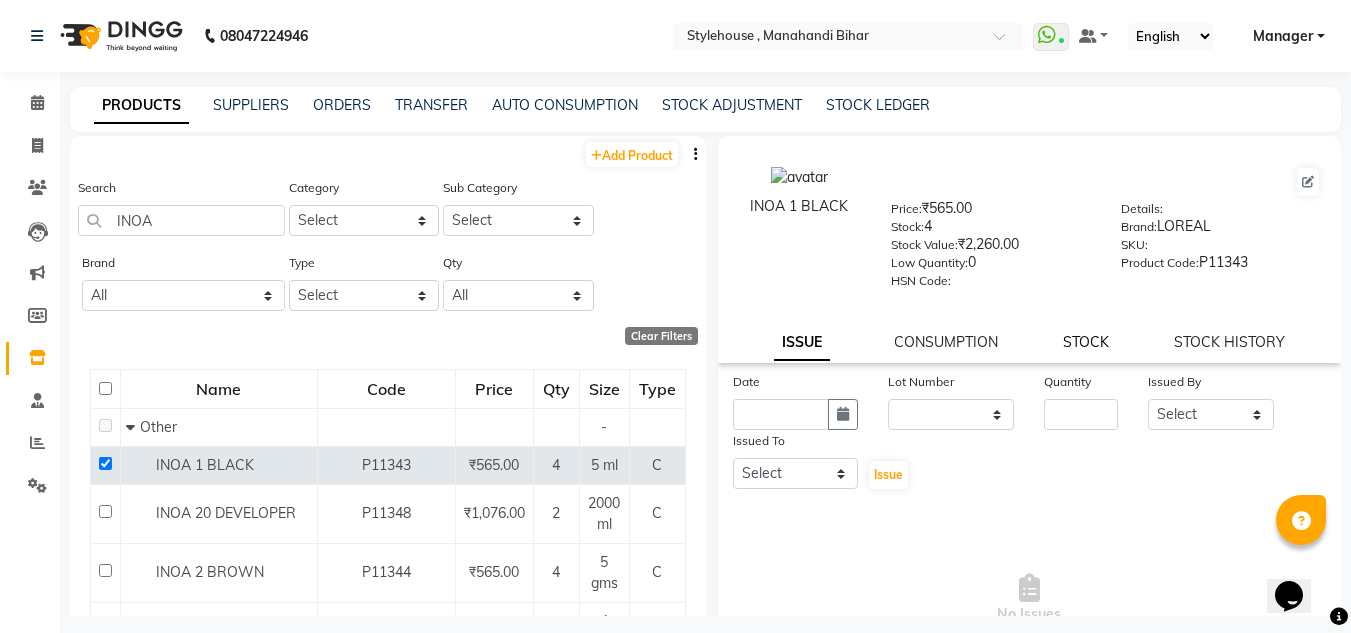 click on "STOCK" 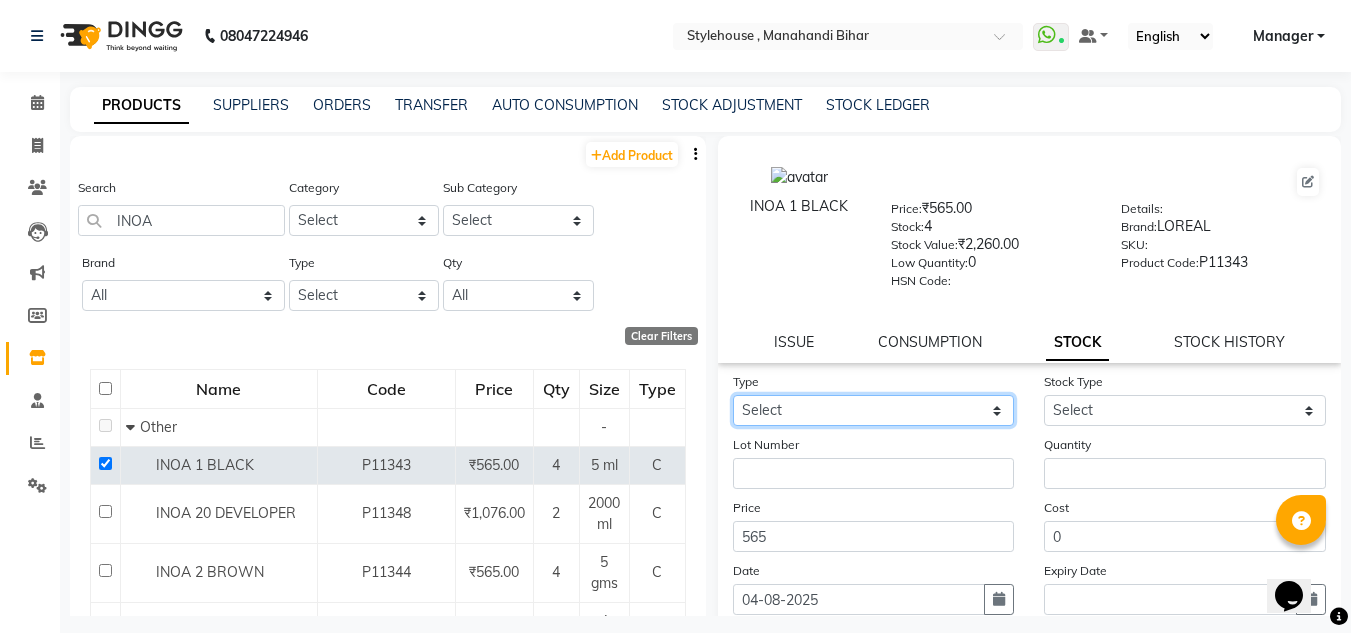 click on "Select In Out" 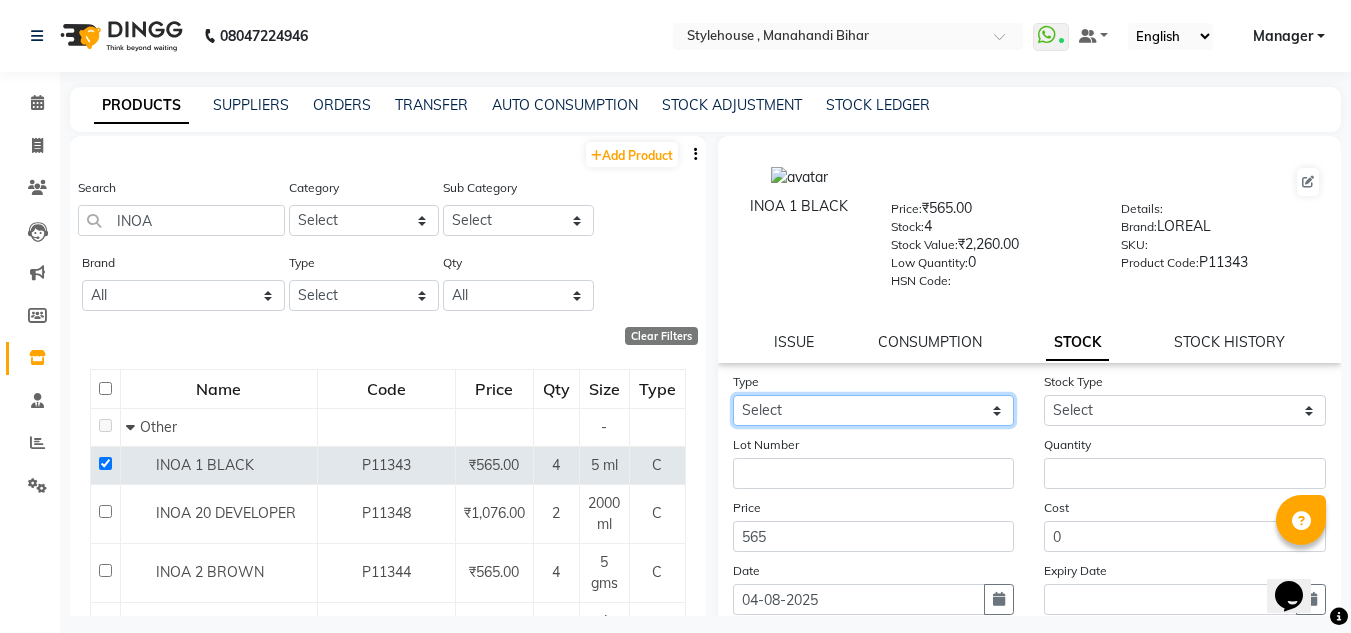 select on "out" 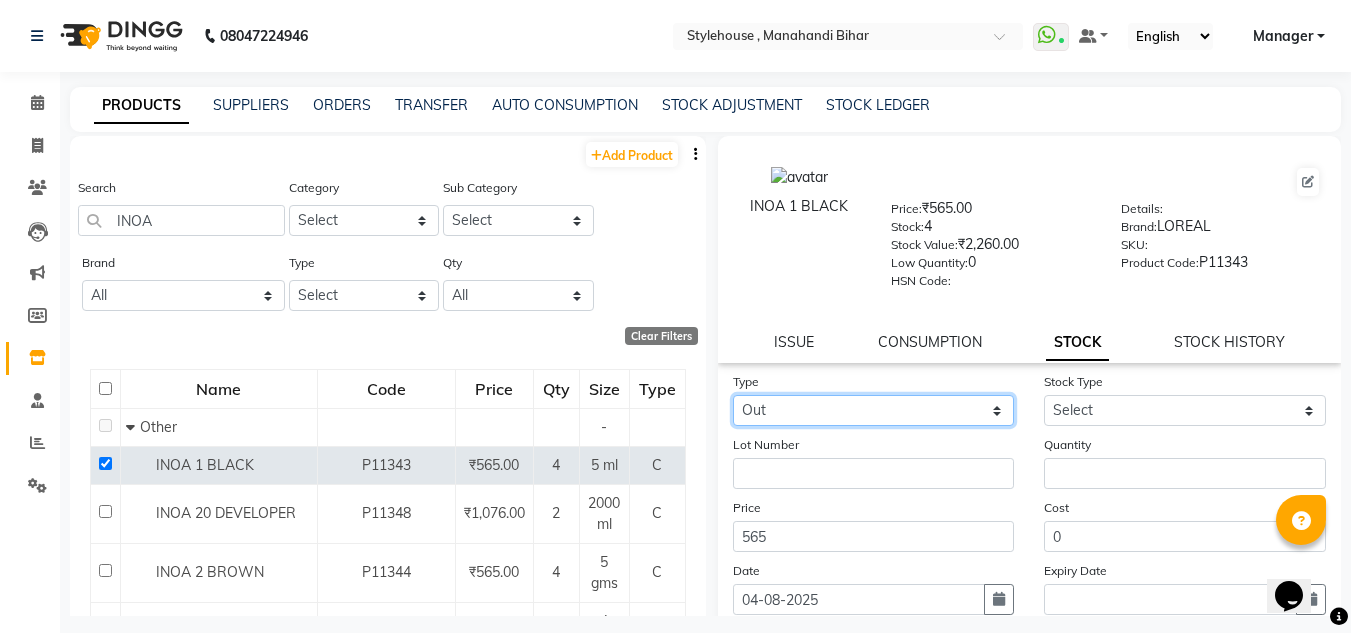 click on "Select In Out" 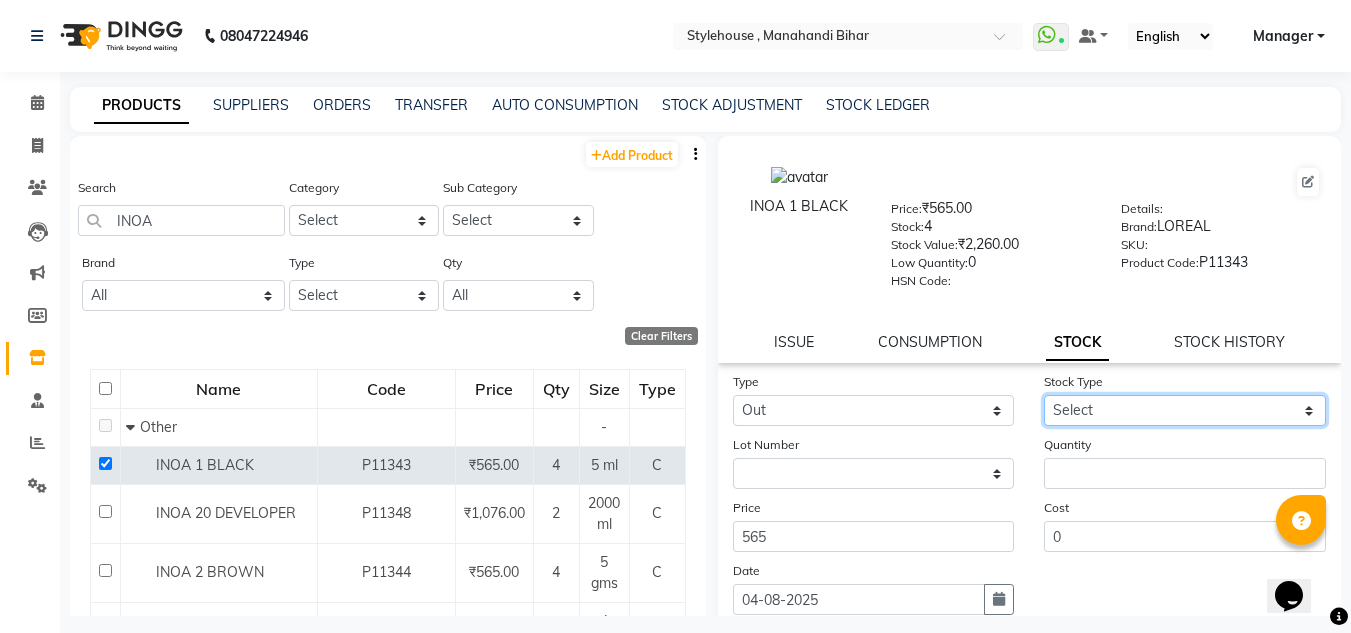 click on "Select Internal Use Damaged Expired Adjustment Return Other" 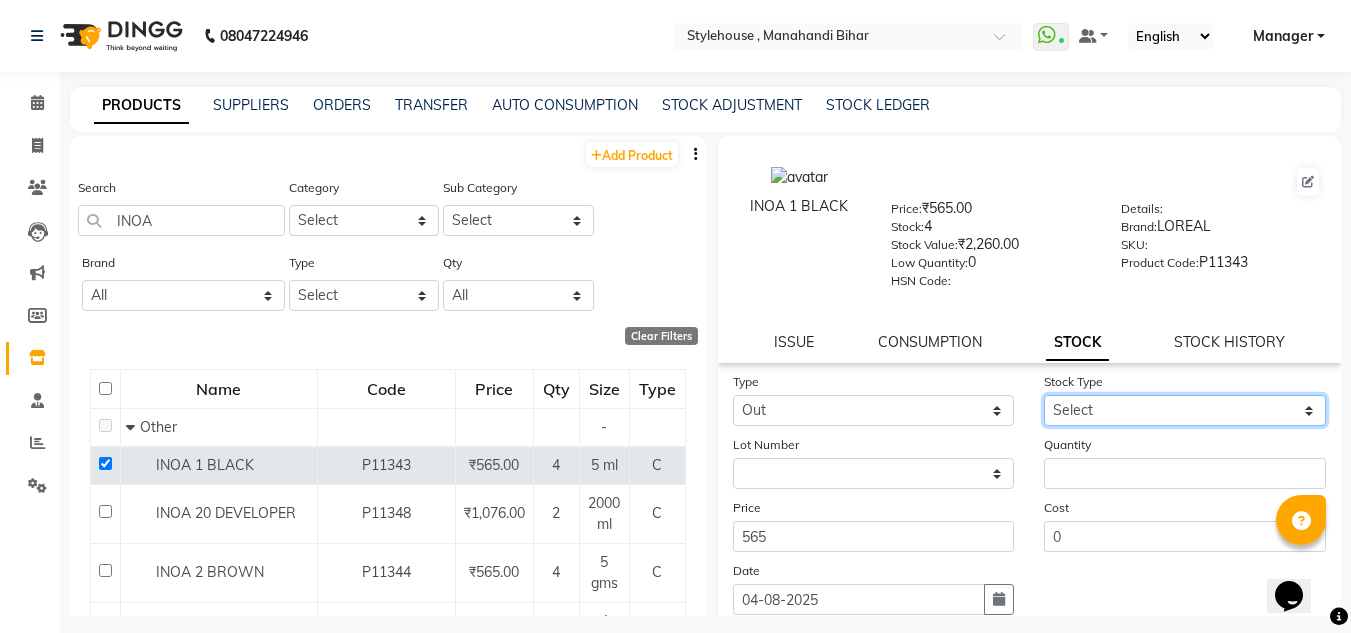 click on "Select Internal Use Damaged Expired Adjustment Return Other" 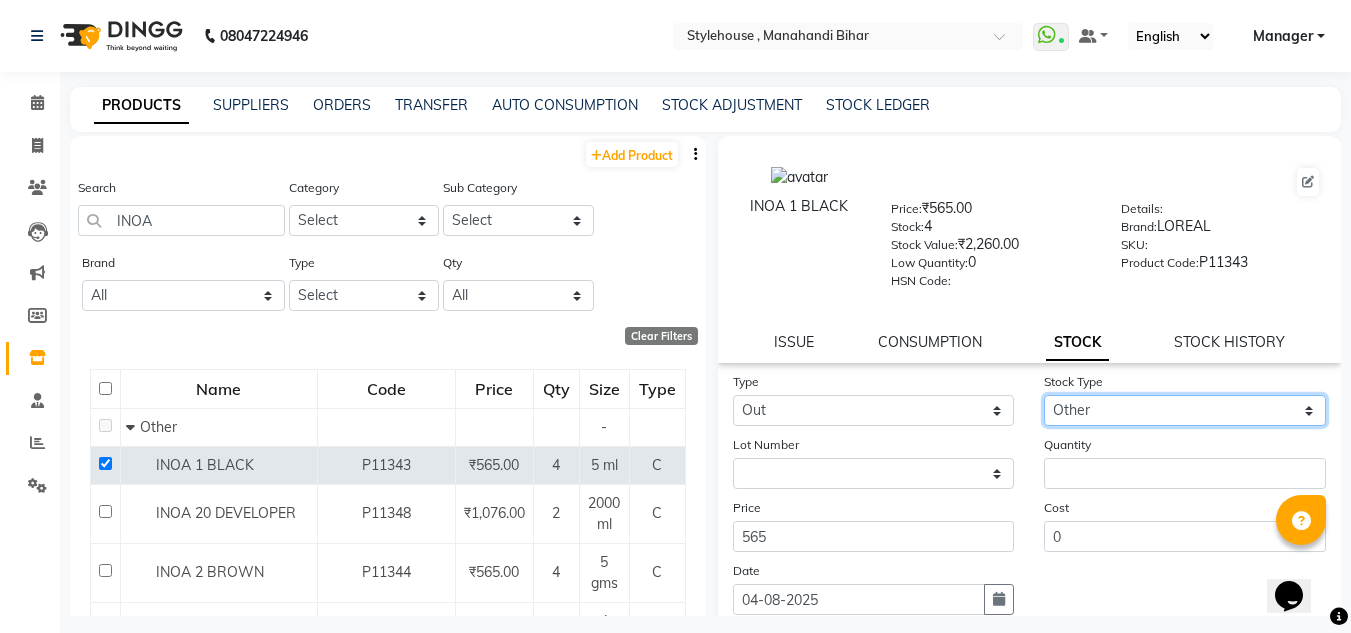 click on "Select Internal Use Damaged Expired Adjustment Return Other" 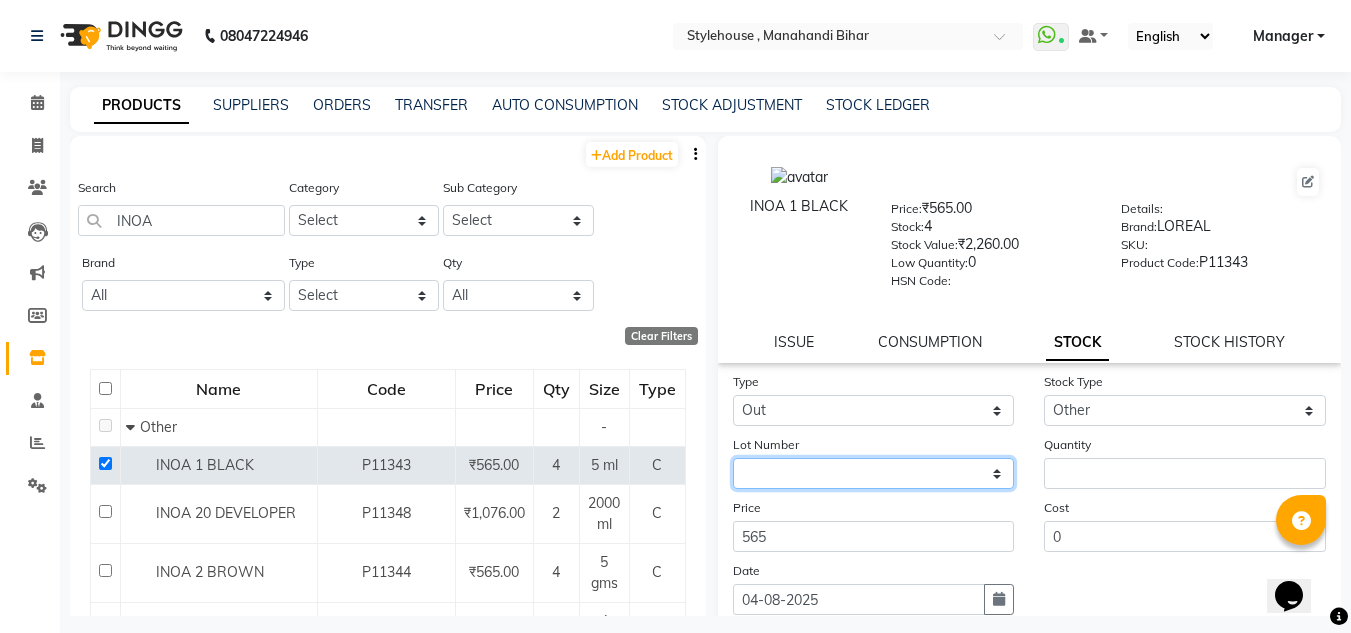 click on "None" 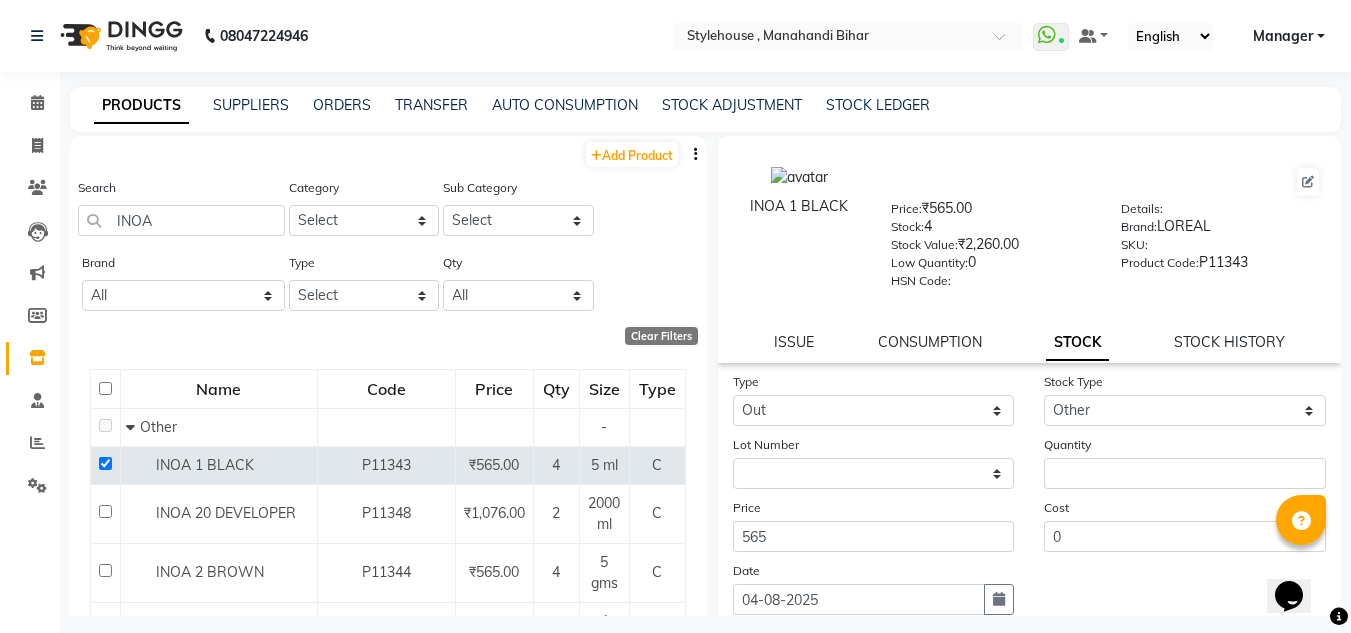 click on "Date 04-08-2025" 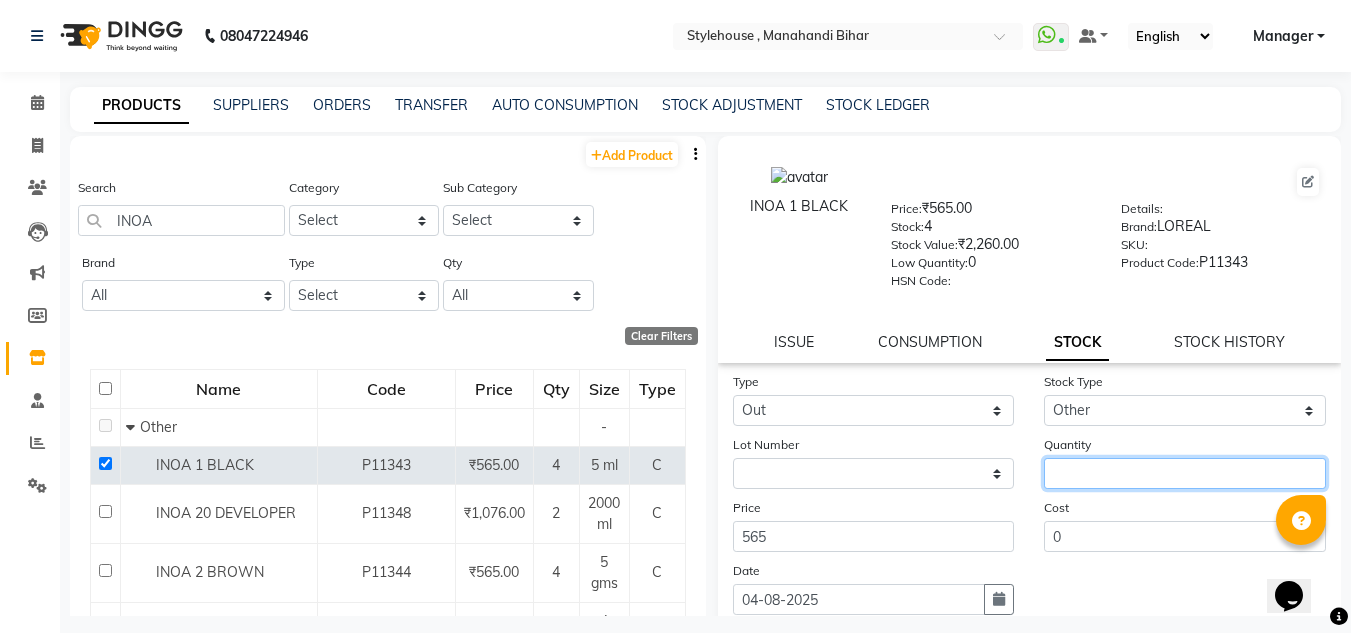 click 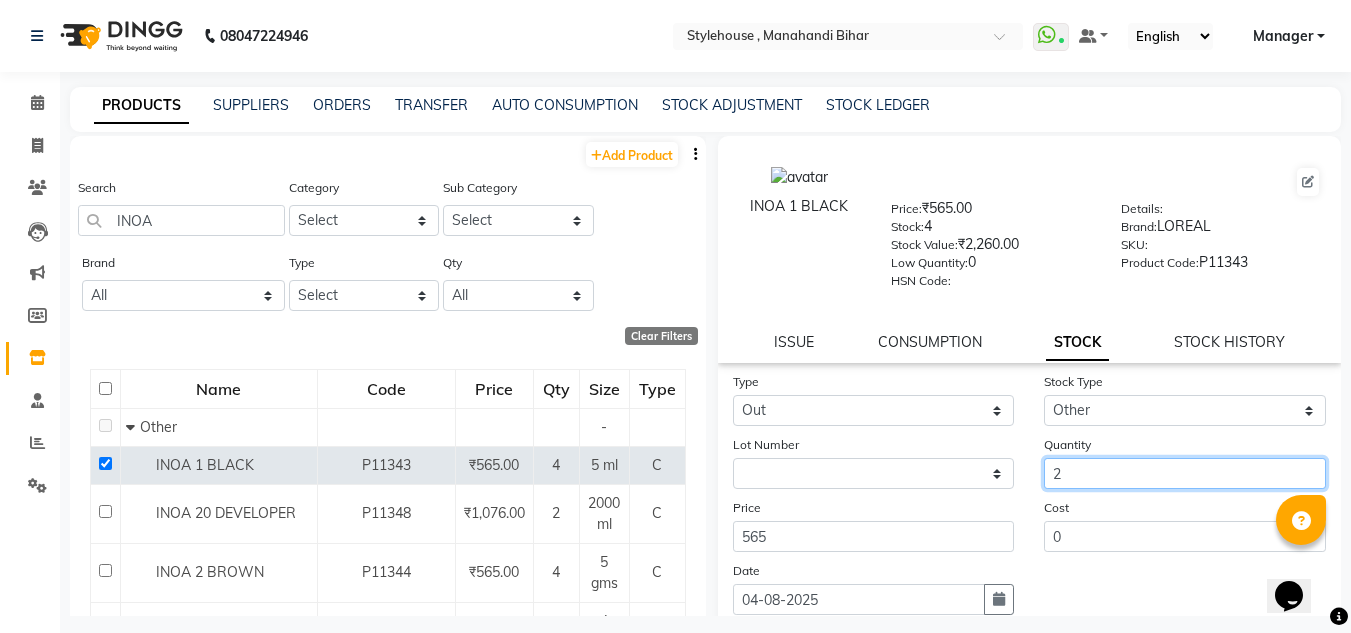 type on "2" 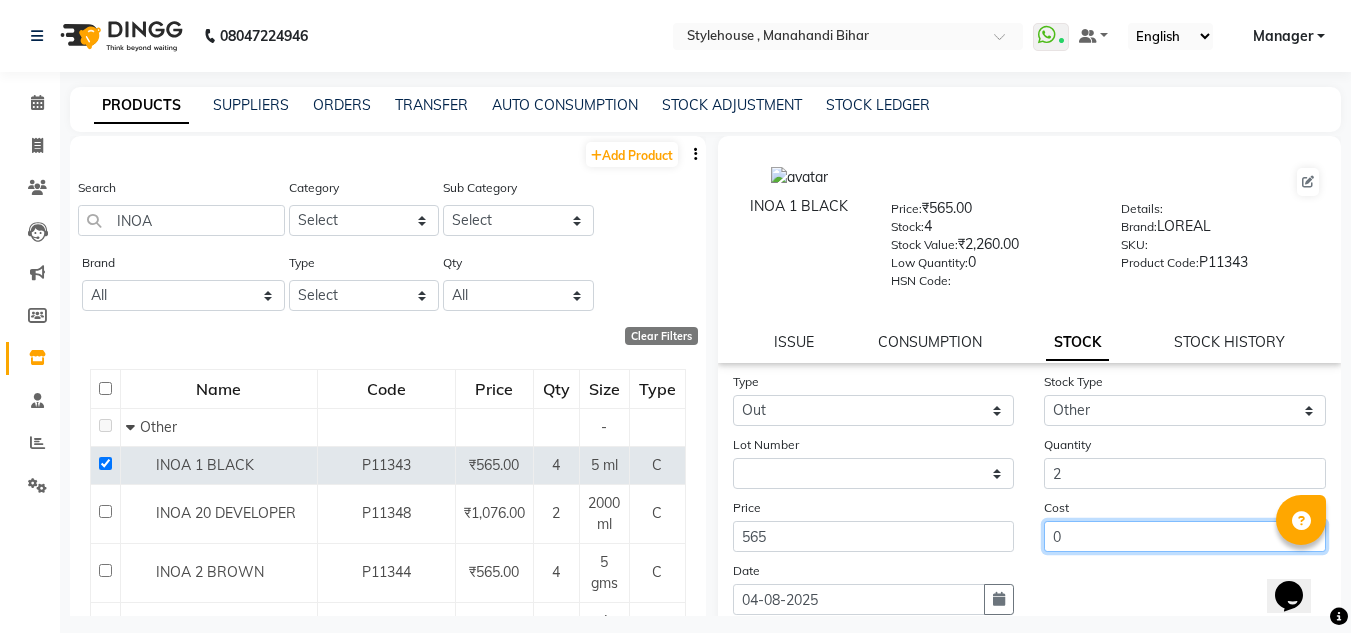 click on "0" 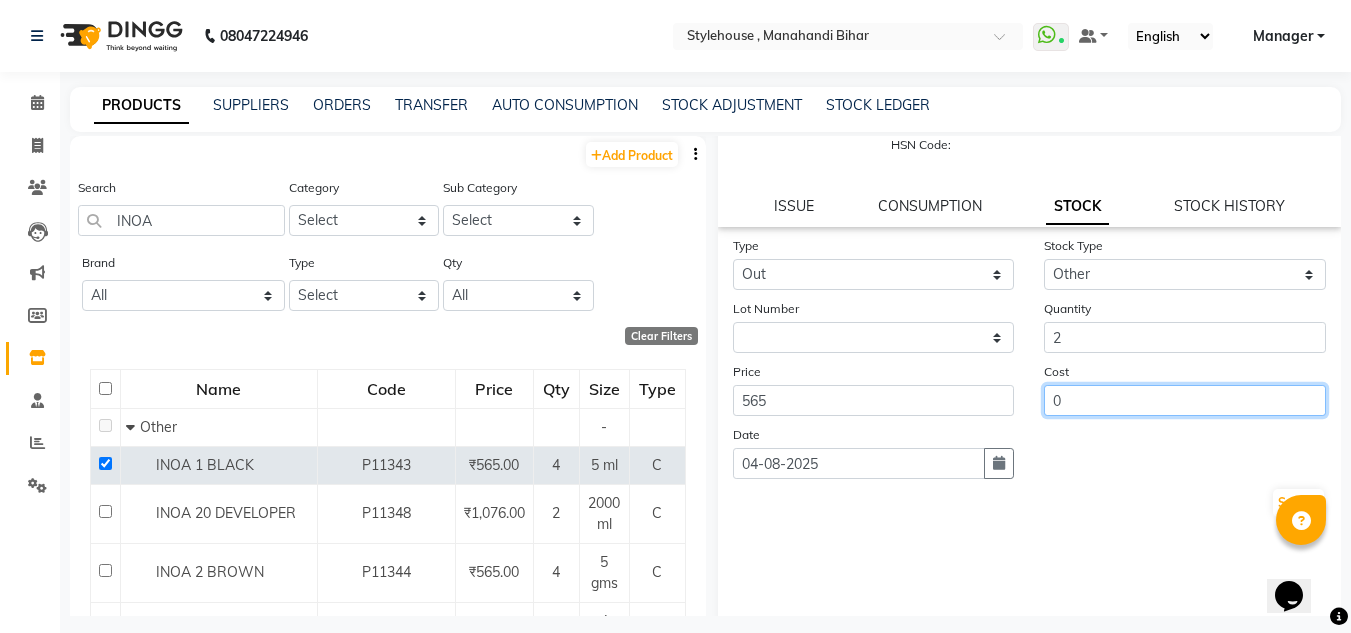 scroll, scrollTop: 155, scrollLeft: 0, axis: vertical 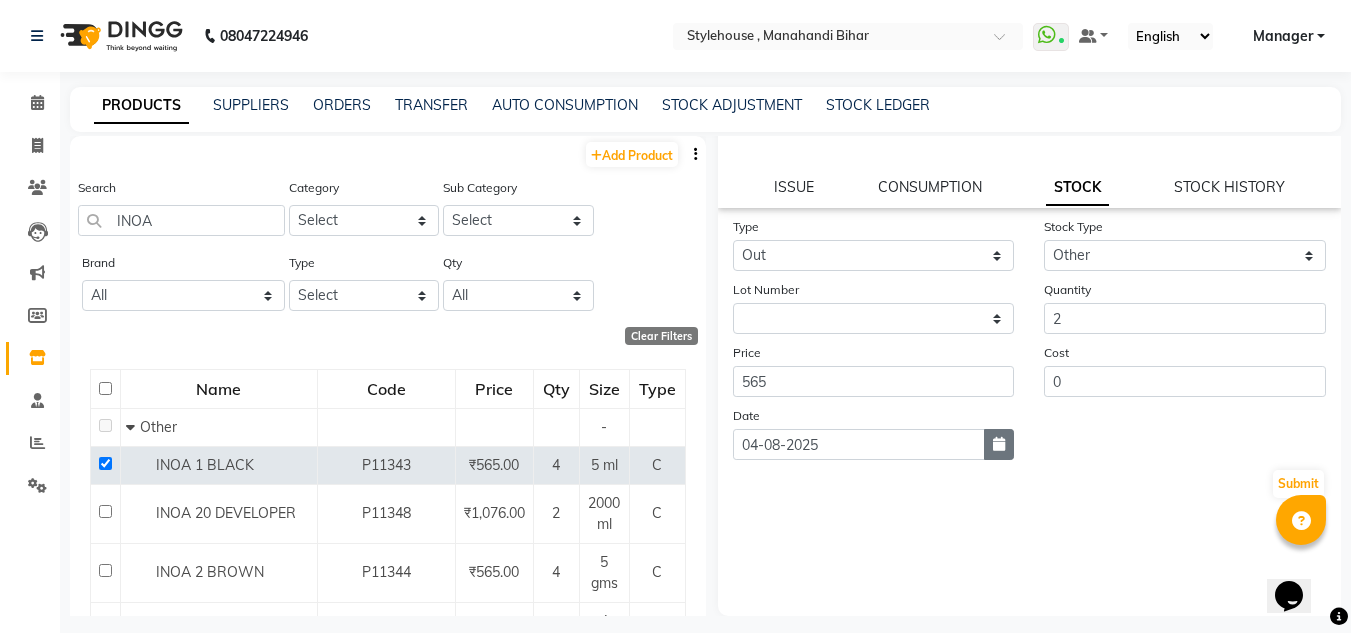 click 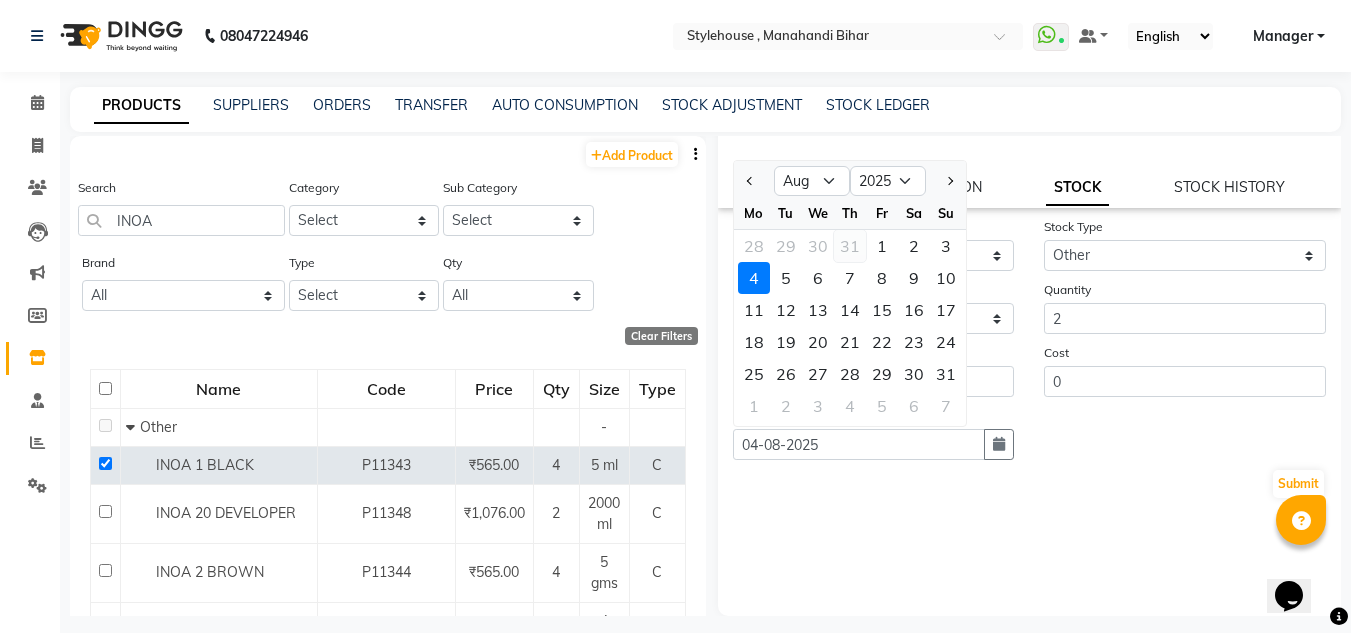 click on "31" 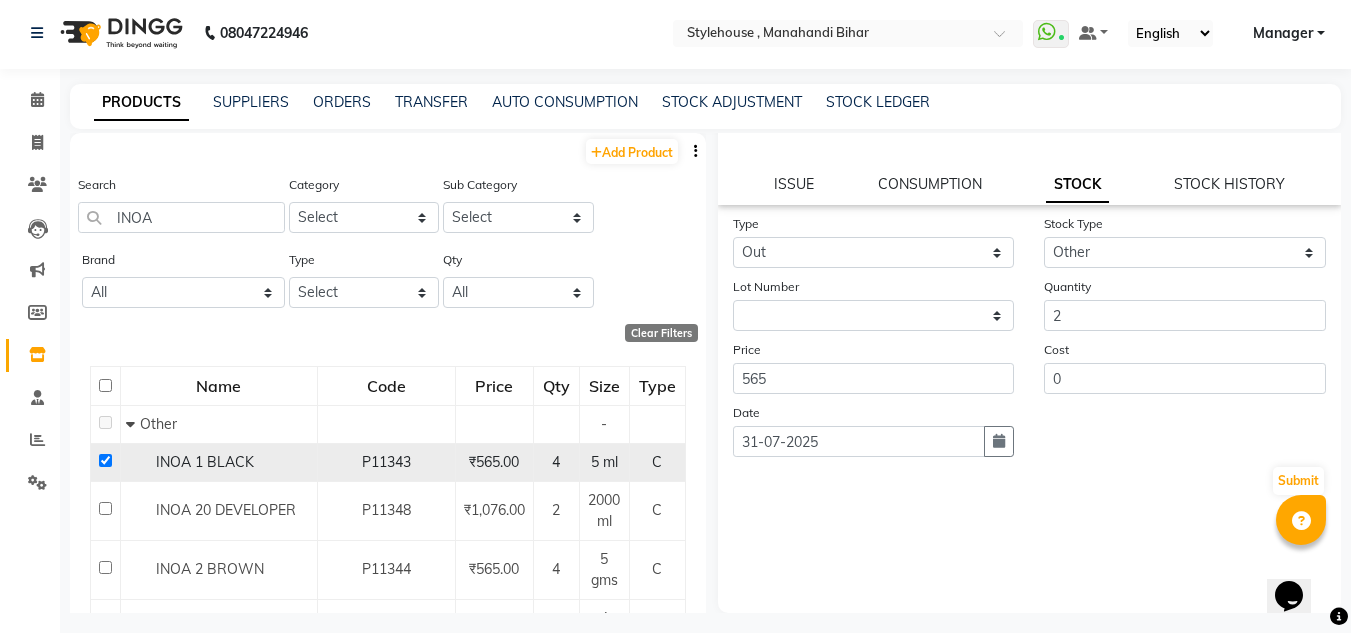 scroll, scrollTop: 0, scrollLeft: 0, axis: both 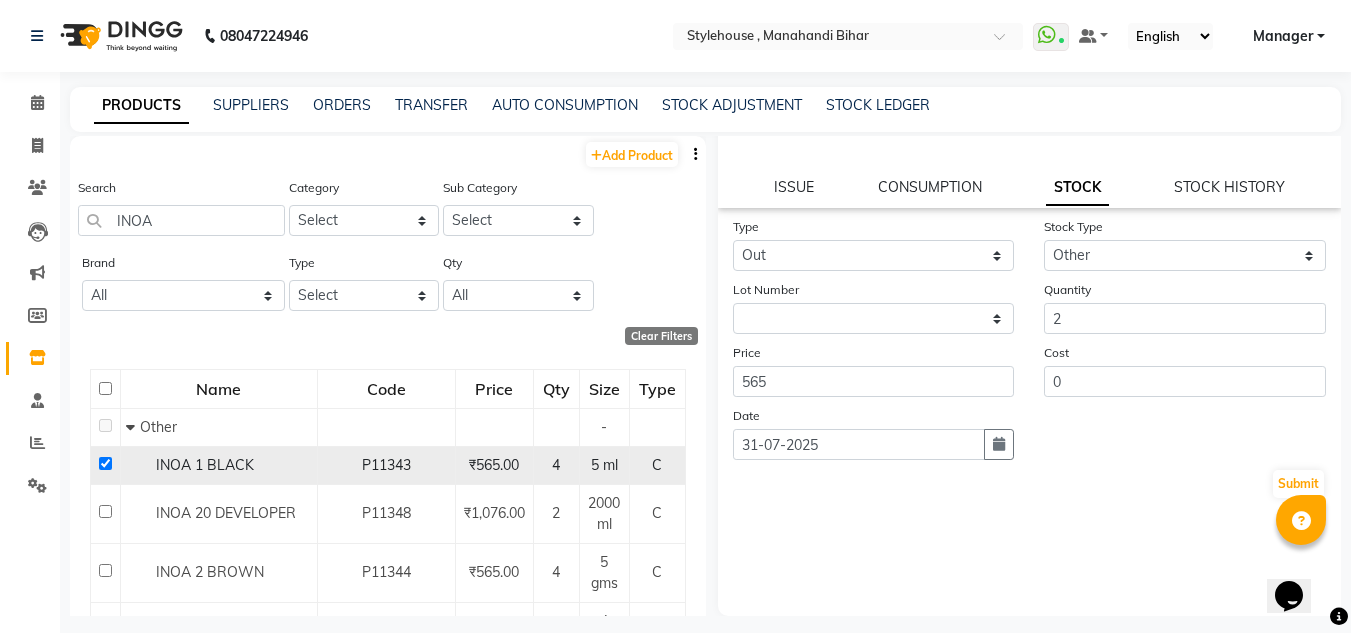 click 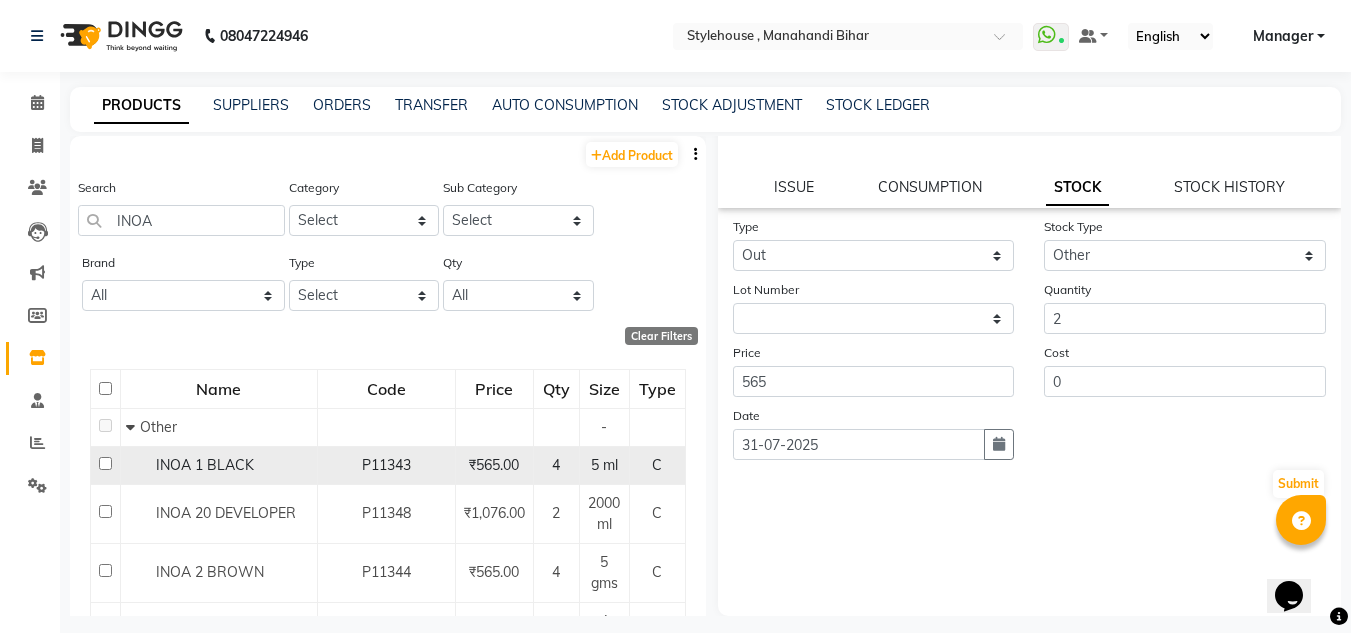 checkbox on "false" 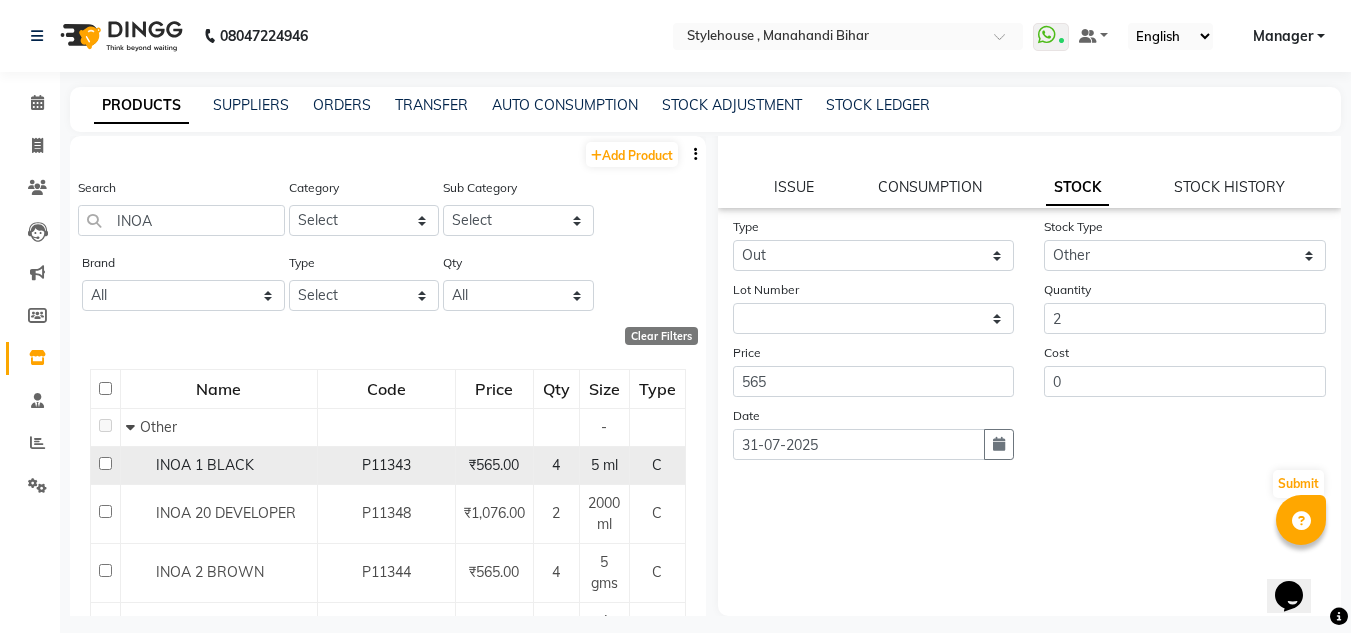 scroll, scrollTop: 20, scrollLeft: 0, axis: vertical 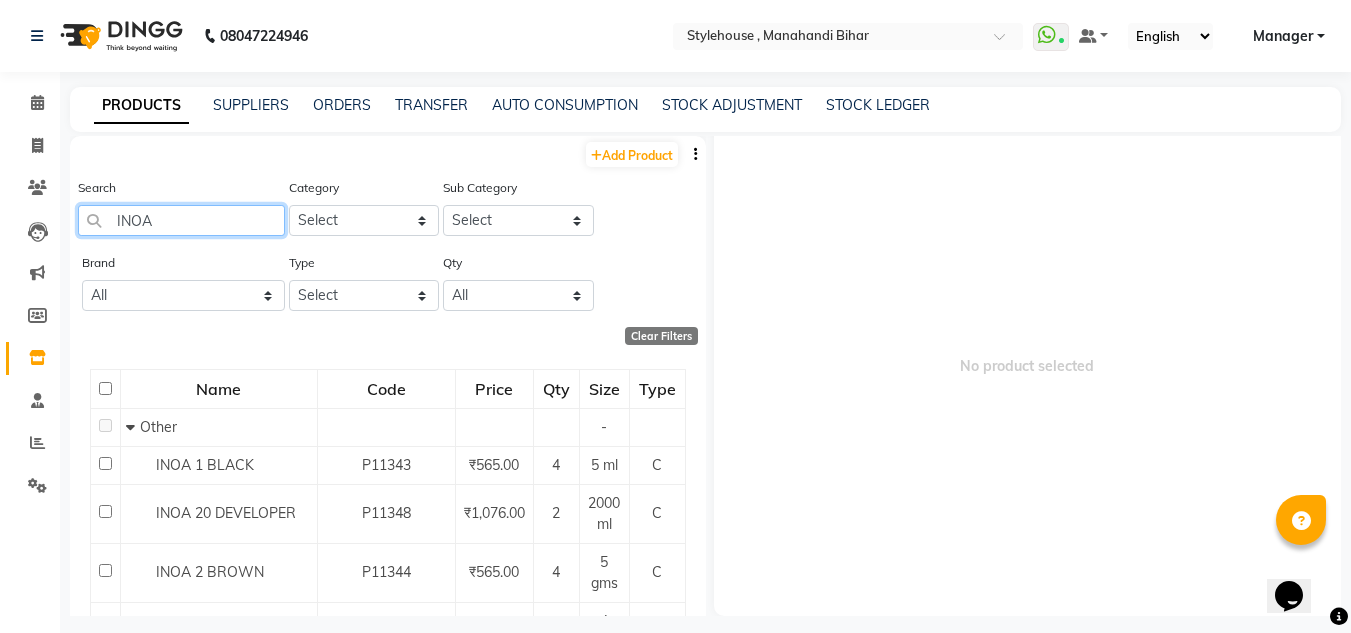 click on "INOA" 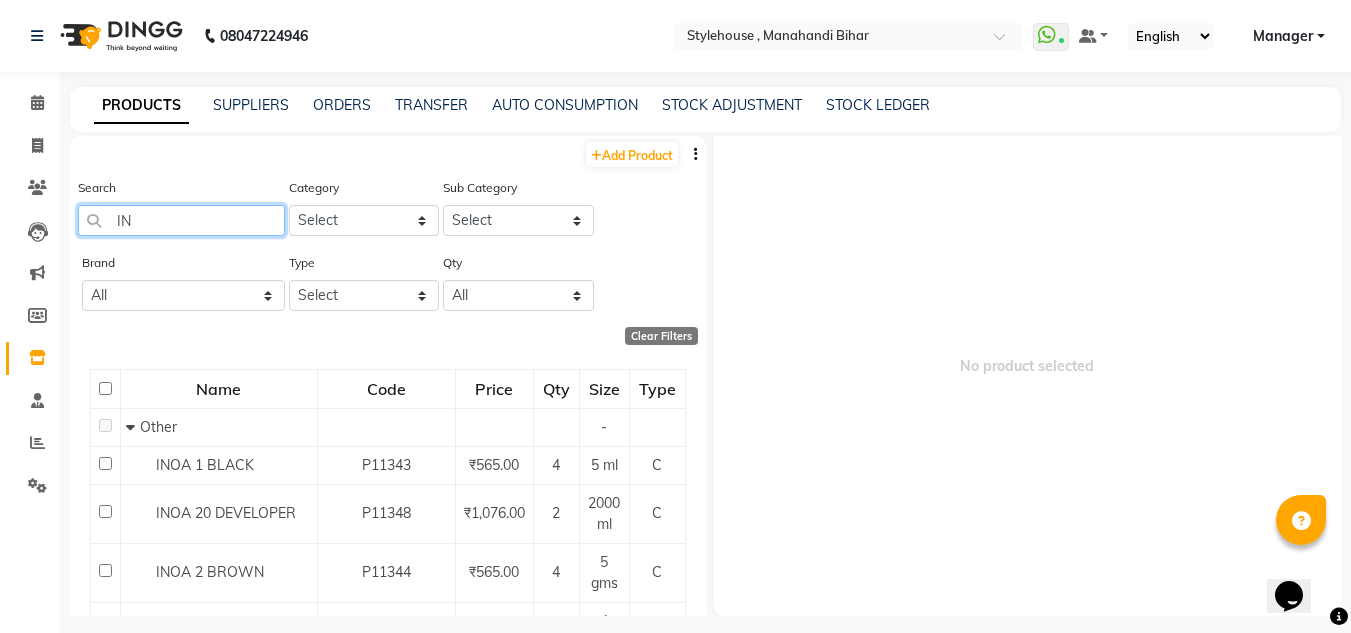type on "I" 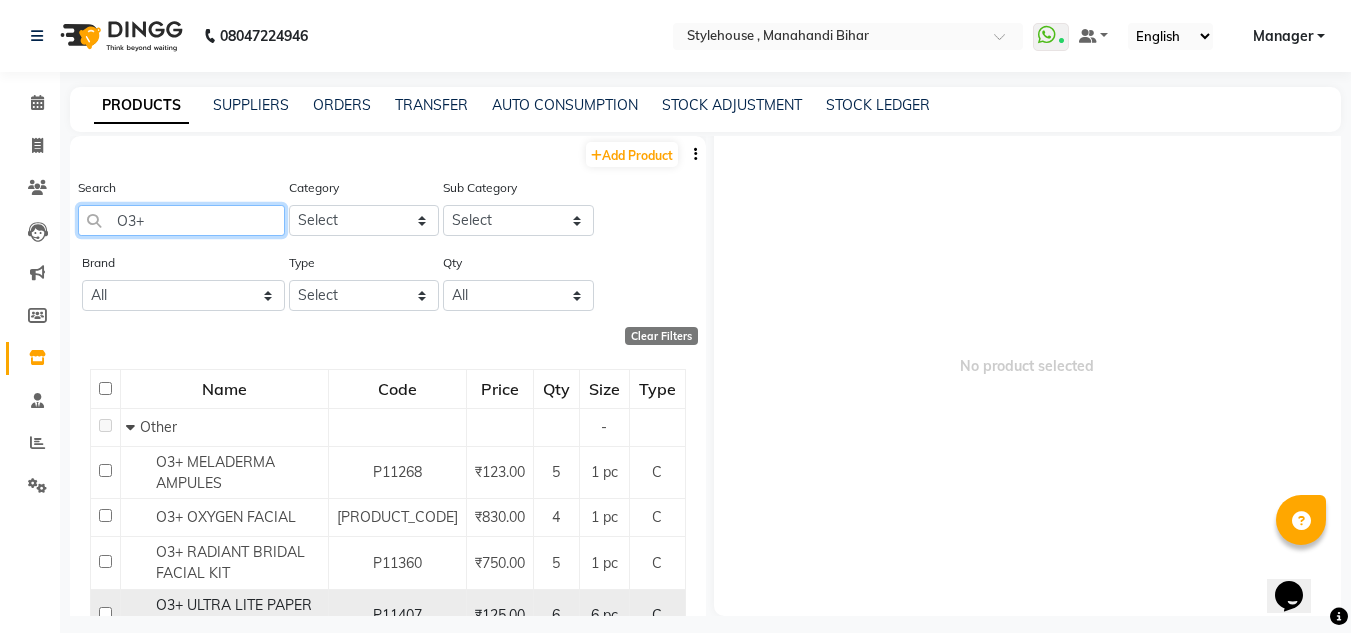 scroll, scrollTop: 87, scrollLeft: 0, axis: vertical 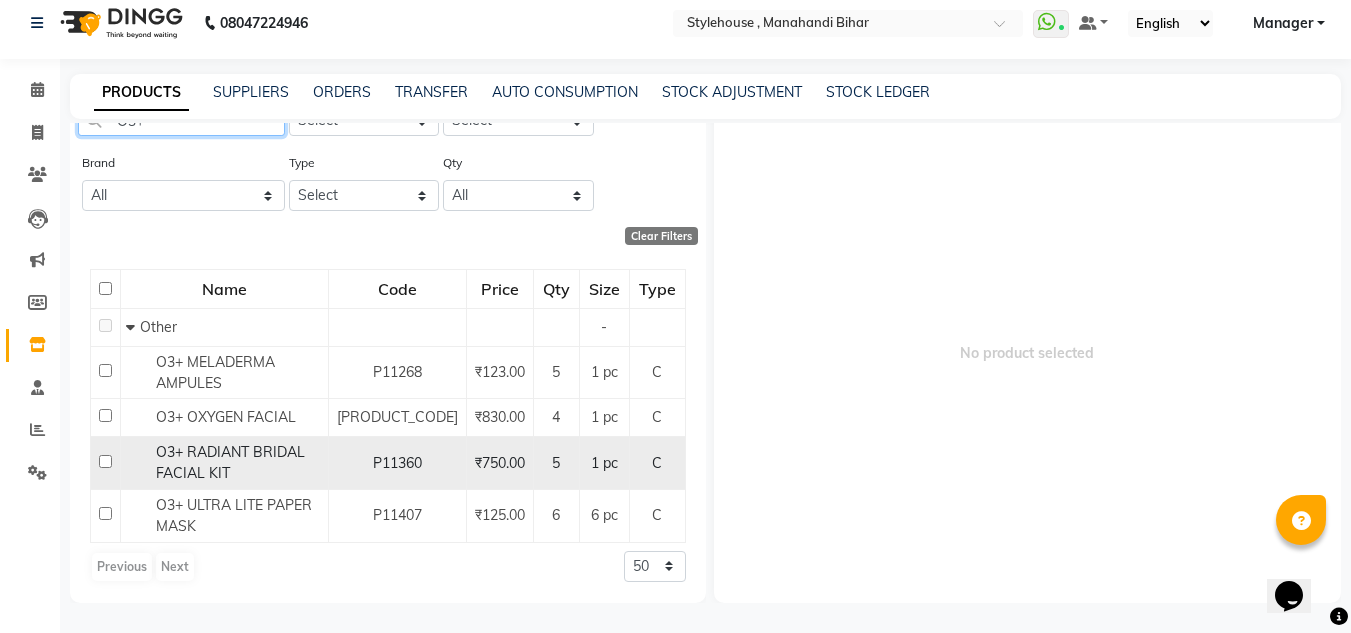 type on "O3+" 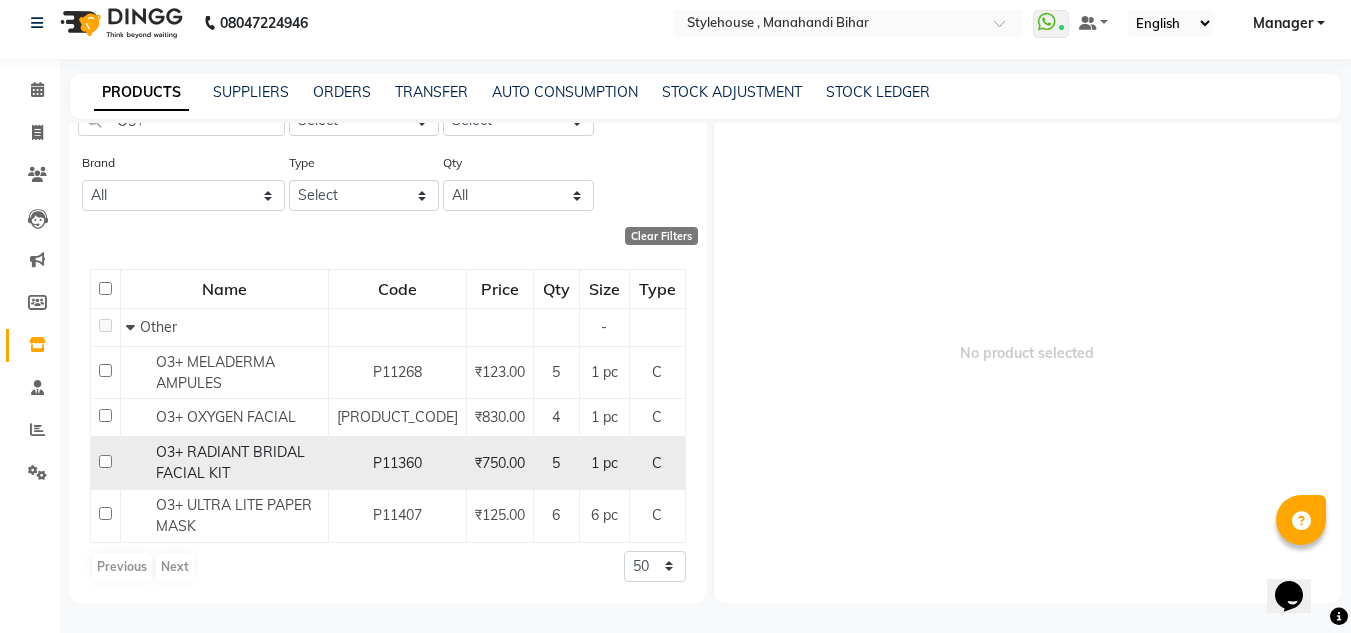click 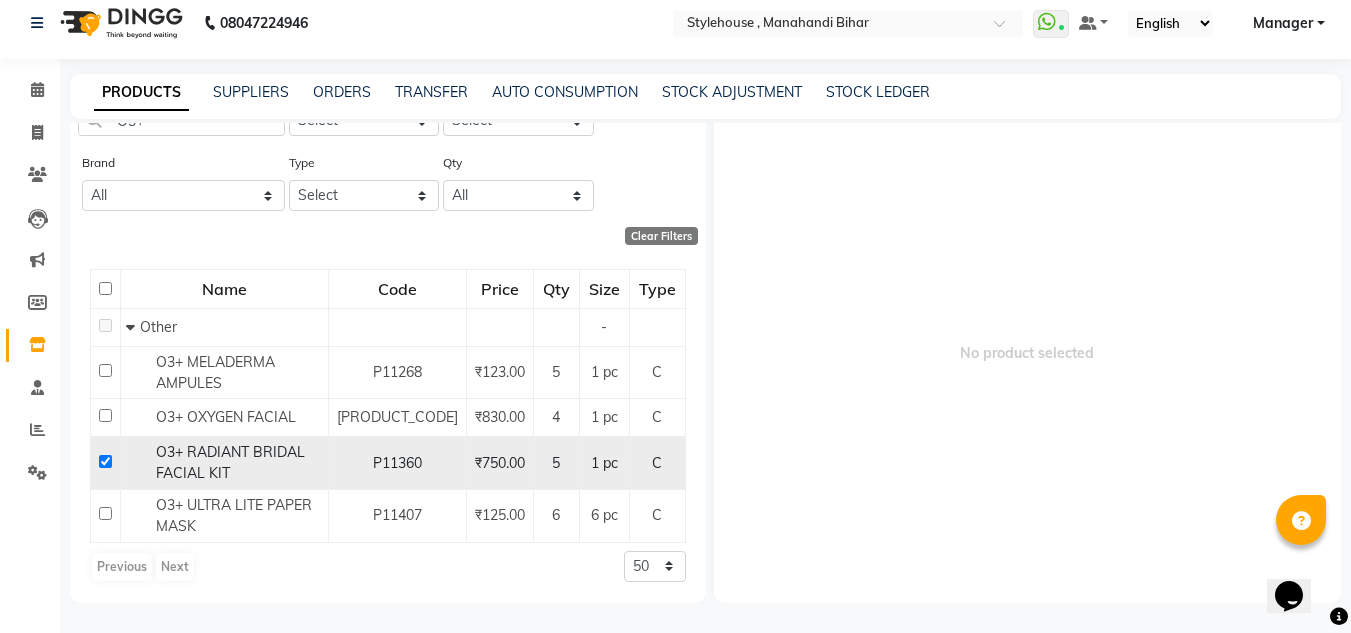 checkbox on "true" 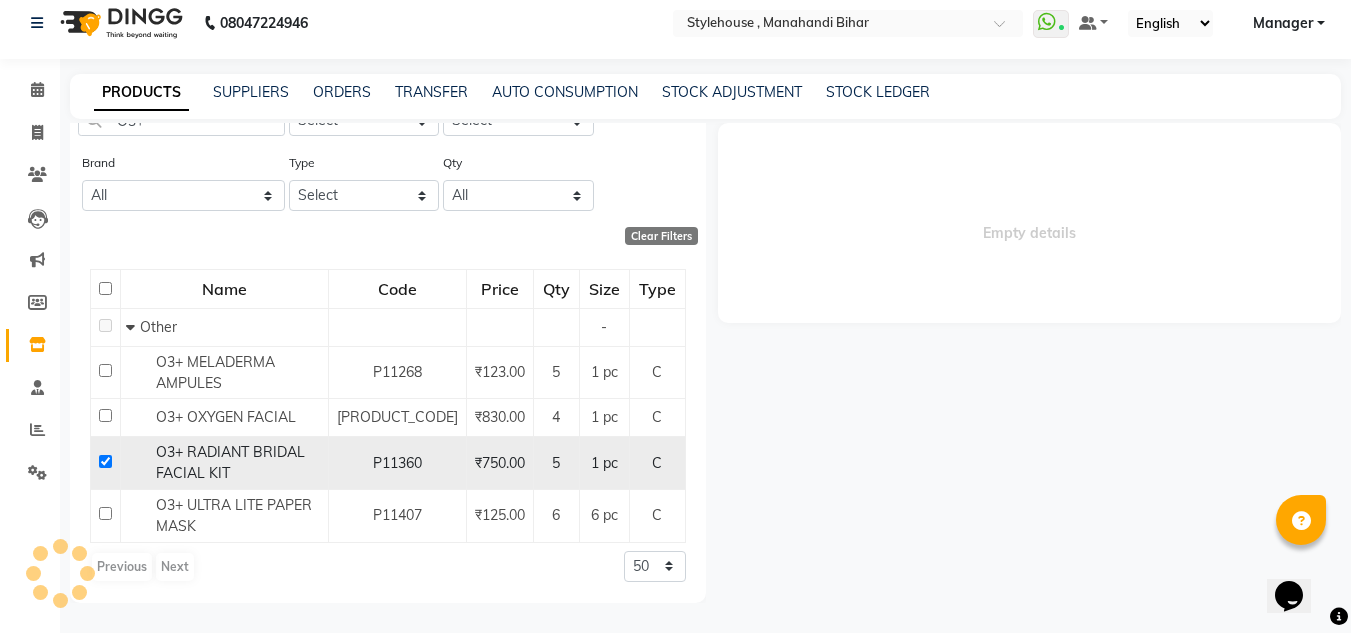 select 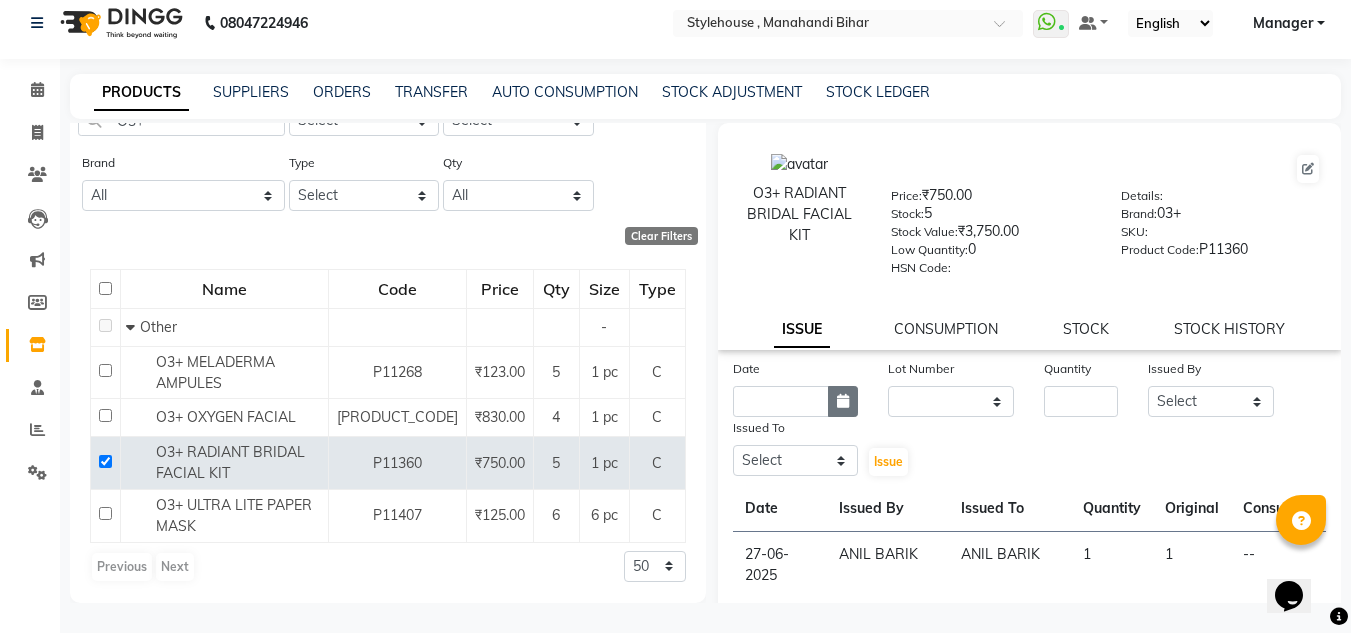 click 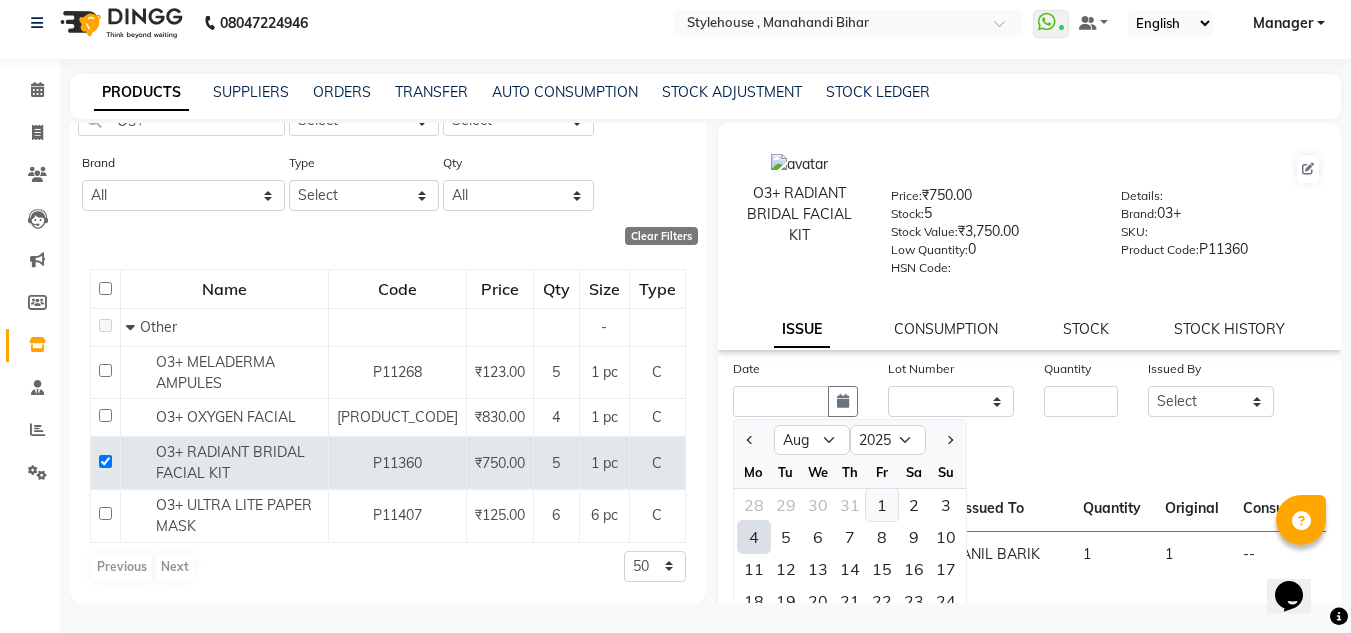 click on "1" 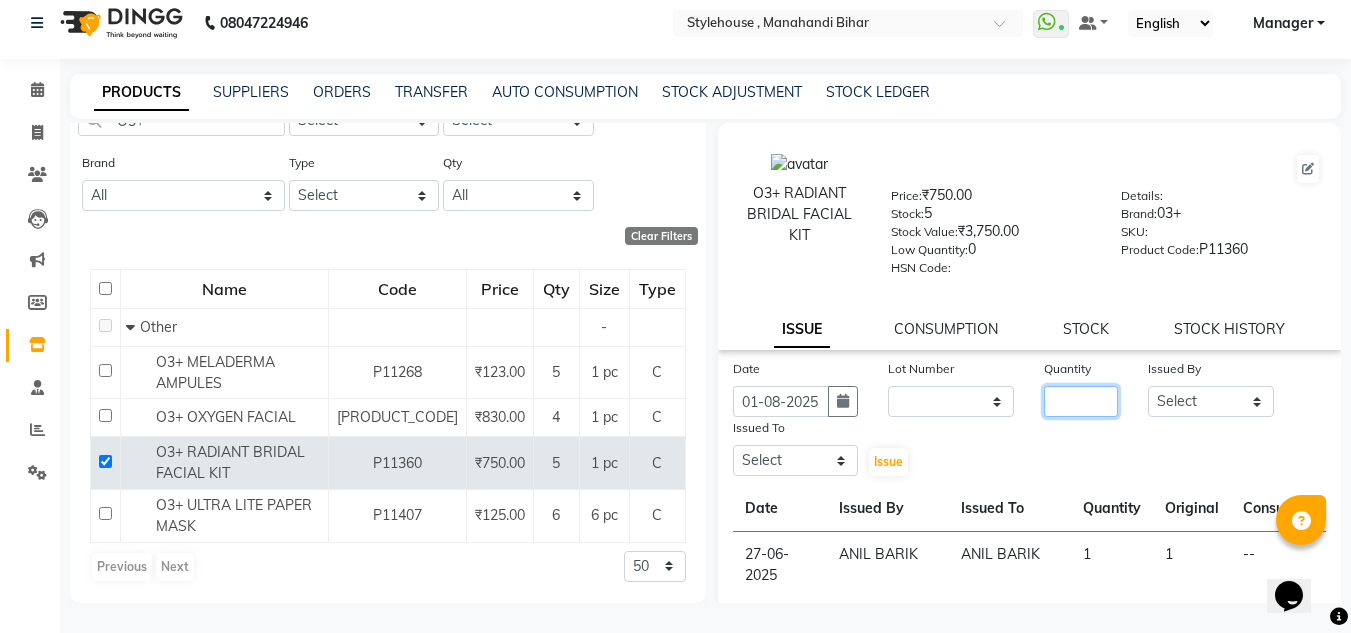 click 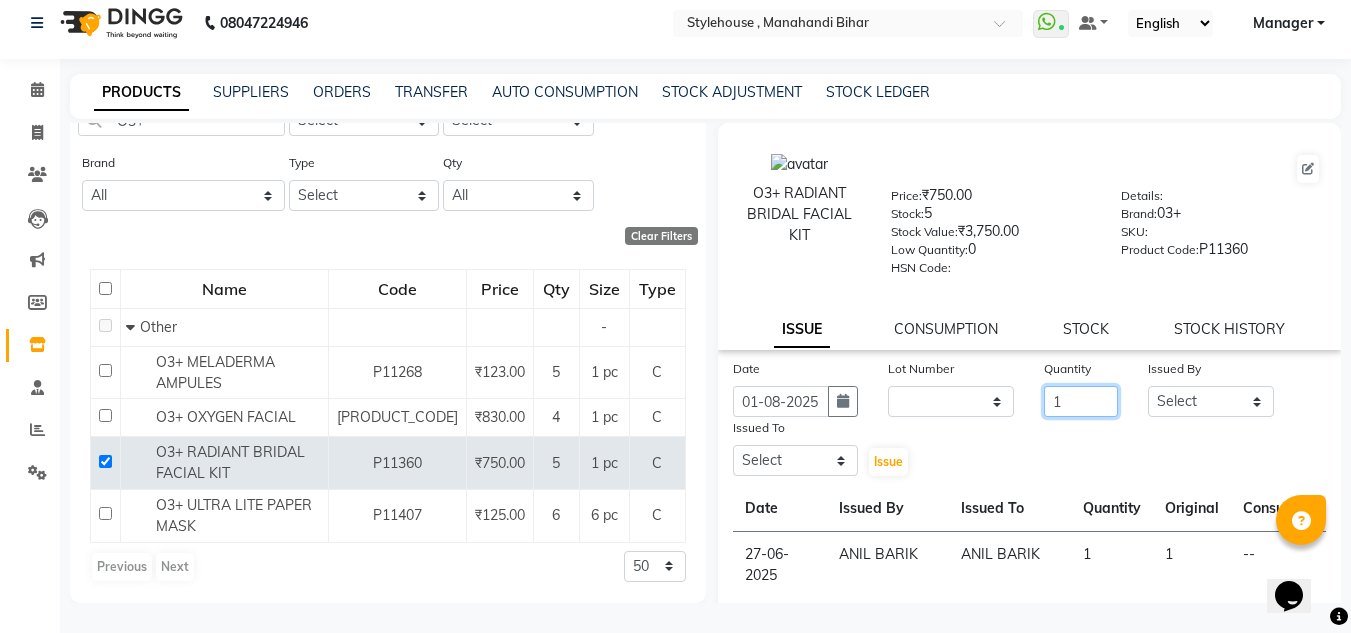 type on "1" 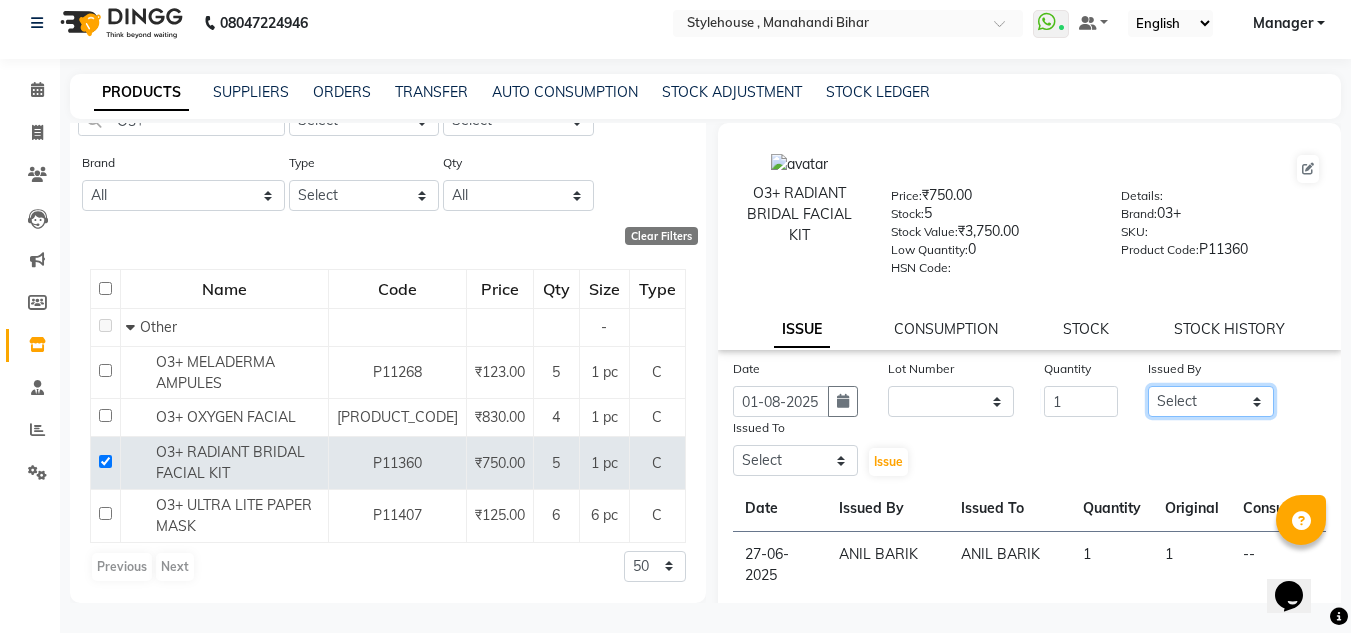 click on "Select [FIRST] [FIRST] [FIRST] [FIRST] [FIRST] Manager [FIRST] [FIRST] [FIRST] [FIRST] [FIRST] [FIRST] [FIRST] [FIRST] [FIRST] [FIRST] [FIRST]" 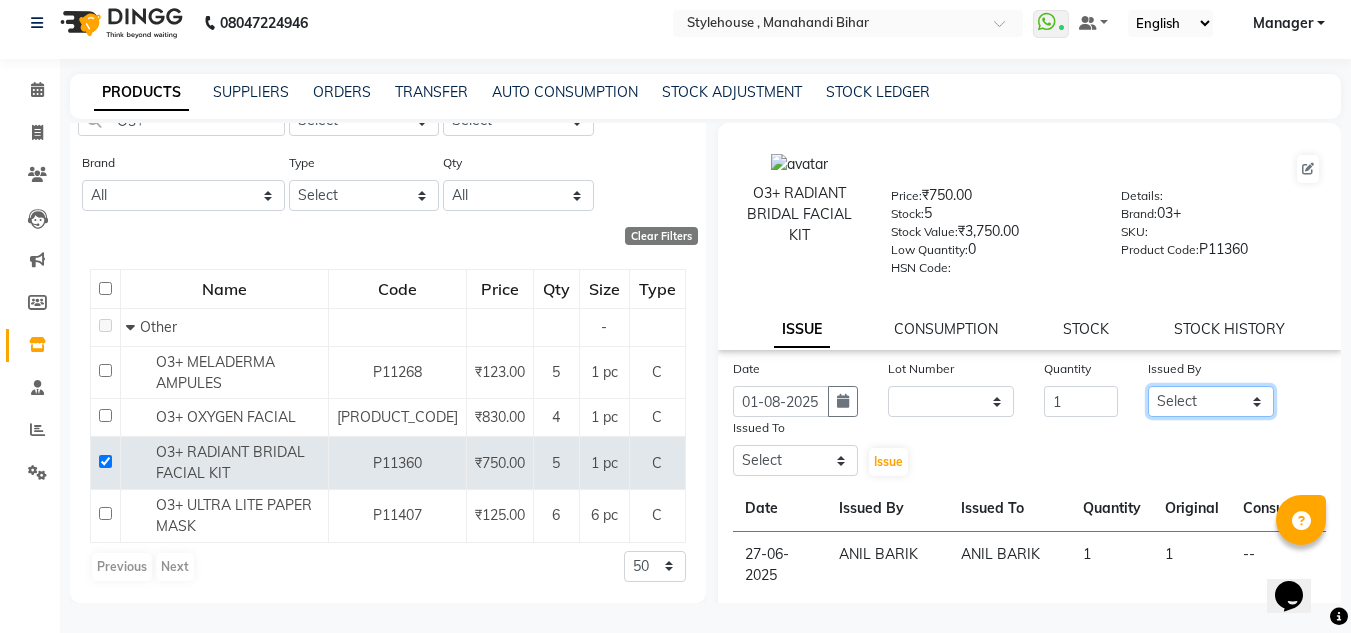 select on "69894" 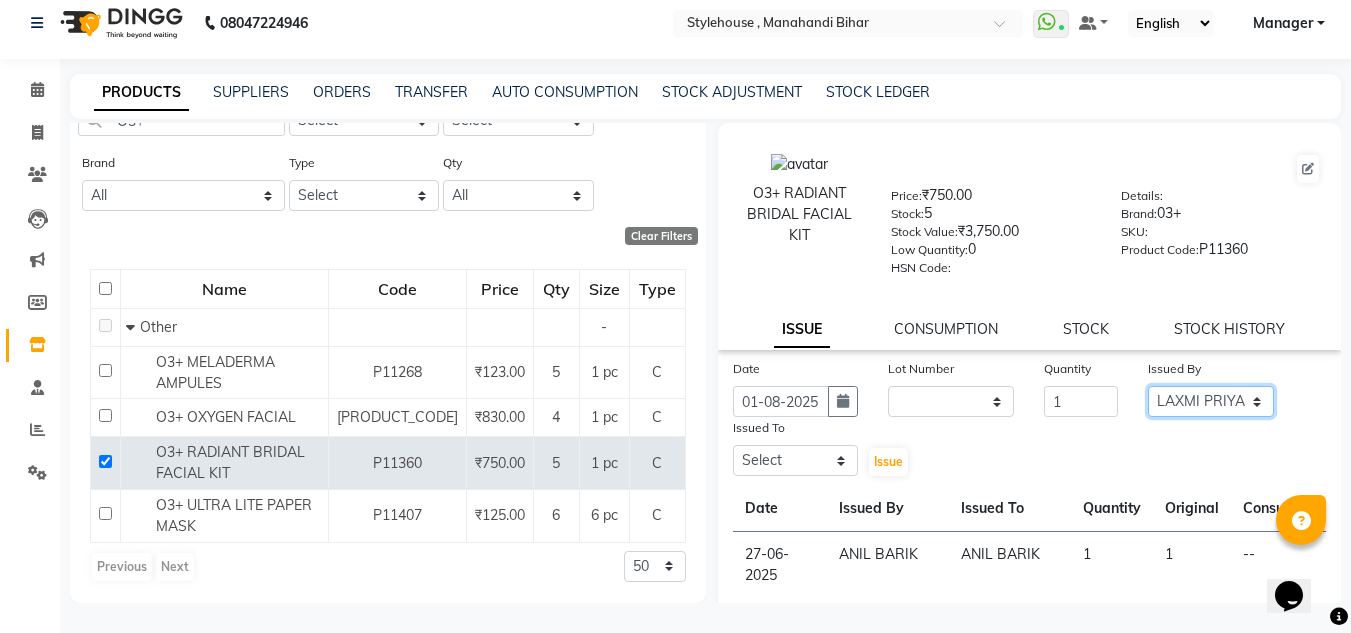 click on "Select [FIRST] [FIRST] [FIRST] [FIRST] [FIRST] Manager [FIRST] [FIRST] [FIRST] [FIRST] [FIRST] [FIRST] [FIRST] [FIRST] [FIRST] [FIRST] [FIRST]" 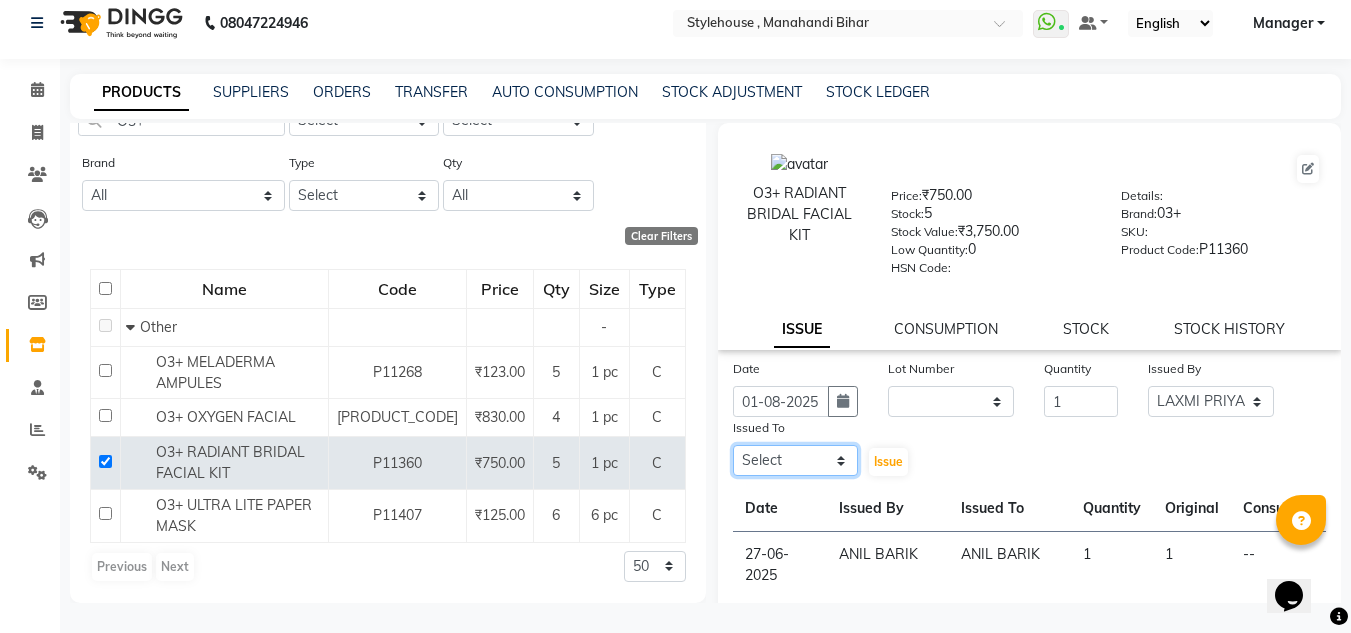click on "Select [FIRST] [FIRST] [FIRST] [FIRST] [FIRST] Manager [FIRST] [FIRST] [FIRST] [FIRST] [FIRST] [FIRST] [FIRST] [FIRST] [FIRST] [FIRST] [FIRST]" 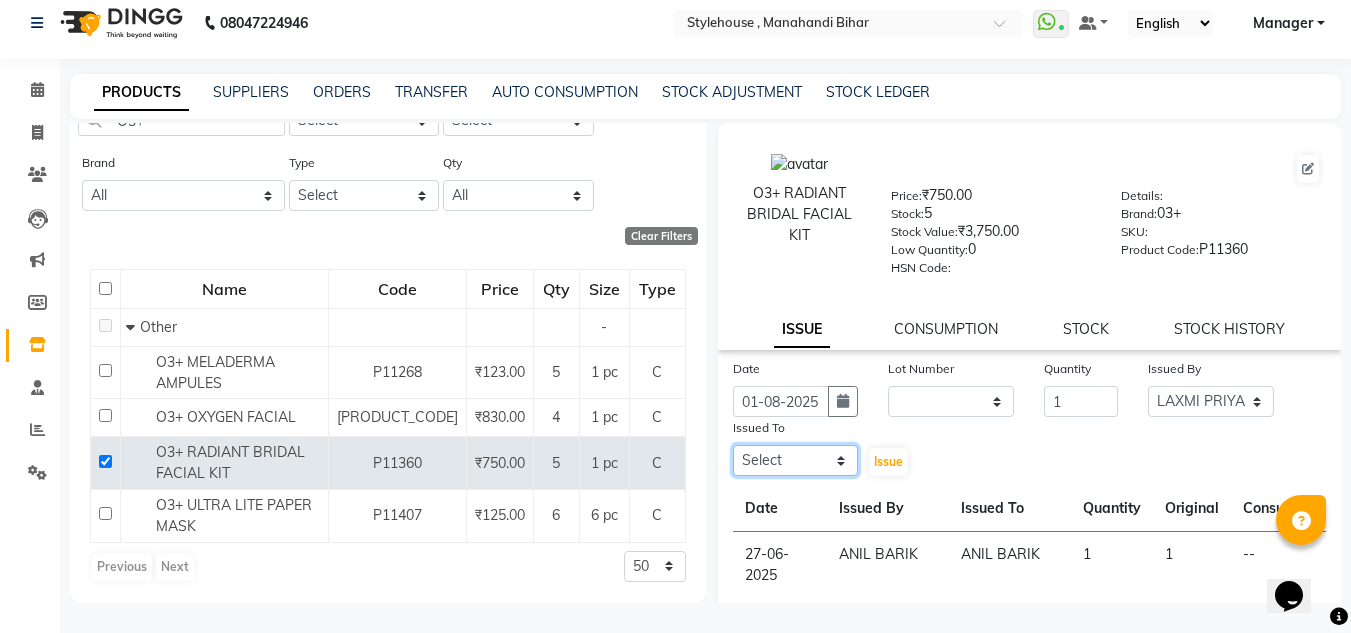 click on "Select [FIRST] [FIRST] [FIRST] [FIRST] [FIRST] Manager [FIRST] [FIRST] [FIRST] [FIRST] [FIRST] [FIRST] [FIRST] [FIRST] [FIRST] [FIRST] [FIRST]" 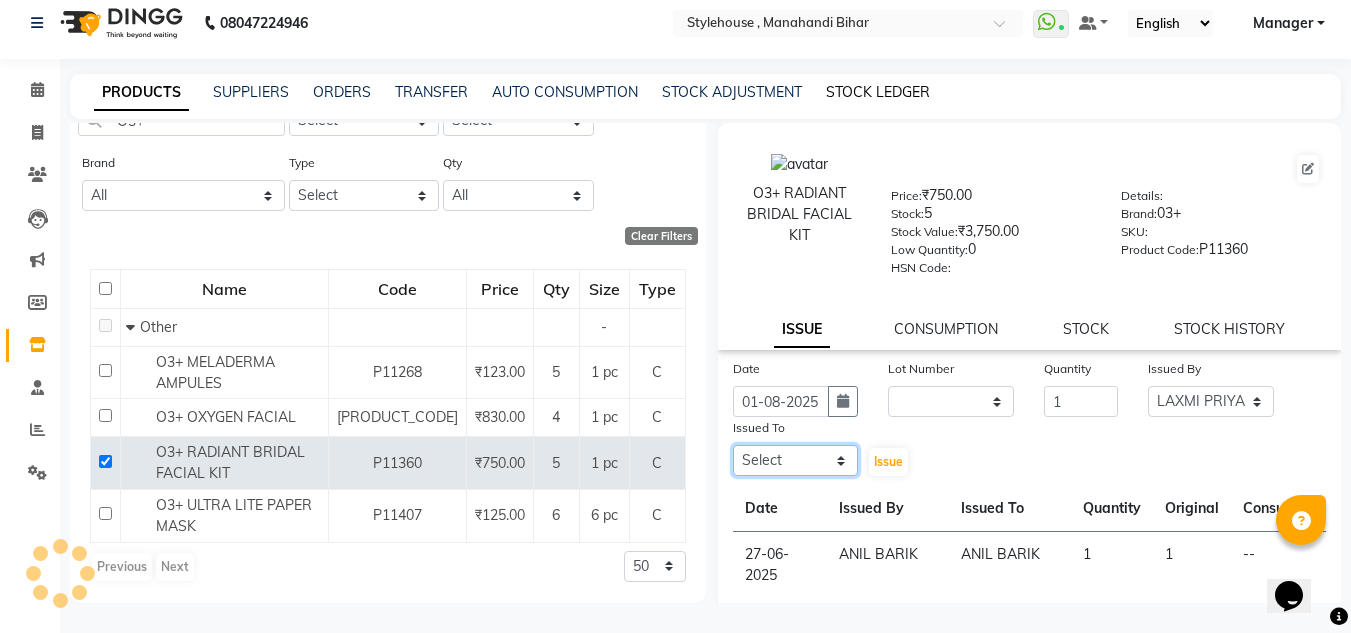 select on "69894" 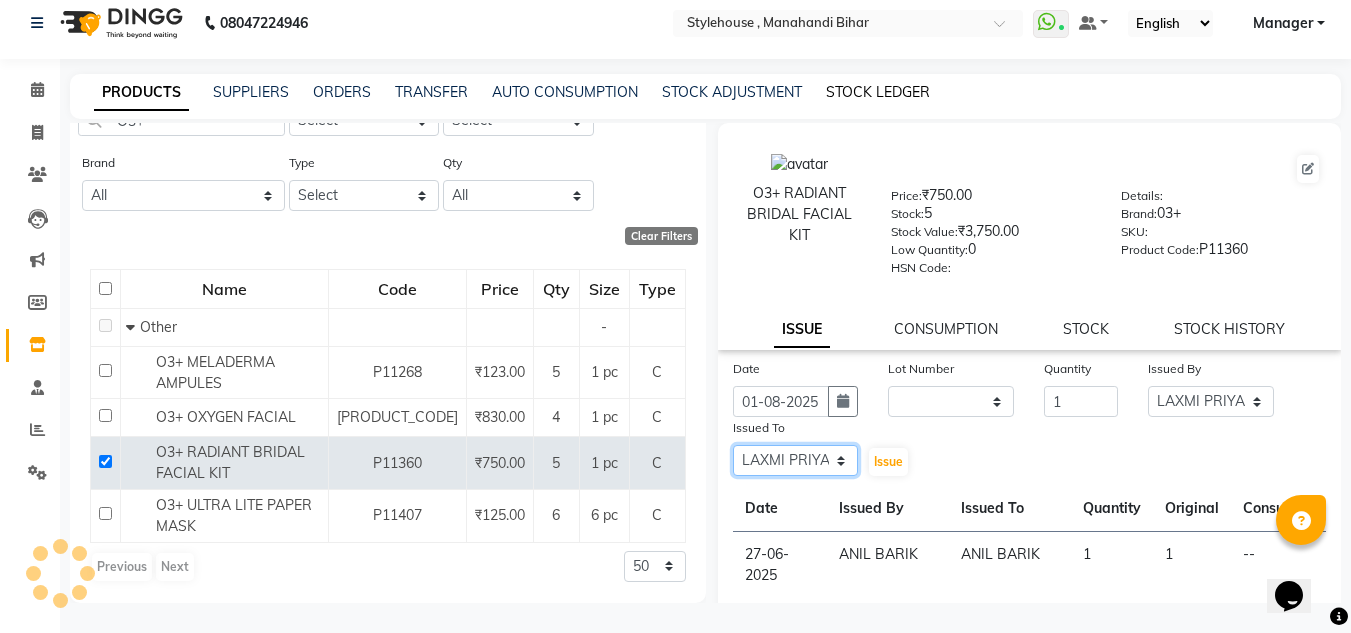 click on "Select [FIRST] [FIRST] [FIRST] [FIRST] [FIRST] Manager [FIRST] [FIRST] [FIRST] [FIRST] [FIRST] [FIRST] [FIRST] [FIRST] [FIRST] [FIRST] [FIRST]" 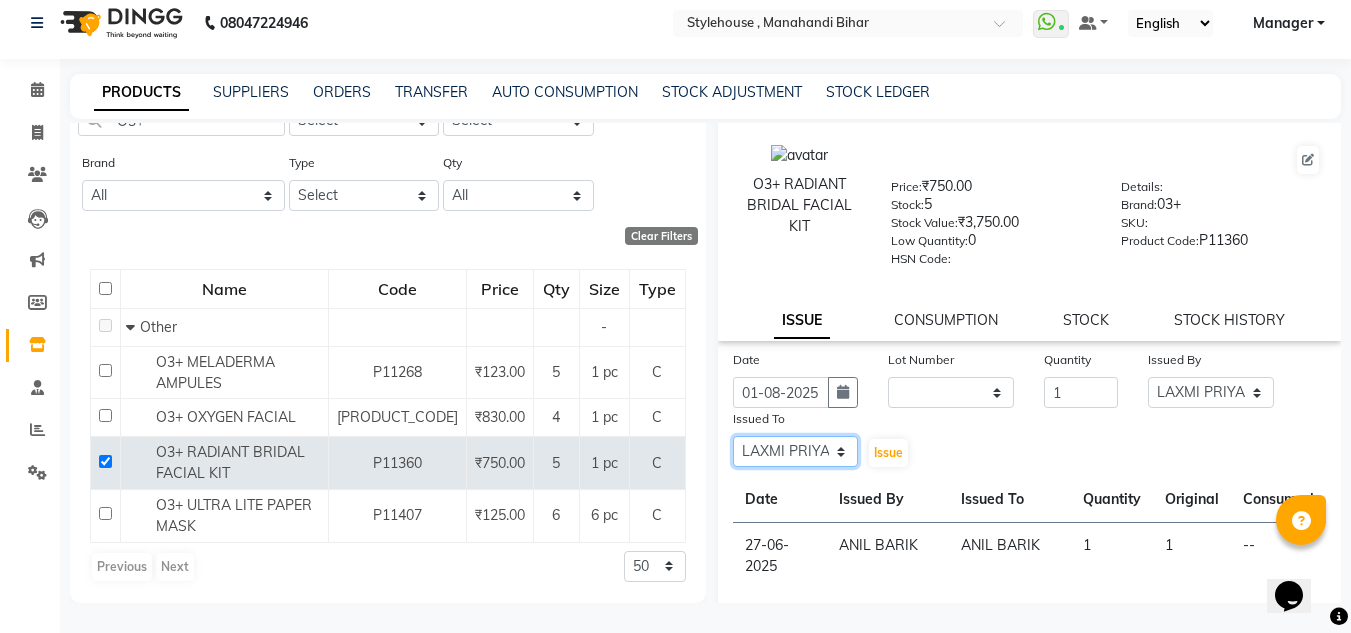 scroll, scrollTop: 0, scrollLeft: 0, axis: both 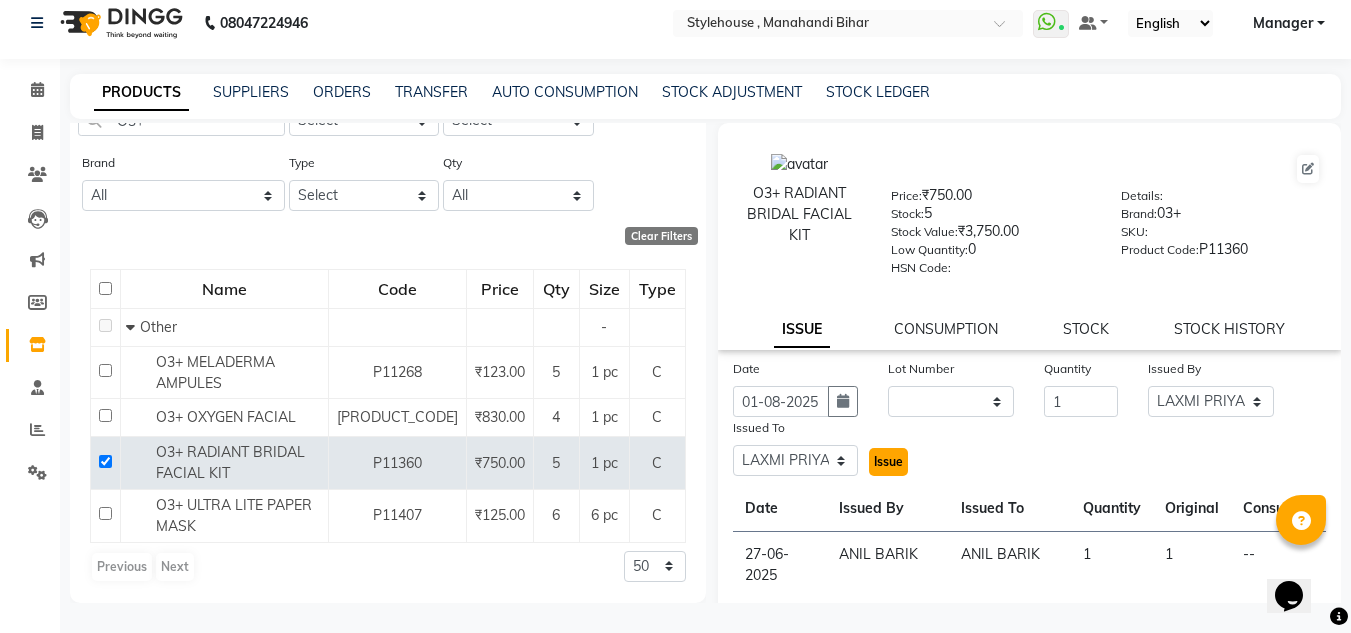 click on "Issue" 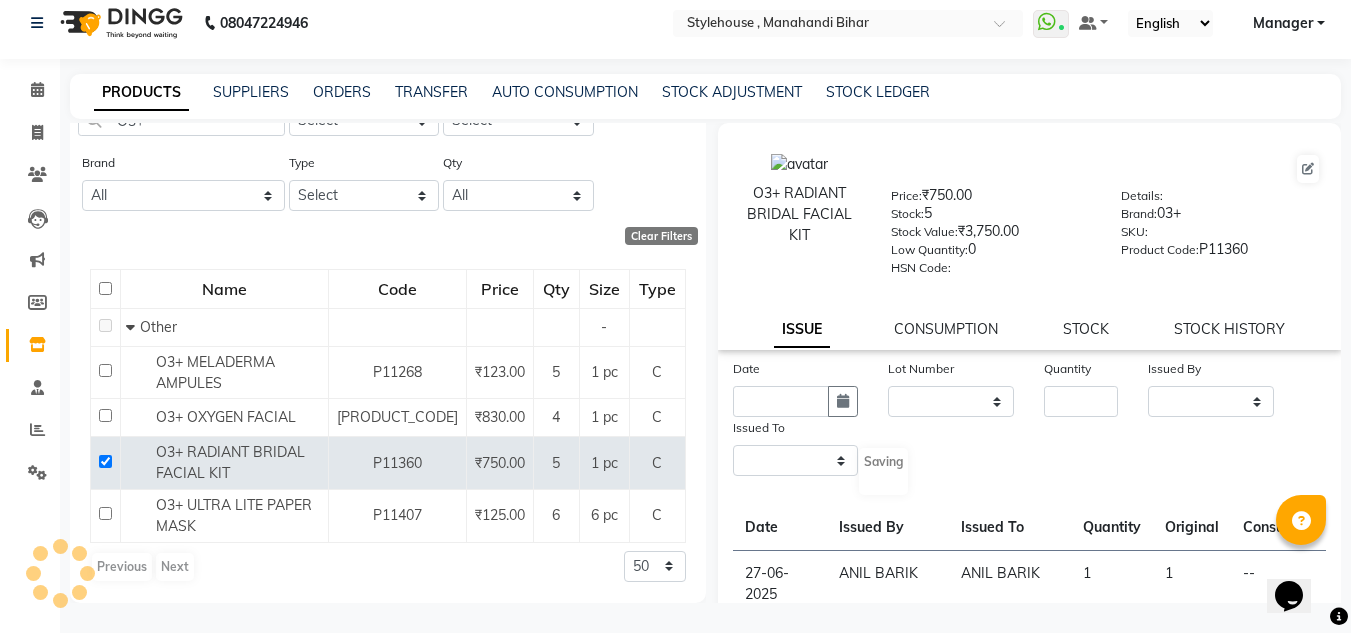 select 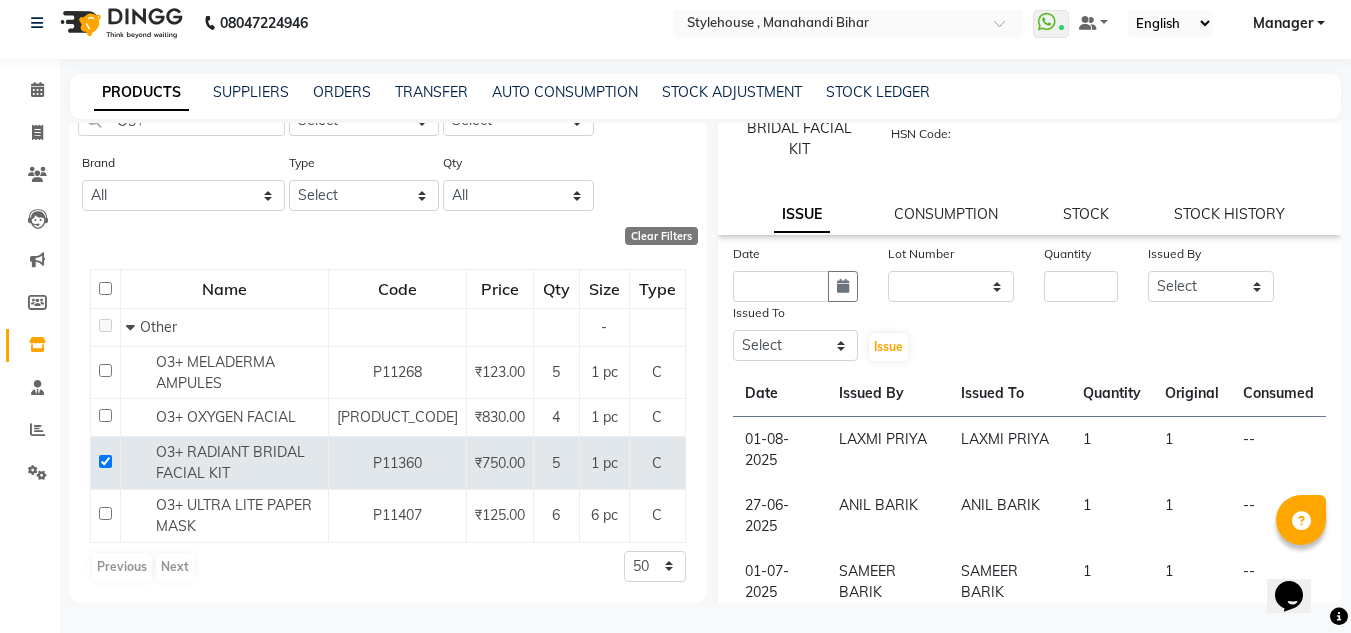 scroll, scrollTop: 155, scrollLeft: 0, axis: vertical 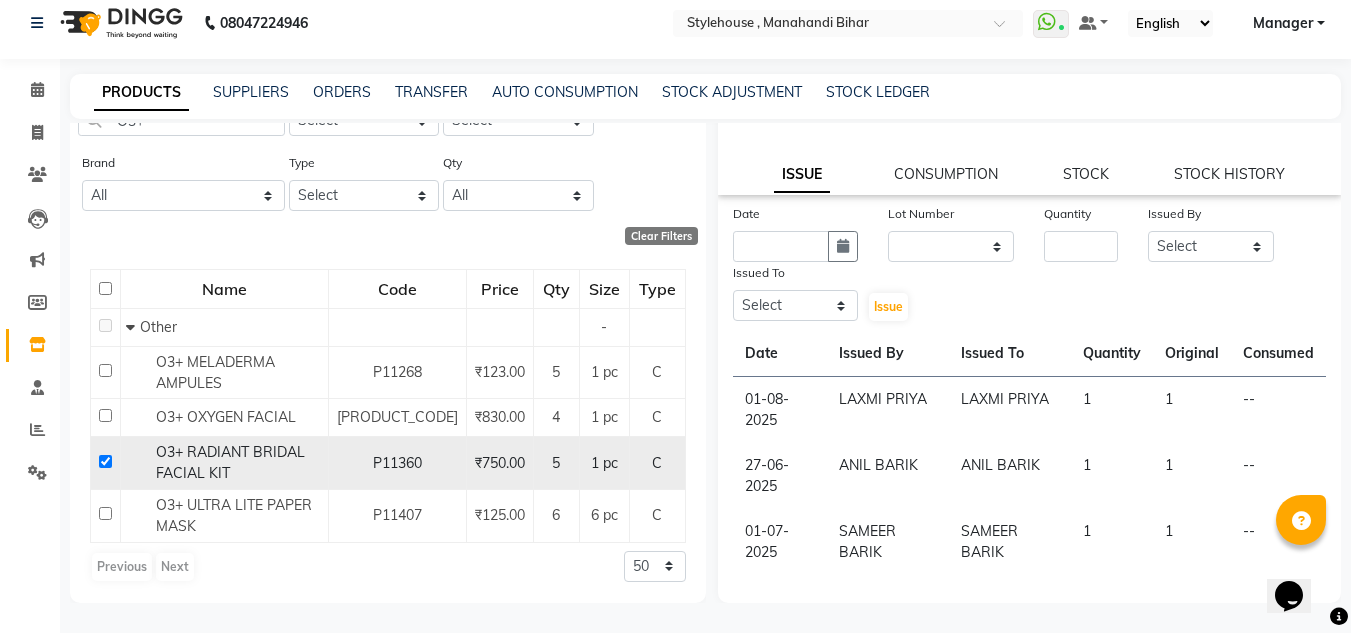 click 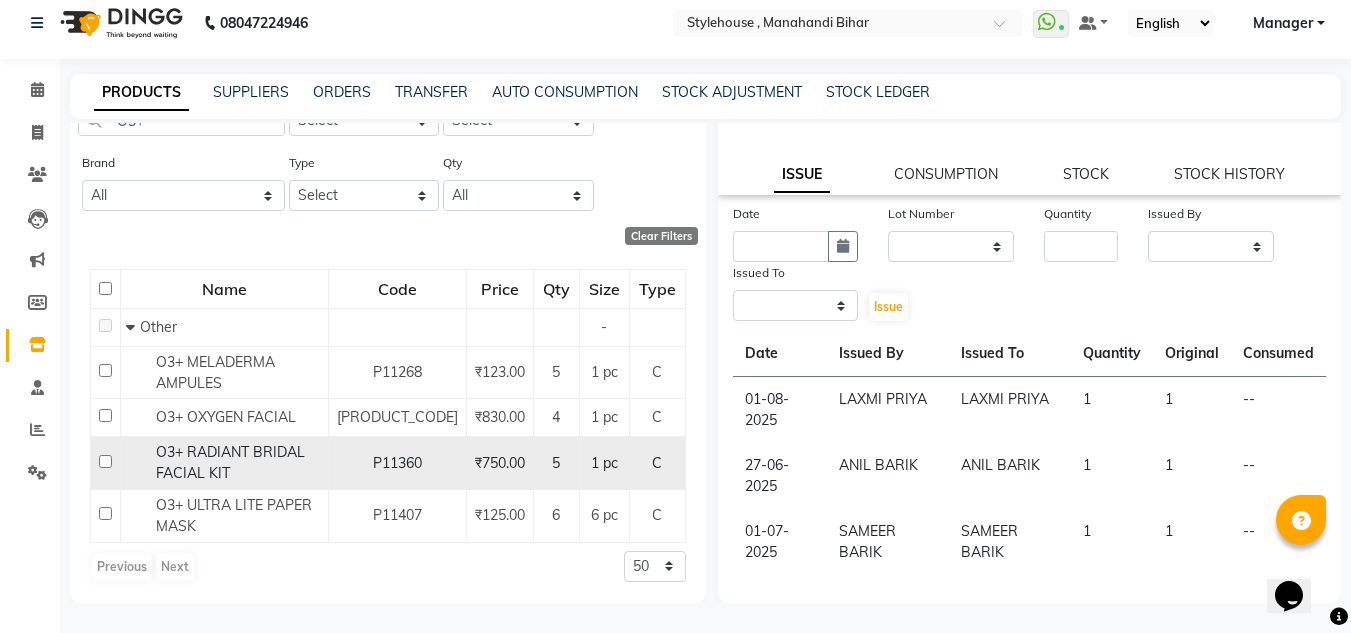 scroll, scrollTop: 20, scrollLeft: 0, axis: vertical 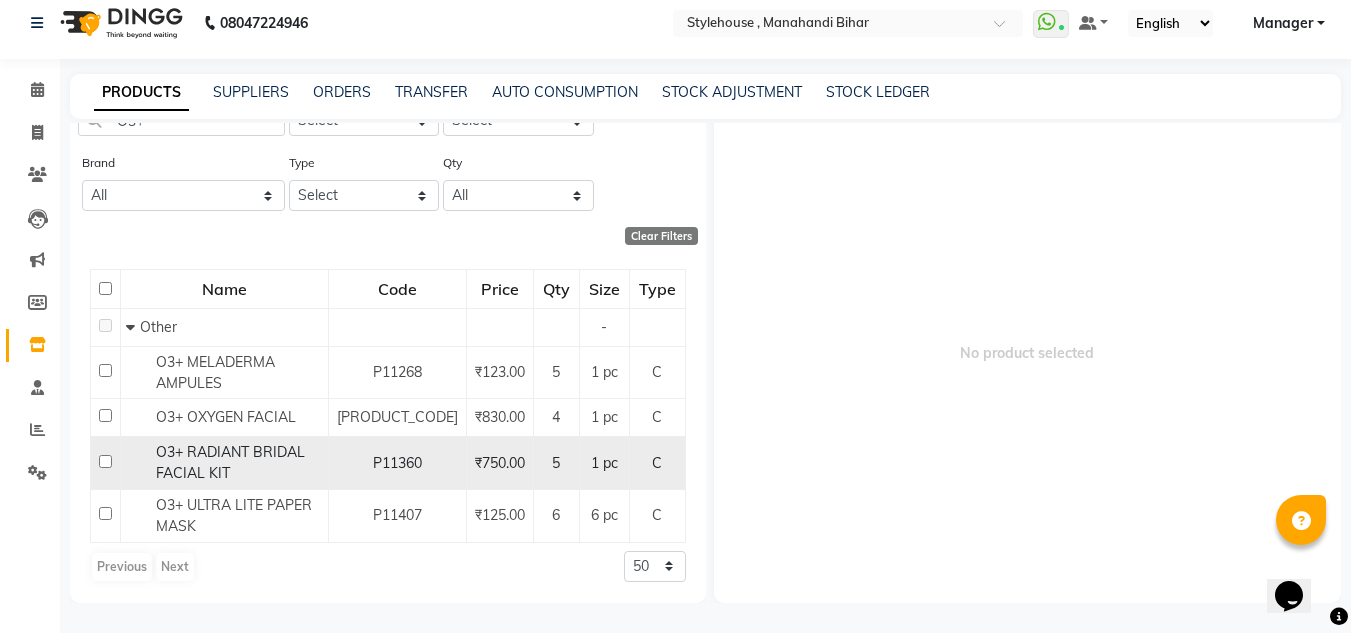 click 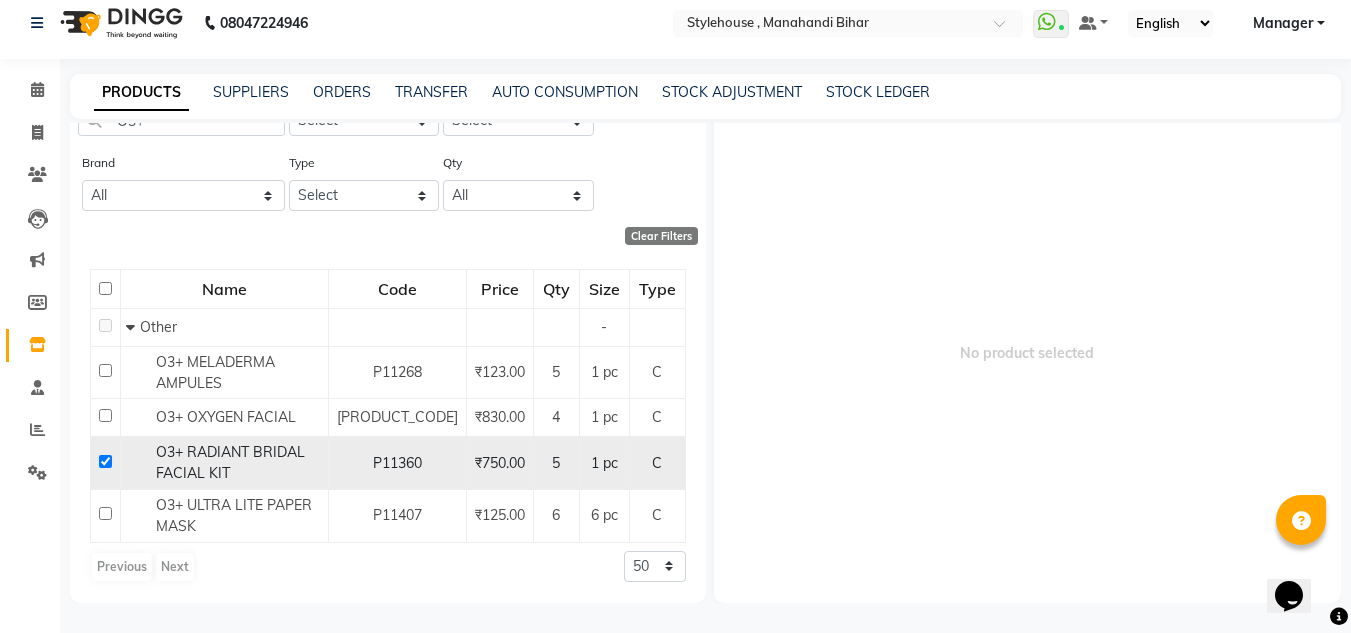 checkbox on "true" 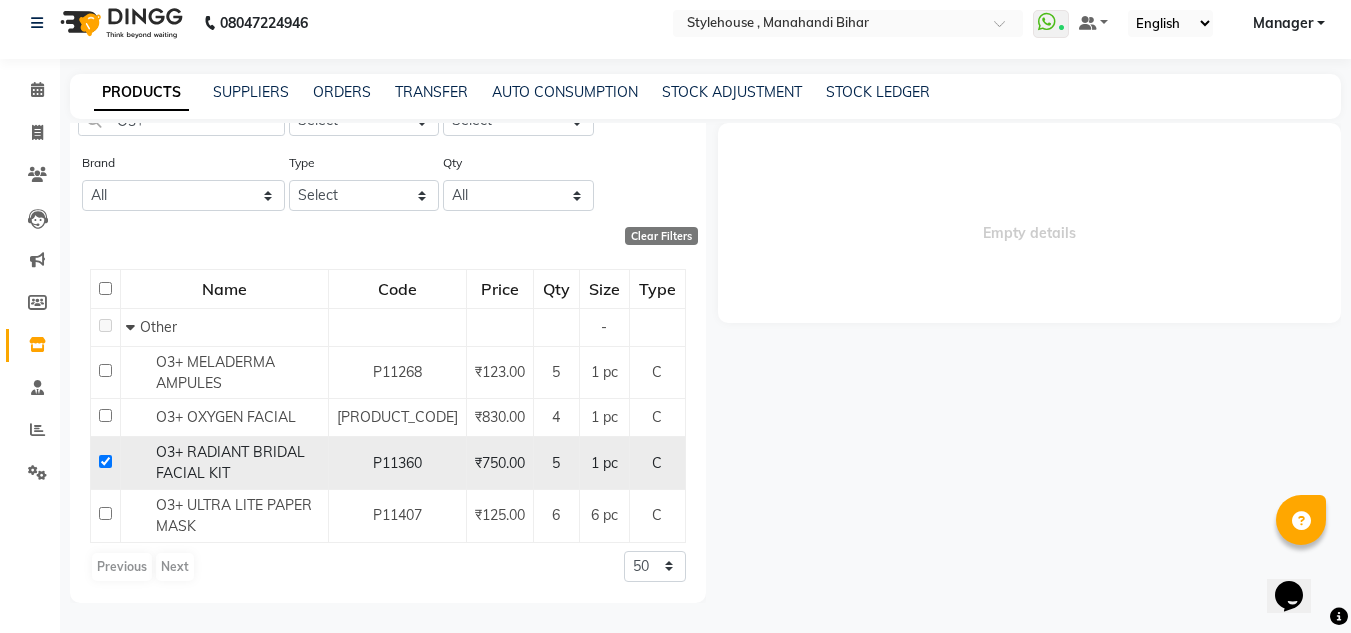 scroll, scrollTop: 0, scrollLeft: 0, axis: both 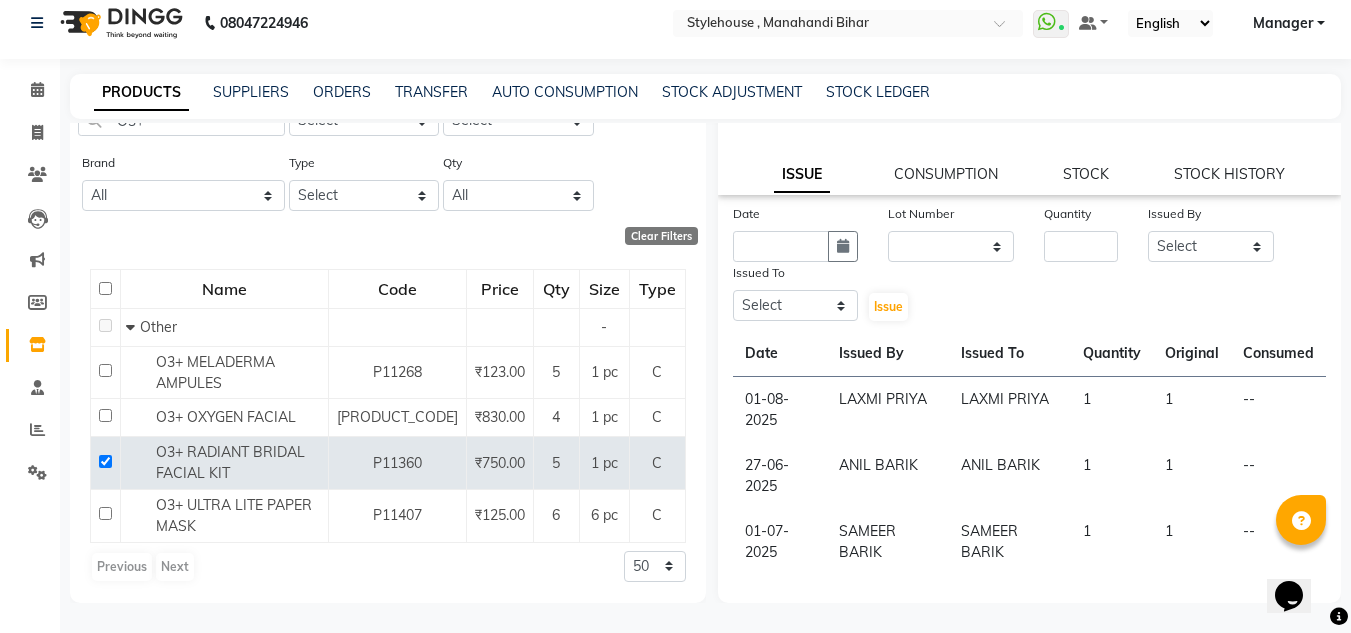 click on "01-08-2025" 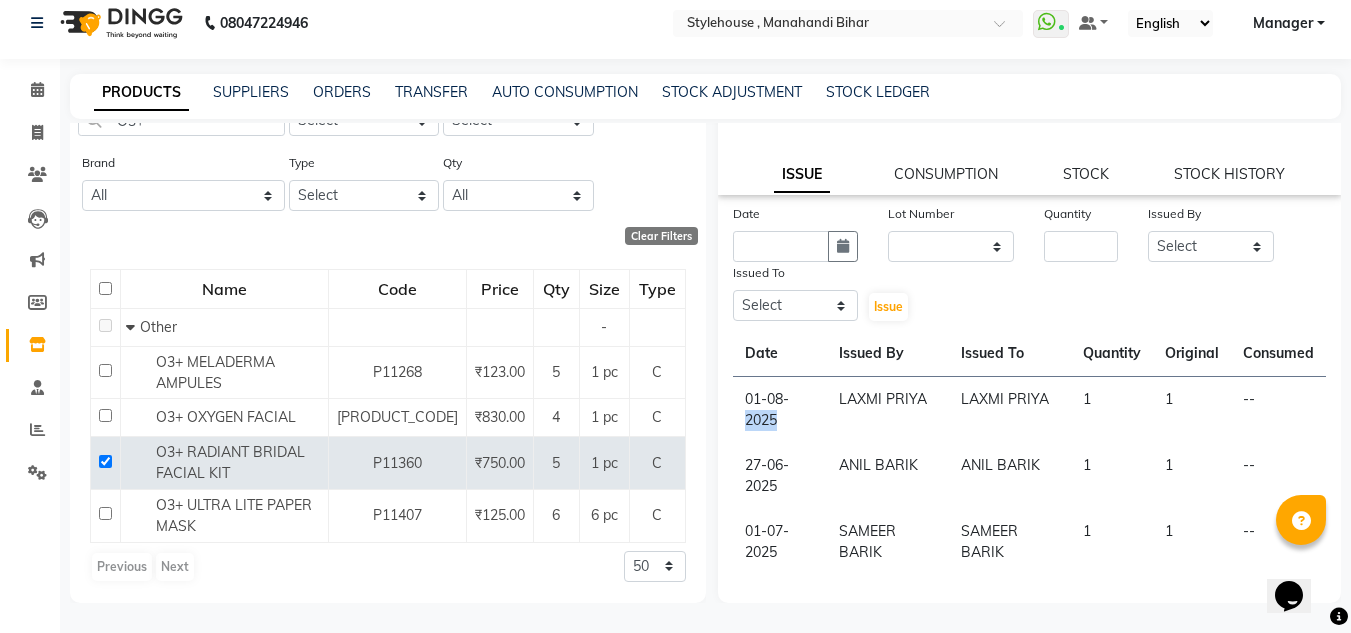 click on "01-08-2025" 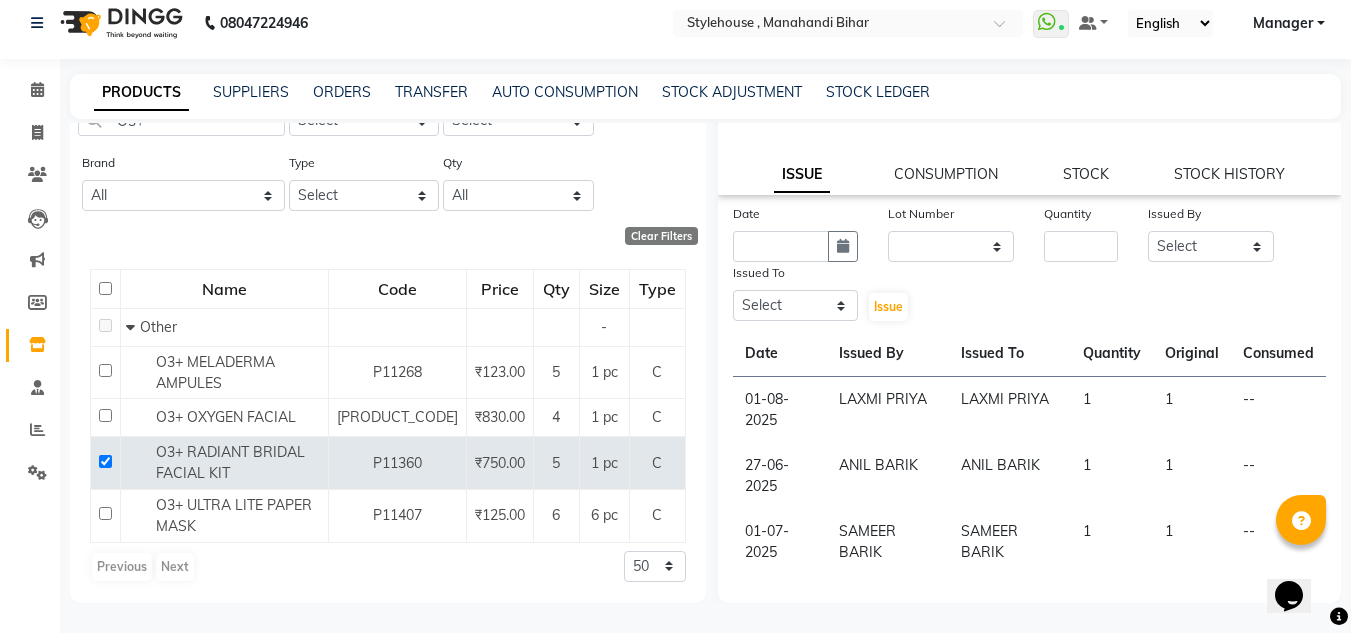 click on "LAXMI PRIYA" 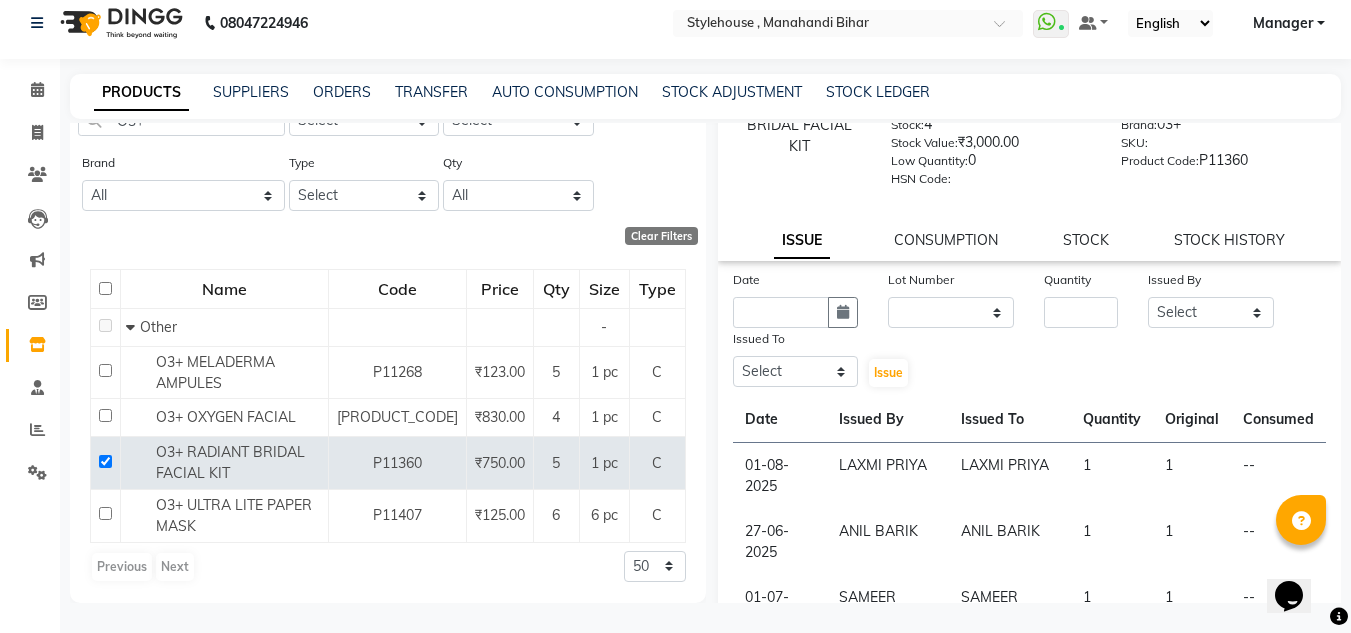 scroll, scrollTop: 55, scrollLeft: 0, axis: vertical 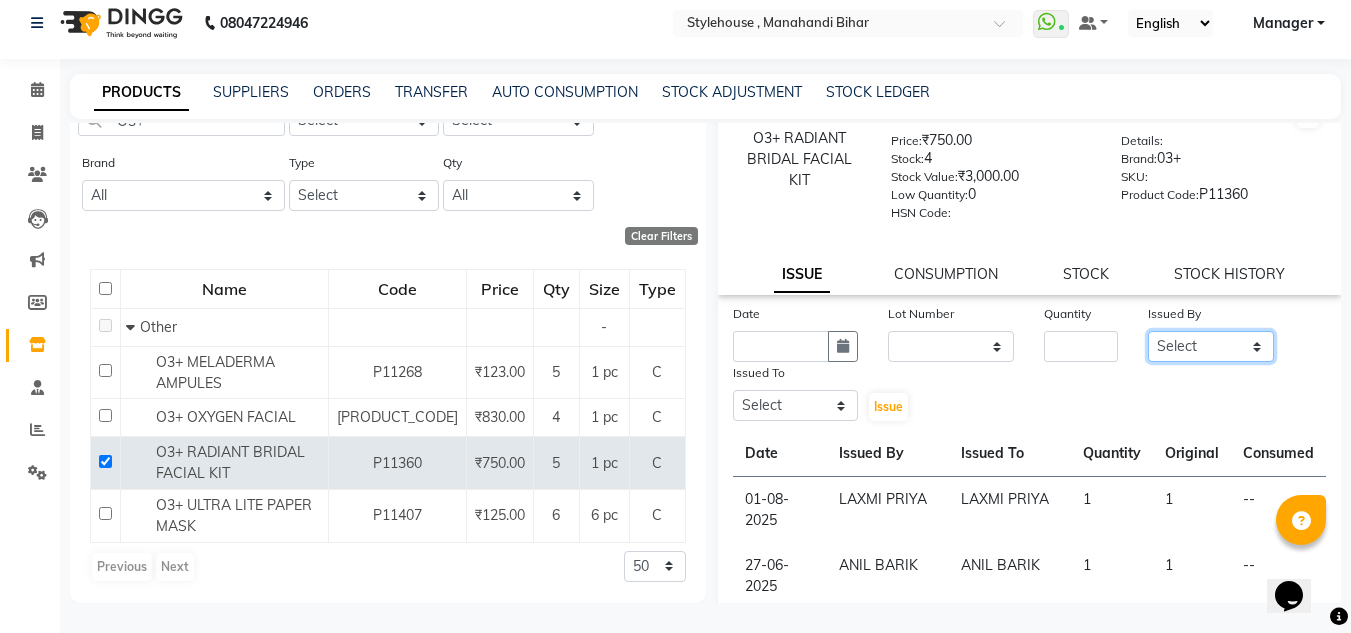 click on "Select [FIRST] [FIRST] [FIRST] [FIRST] [FIRST] Manager [FIRST] [FIRST] [FIRST] [FIRST] [FIRST] [FIRST] [FIRST] [FIRST] [FIRST] [FIRST] [FIRST]" 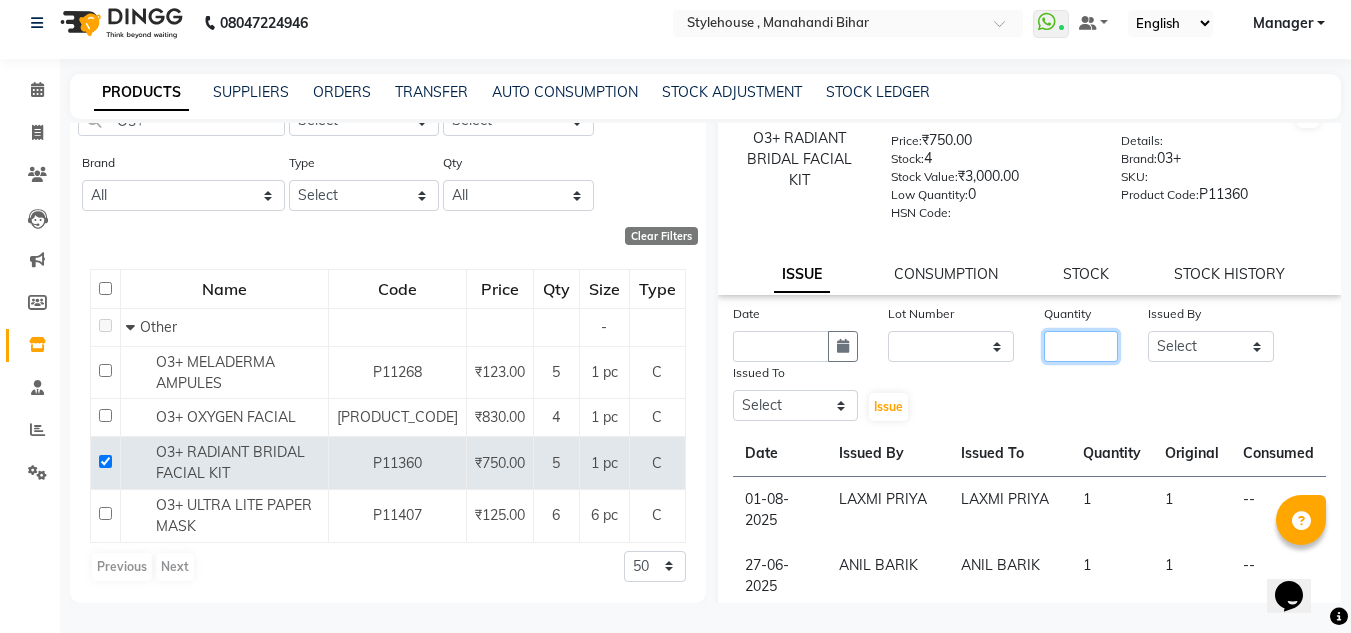 click on "Date Lot Number None Quantity Issued By Select [FIRST] [FIRST] [FIRST] [FIRST] [FIRST] Manager [FIRST] [FIRST] [FIRST] [FIRST] [FIRST] [FIRST] [FIRST] [FIRST] [FIRST] [FIRST] [FIRST] Issued To Select [FIRST] [FIRST] [FIRST] [FIRST] [FIRST] Manager [FIRST] [FIRST] [FIRST] [FIRST] [FIRST] [FIRST] [FIRST] [FIRST] [FIRST] [FIRST] [FIRST] Issue" 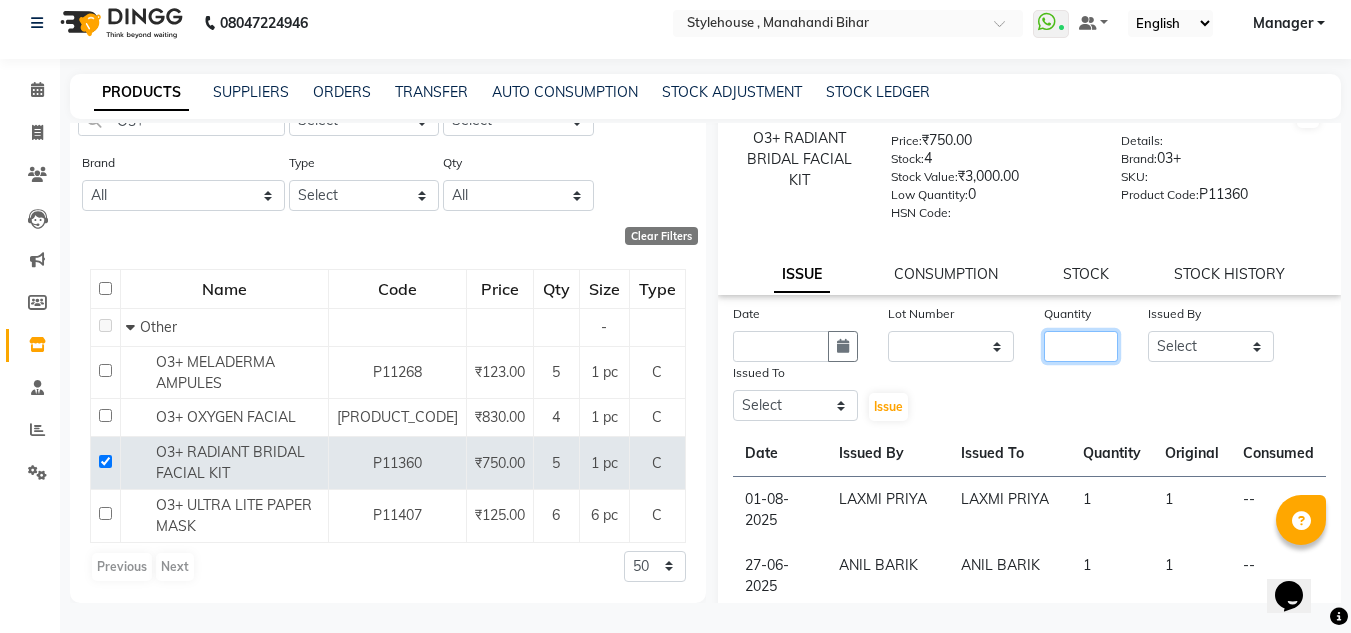 scroll, scrollTop: 0, scrollLeft: 0, axis: both 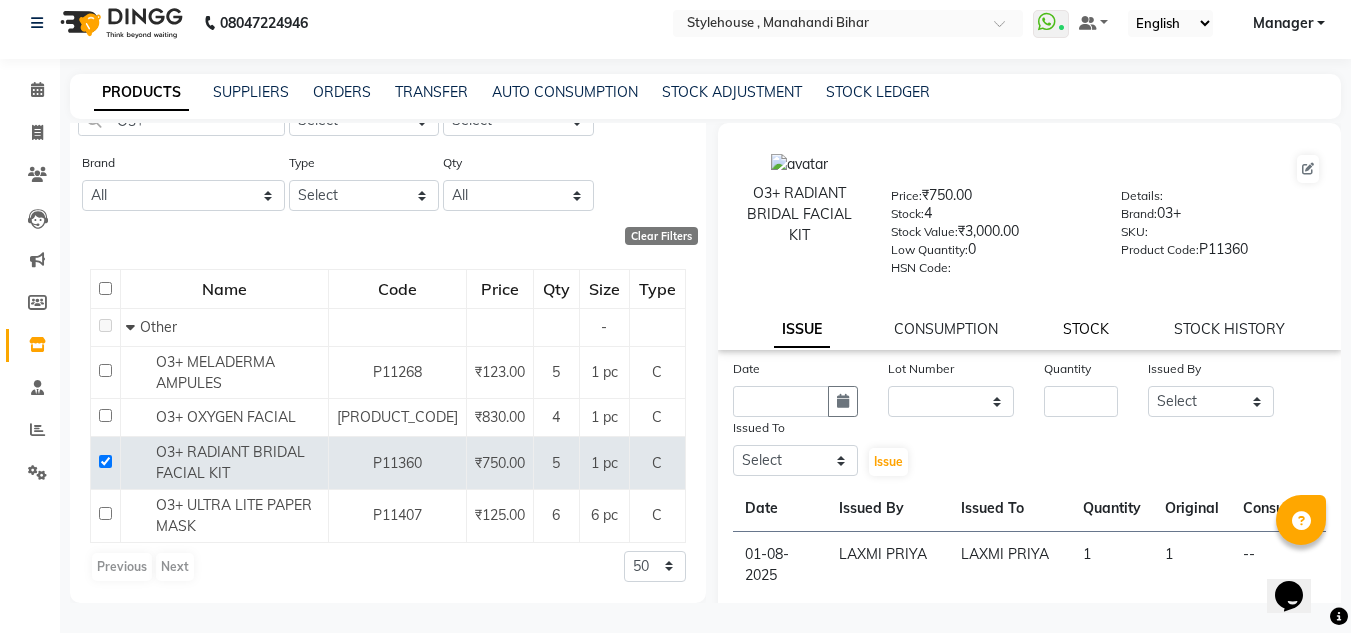 click on "STOCK" 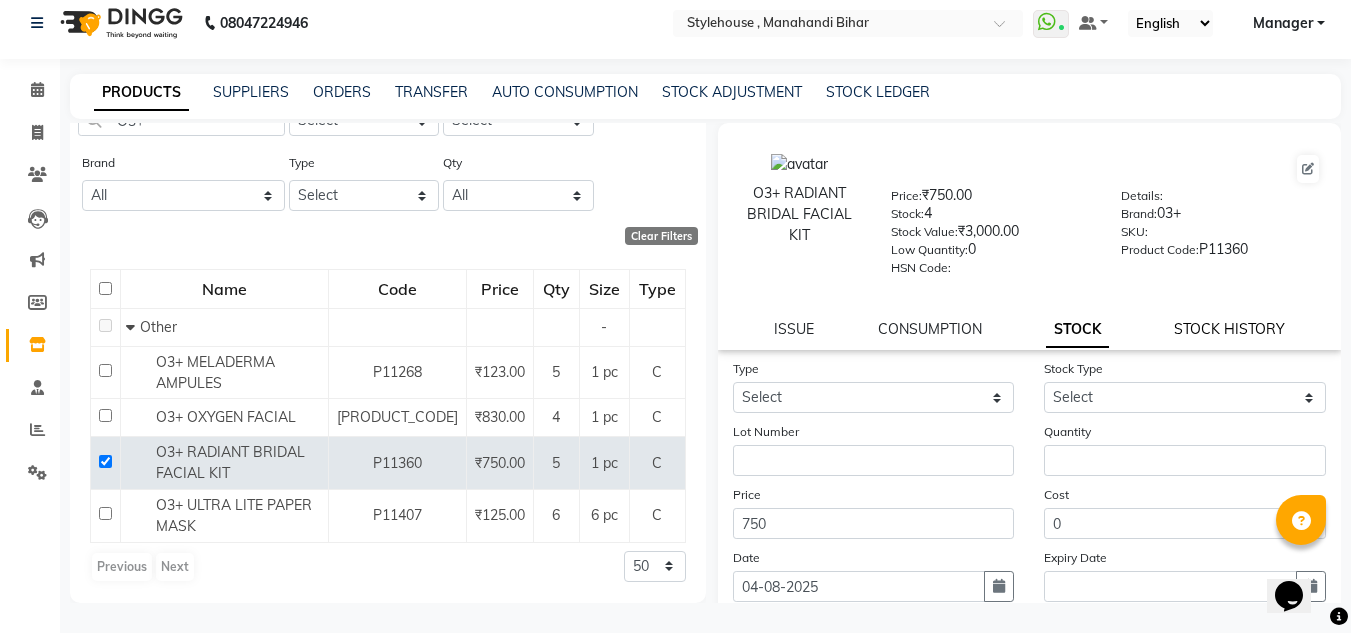 click on "STOCK HISTORY" 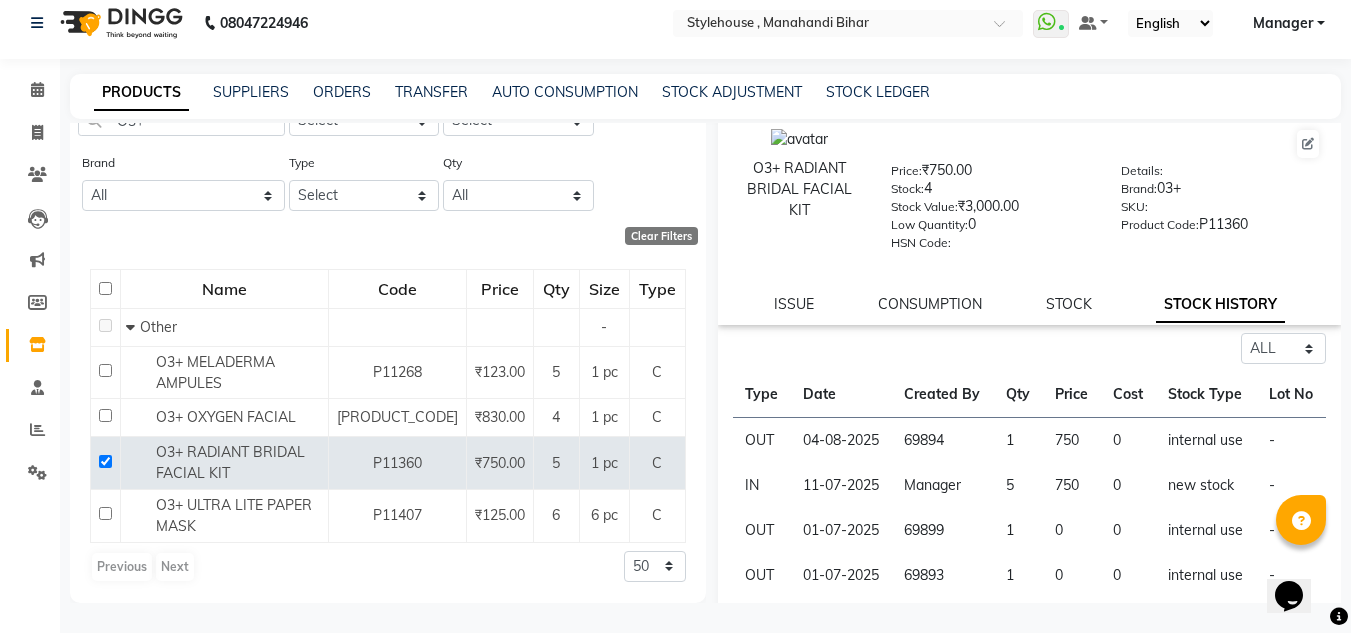 scroll, scrollTop: 0, scrollLeft: 0, axis: both 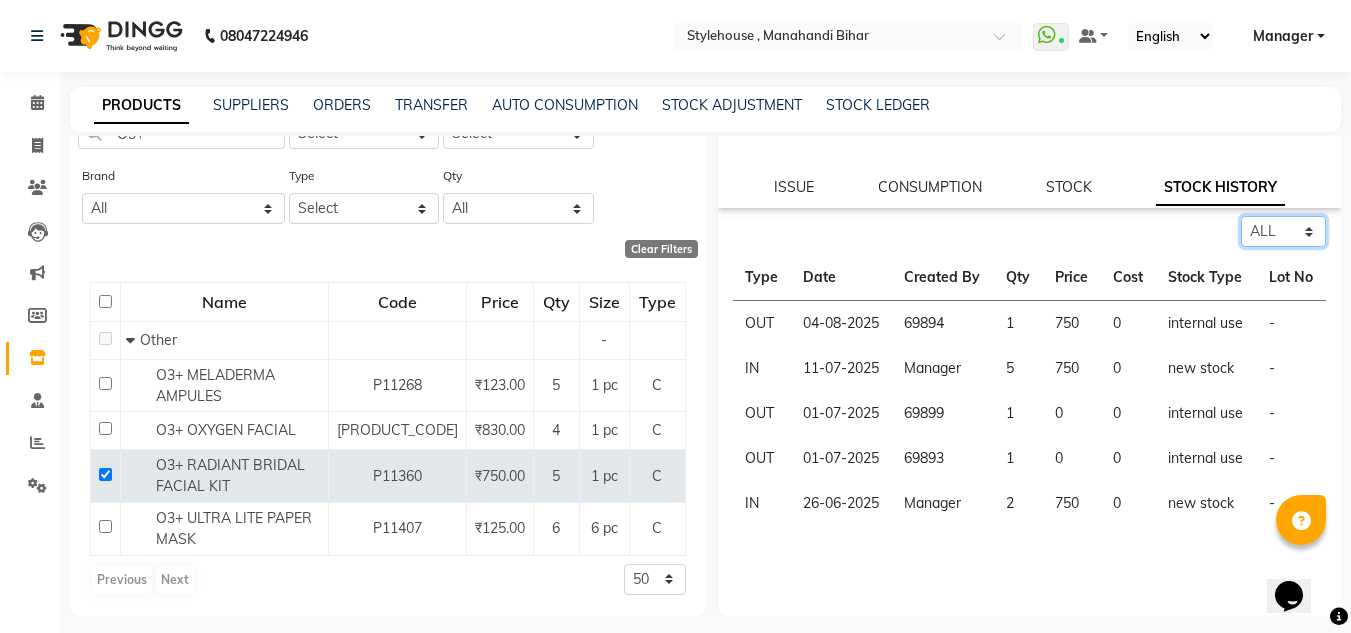 click on "Select ALL IN OUT" 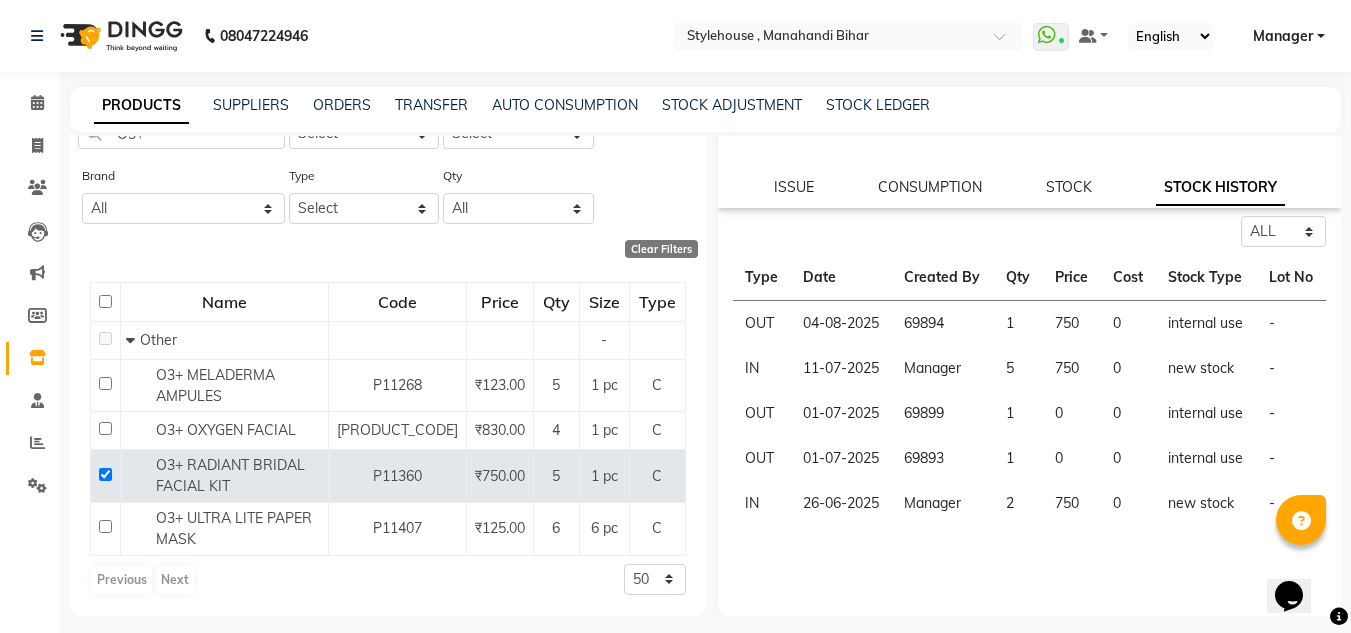 click on "Select ALL IN OUT" 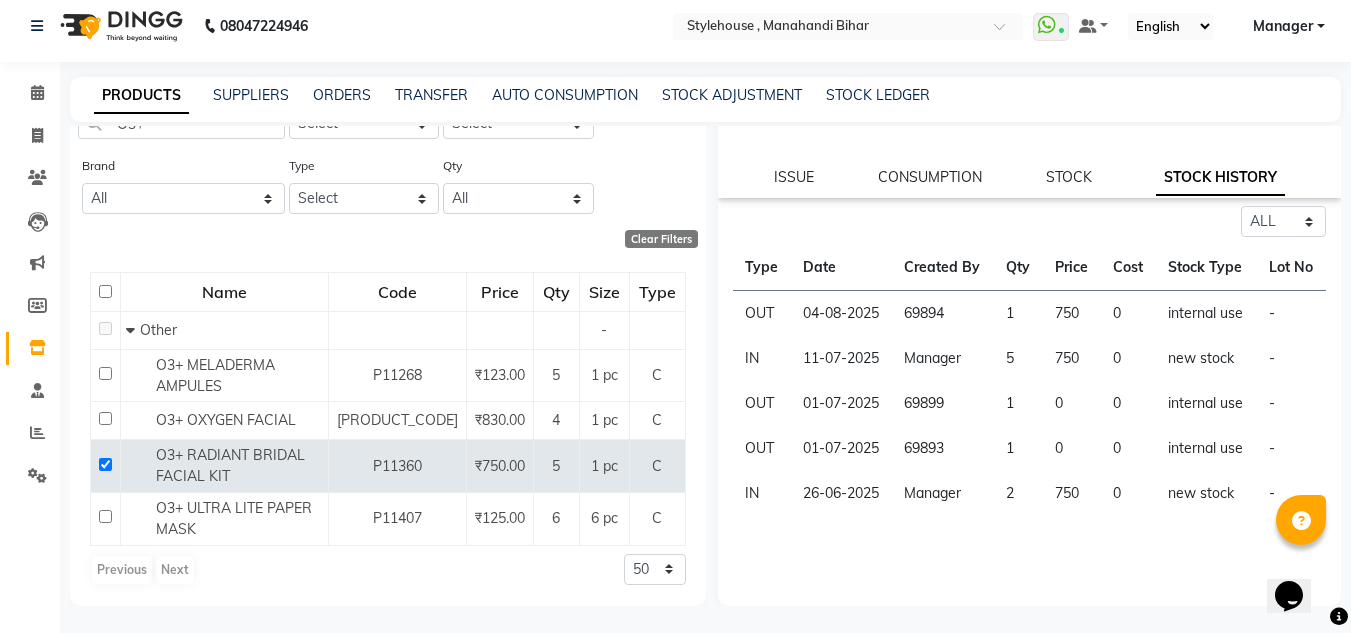 scroll, scrollTop: 13, scrollLeft: 0, axis: vertical 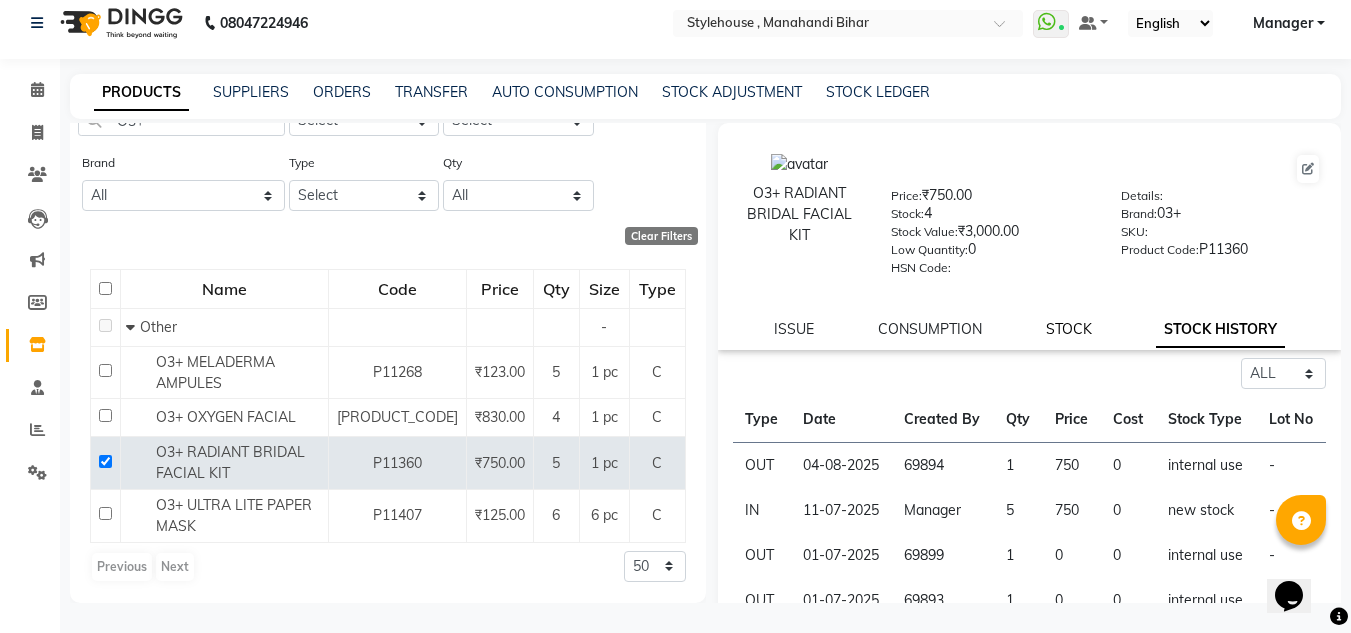 click on "STOCK" 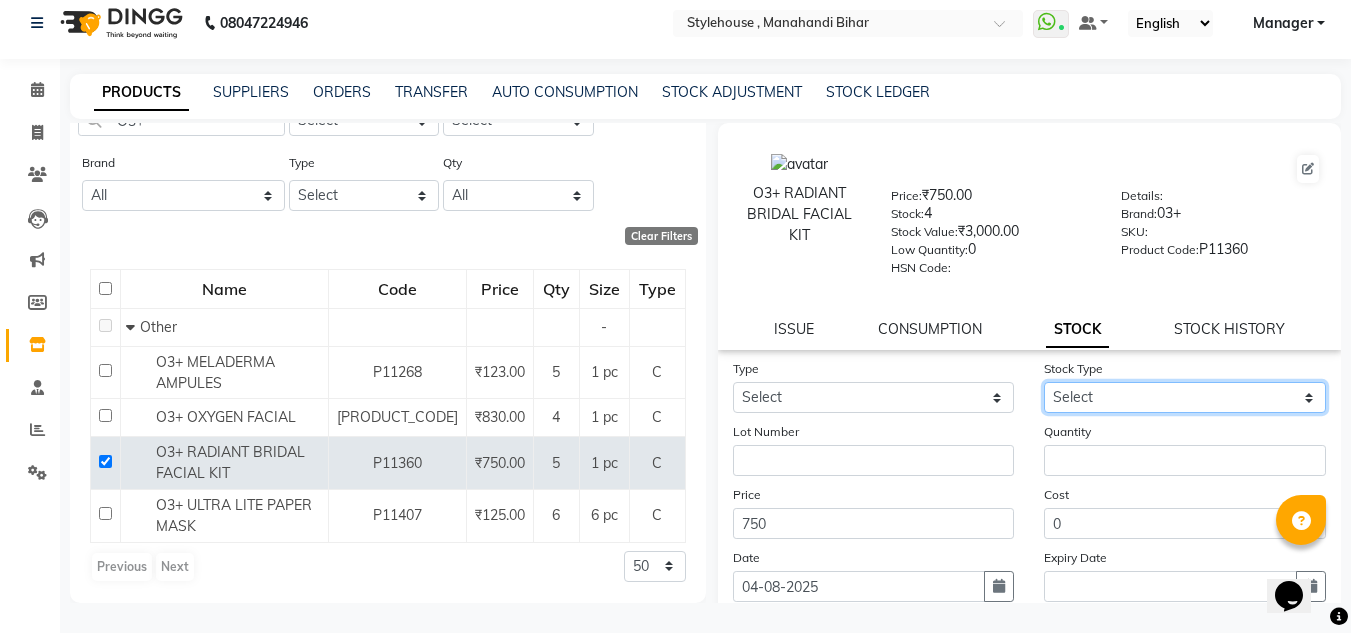 click on "Select" 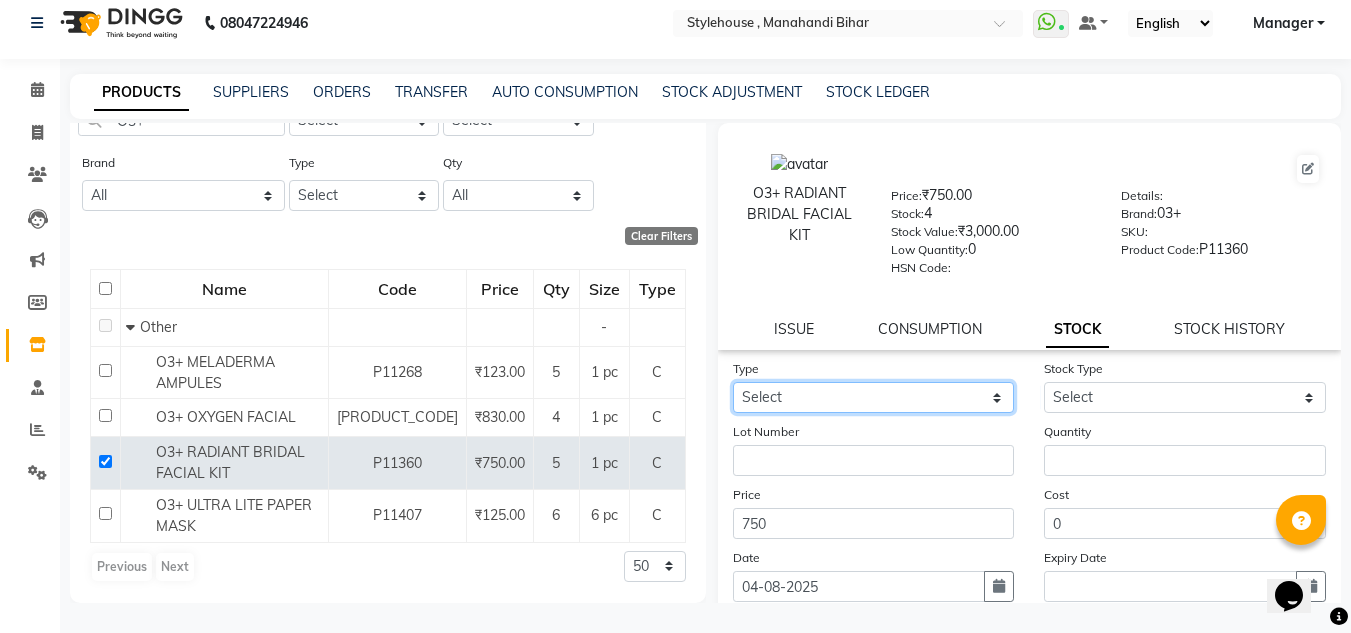 click on "Select In Out" 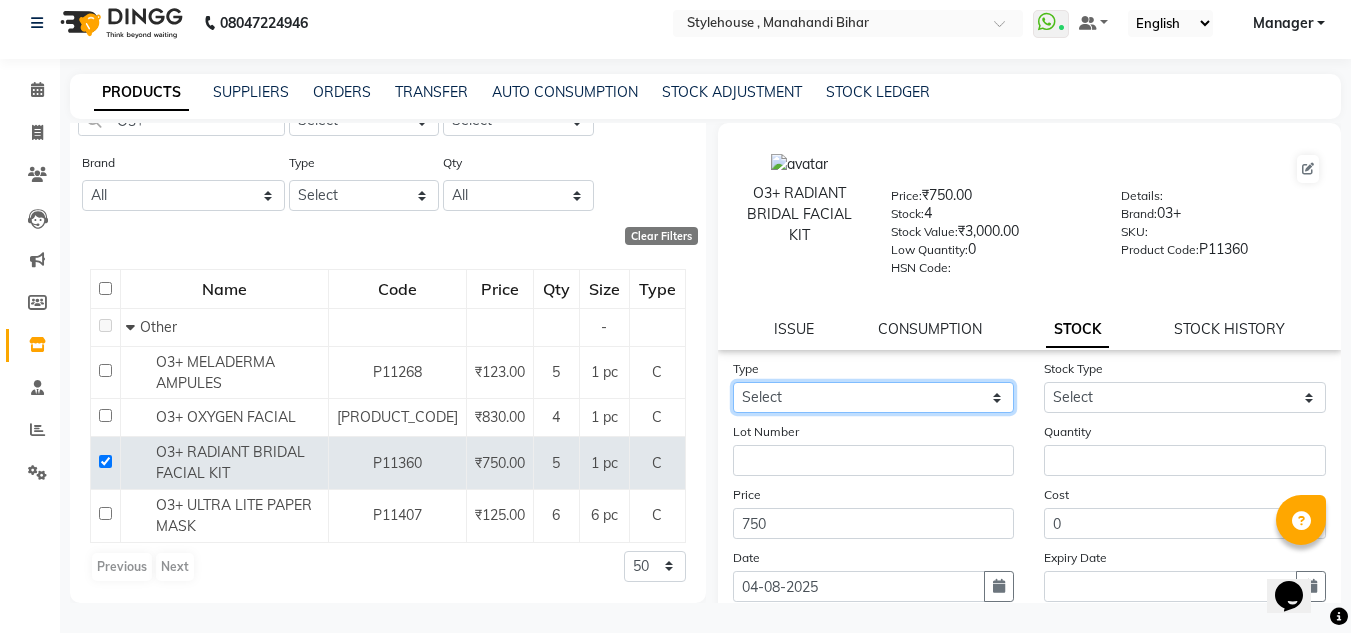 select on "out" 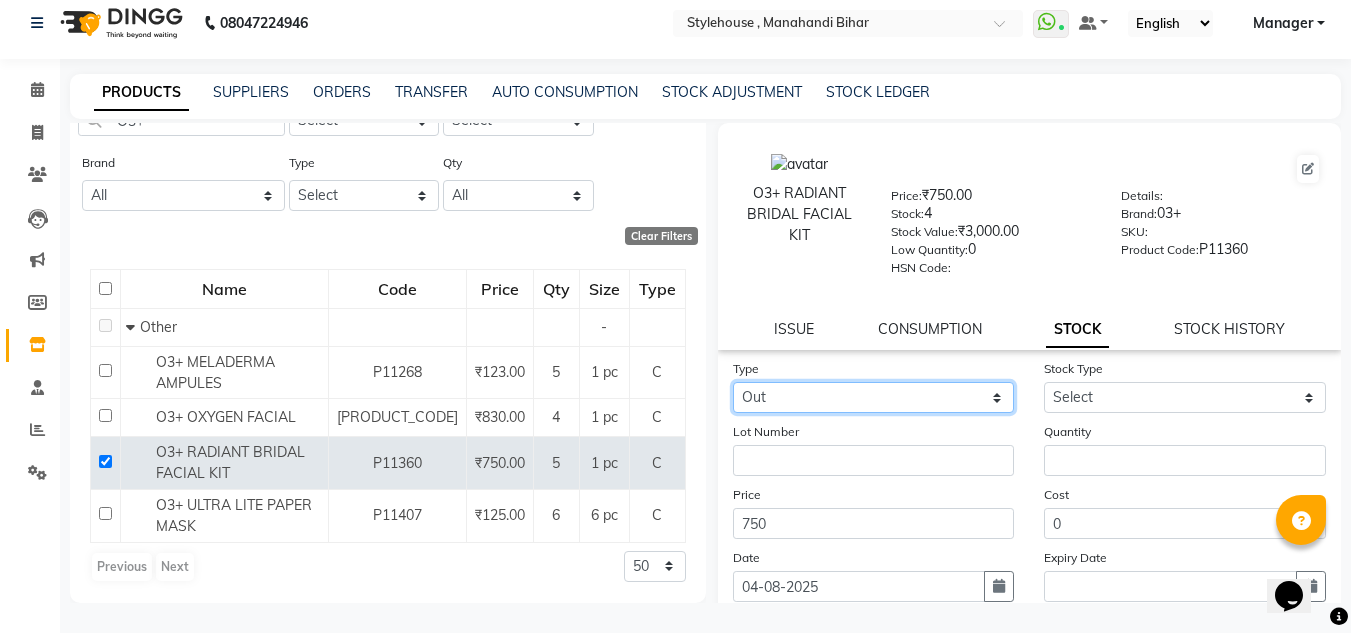 click on "Select In Out" 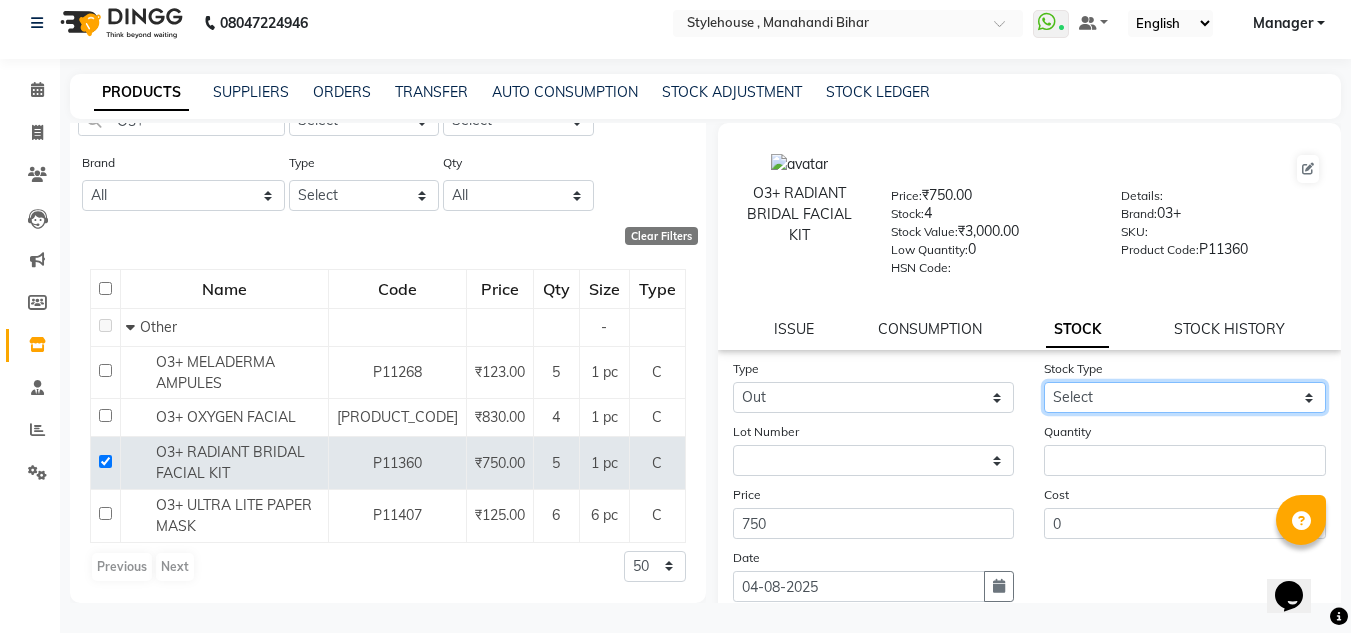 click on "Select Internal Use Damaged Expired Adjustment Return Other" 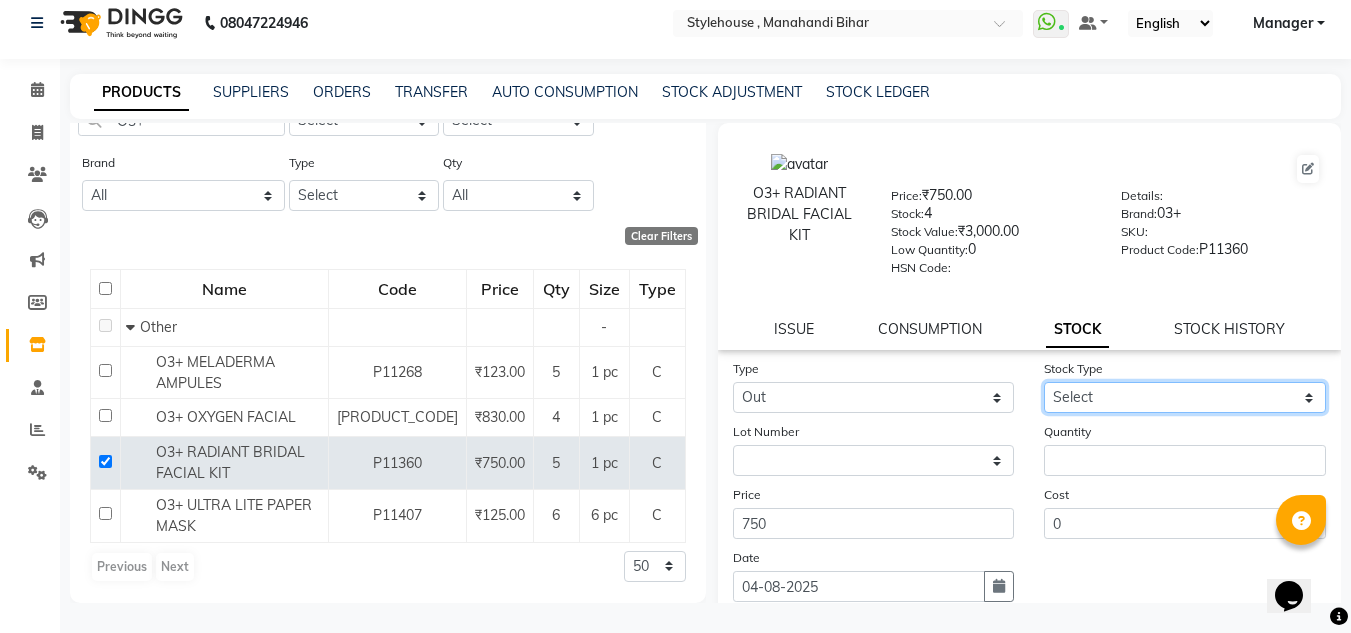 select on "internal use" 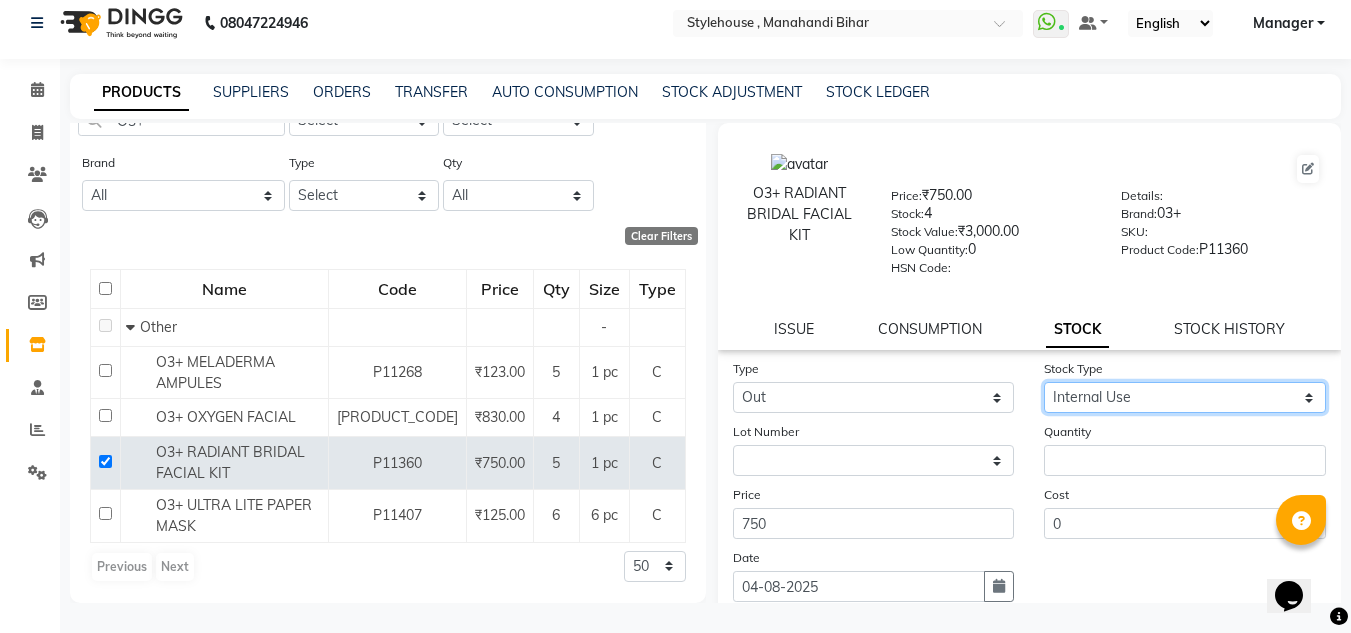 click on "Select Internal Use Damaged Expired Adjustment Return Other" 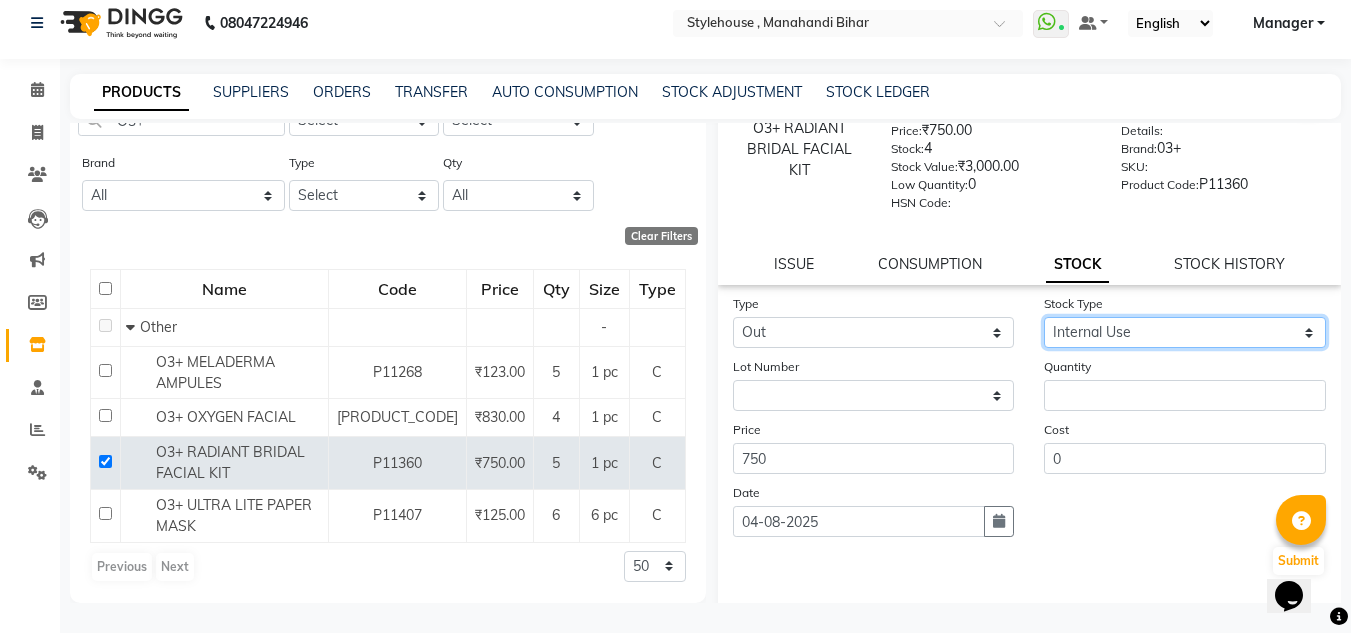 scroll, scrollTop: 100, scrollLeft: 0, axis: vertical 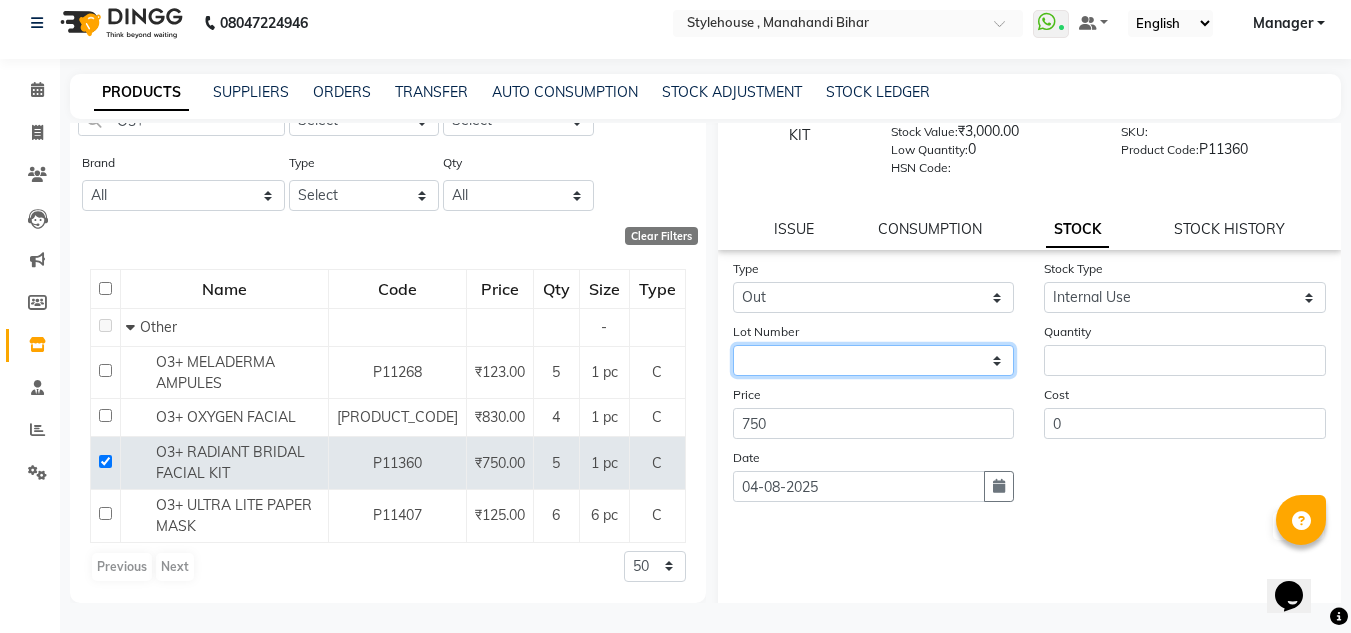 click on "None" 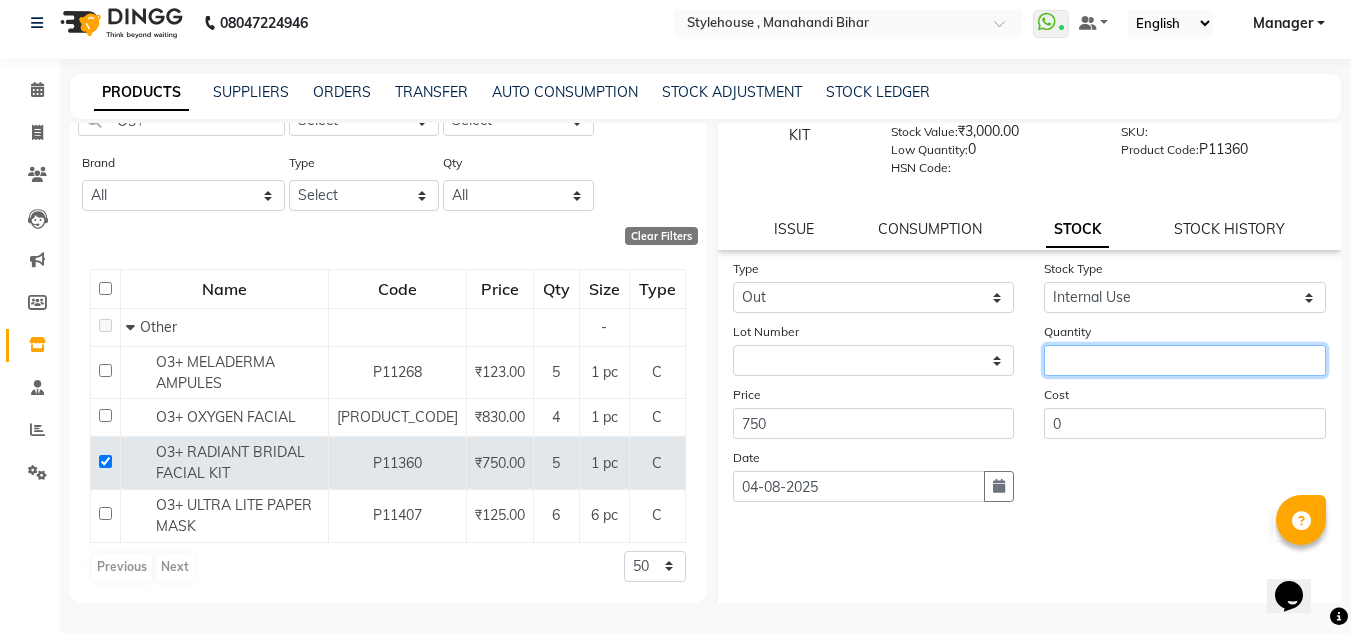 click 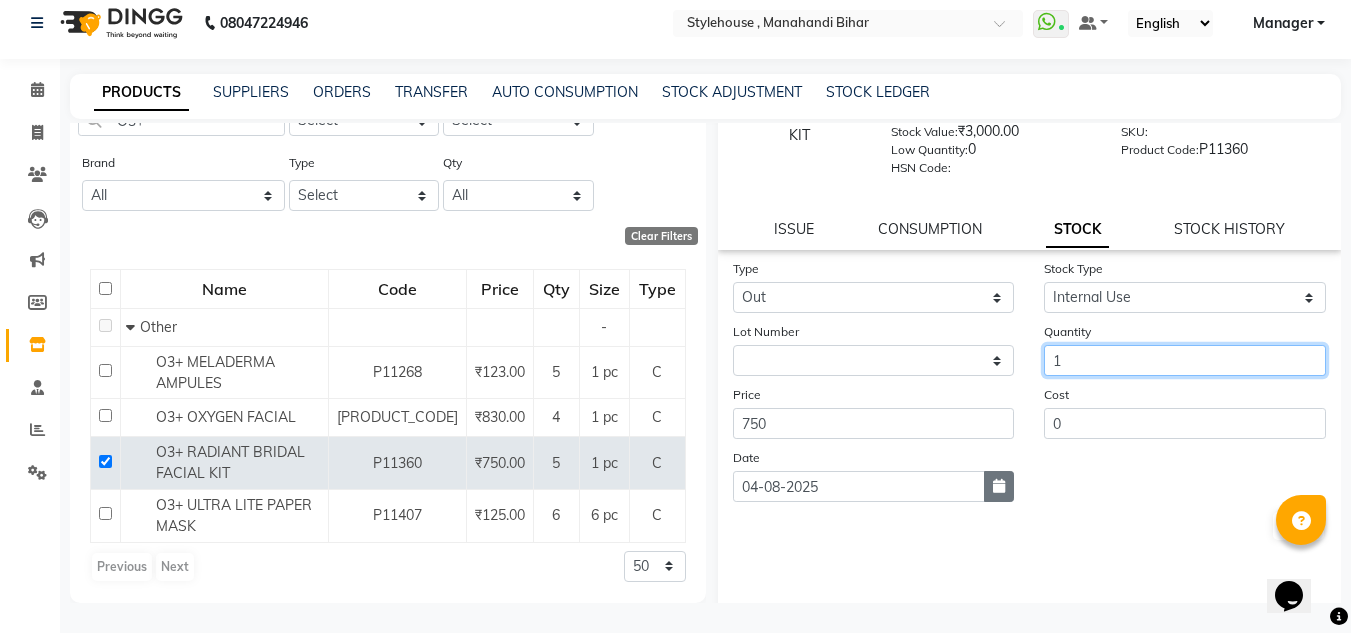 type on "1" 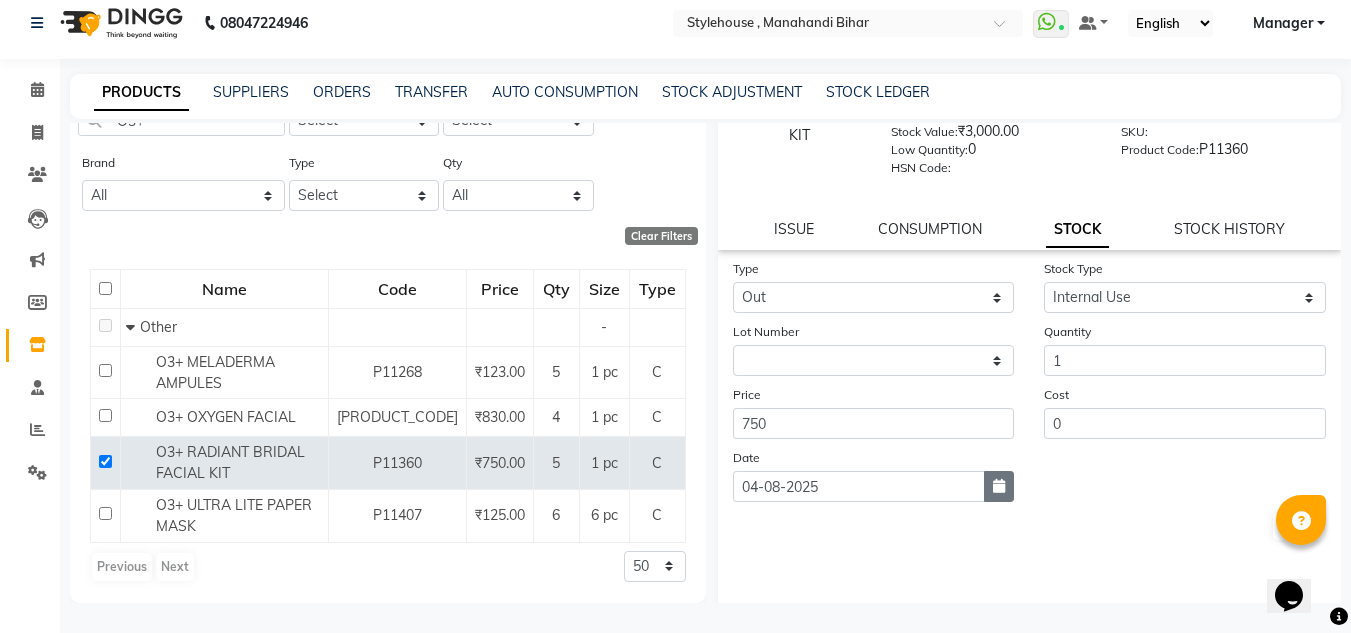 click 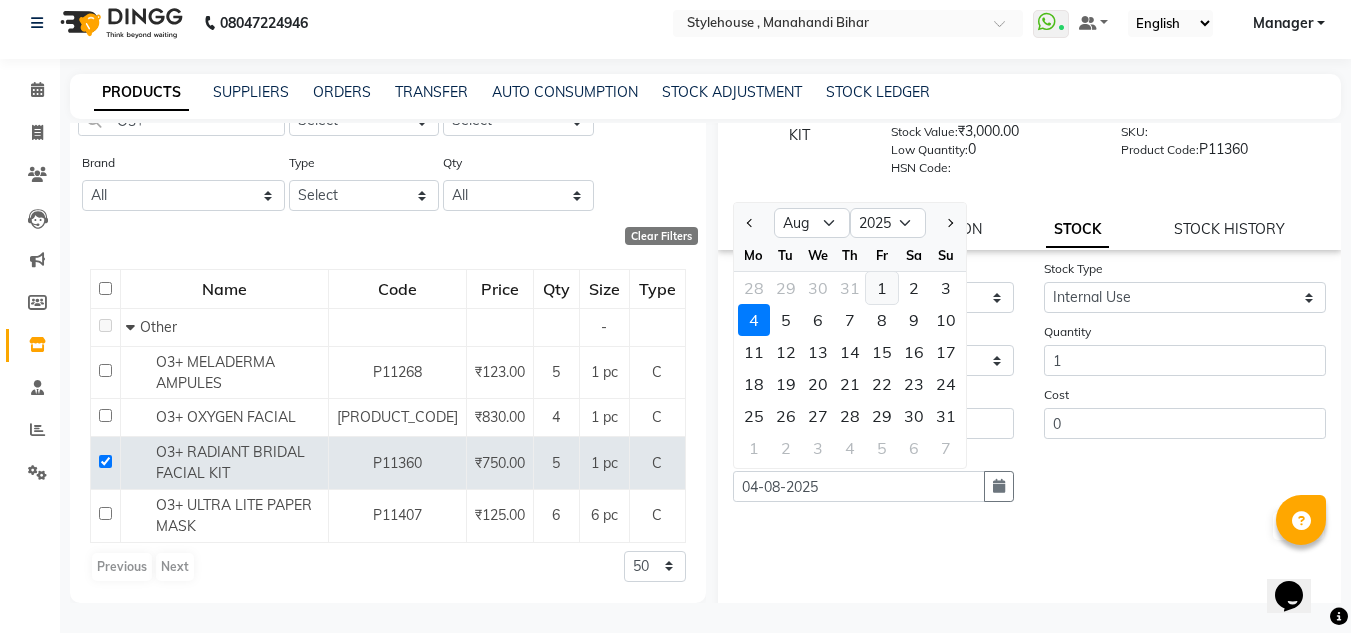 click on "1" 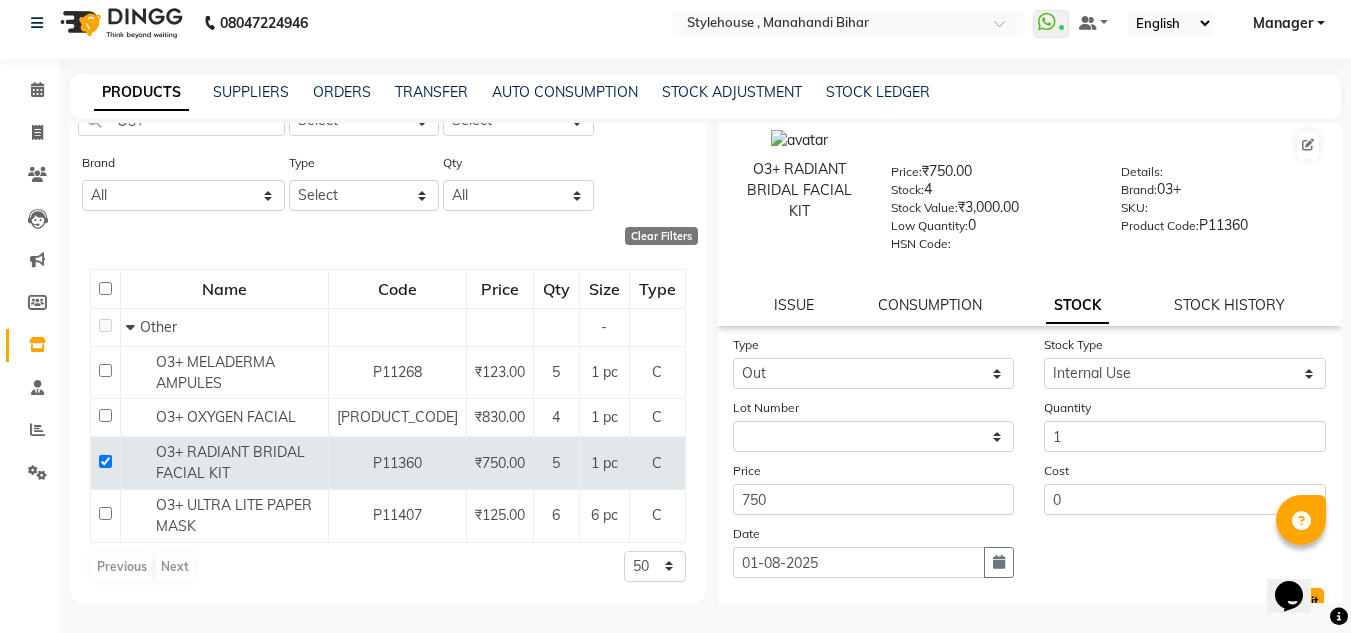 scroll, scrollTop: 0, scrollLeft: 0, axis: both 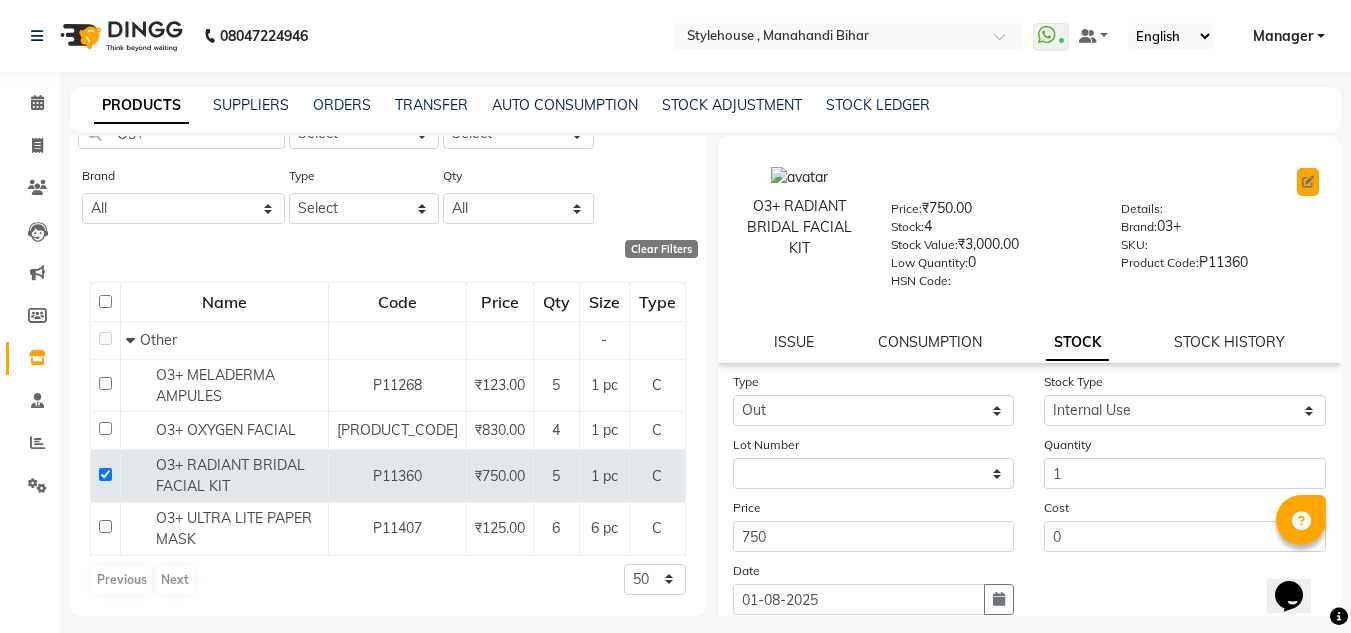 click 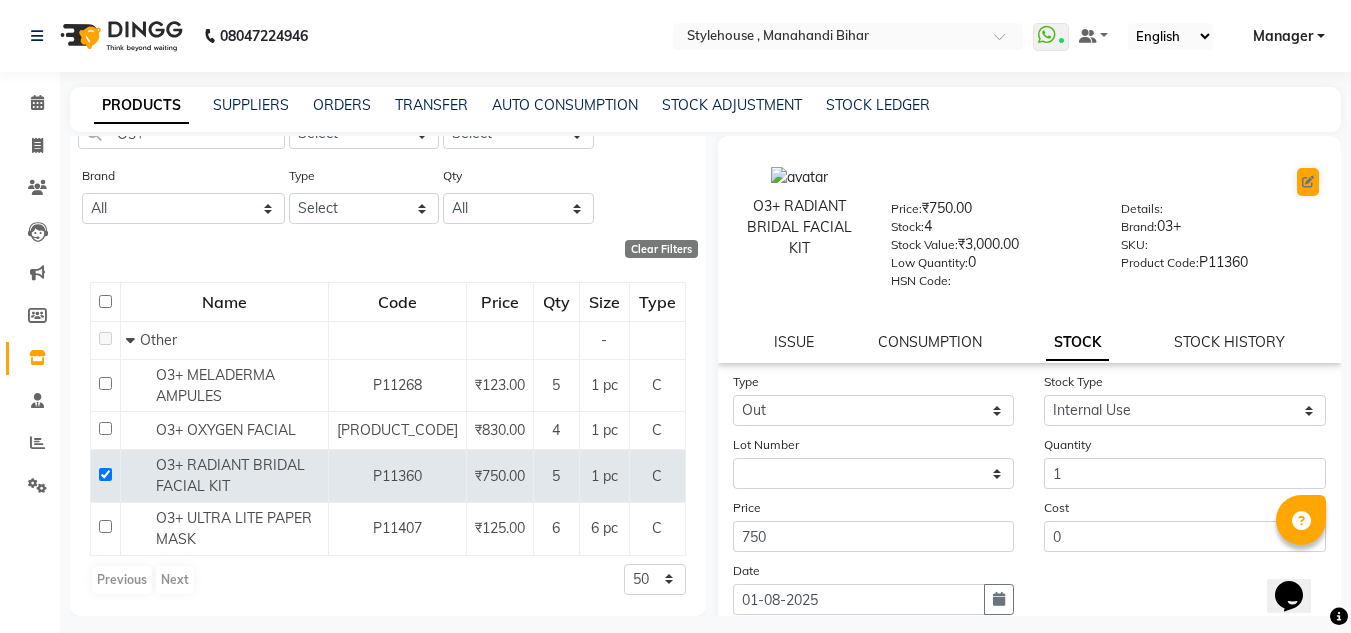 select on "true" 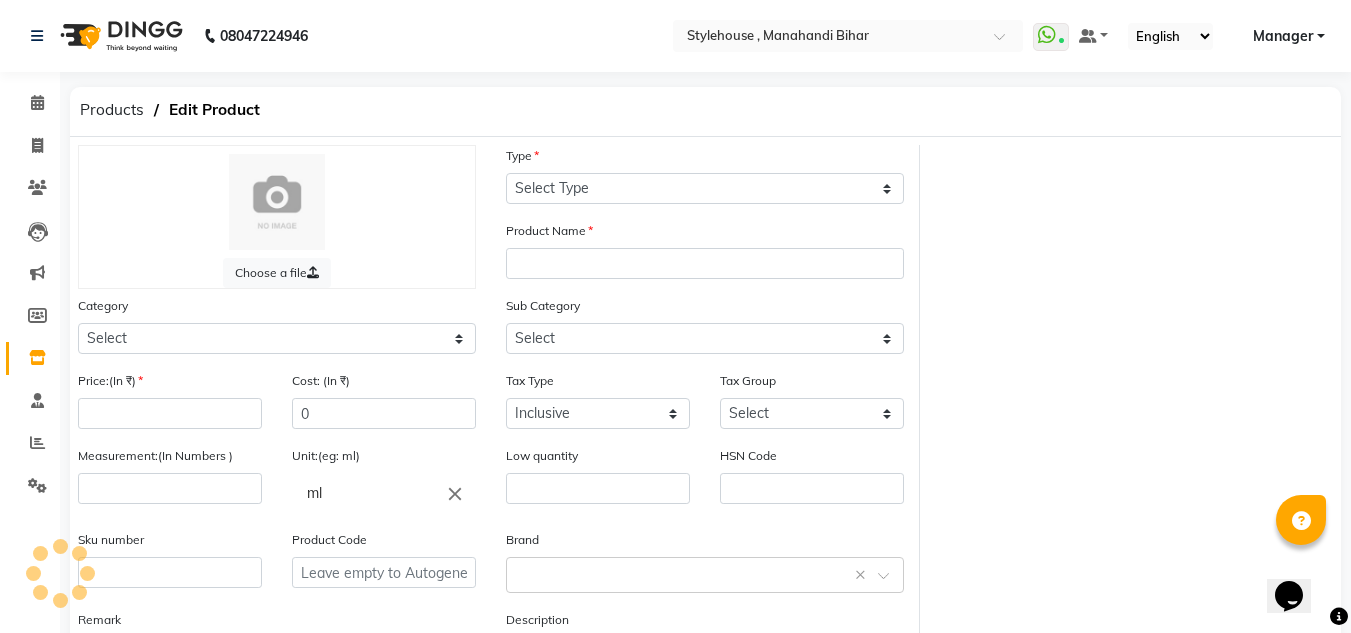 select on "C" 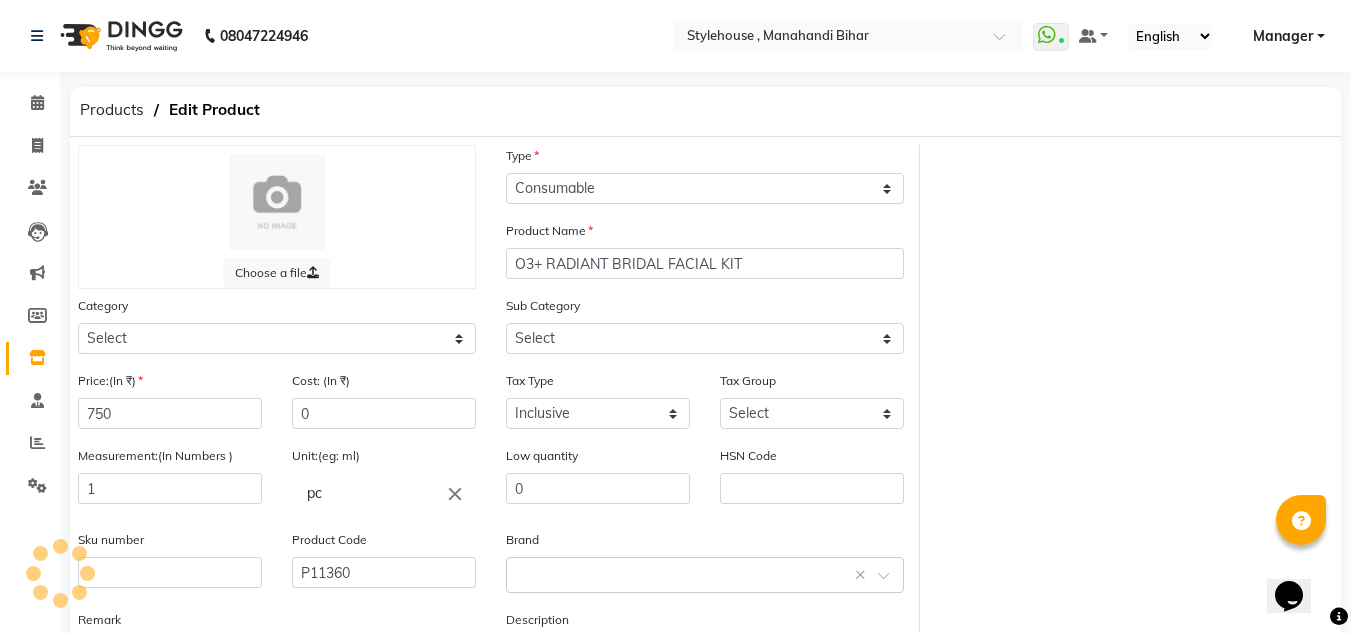 select on "511301900" 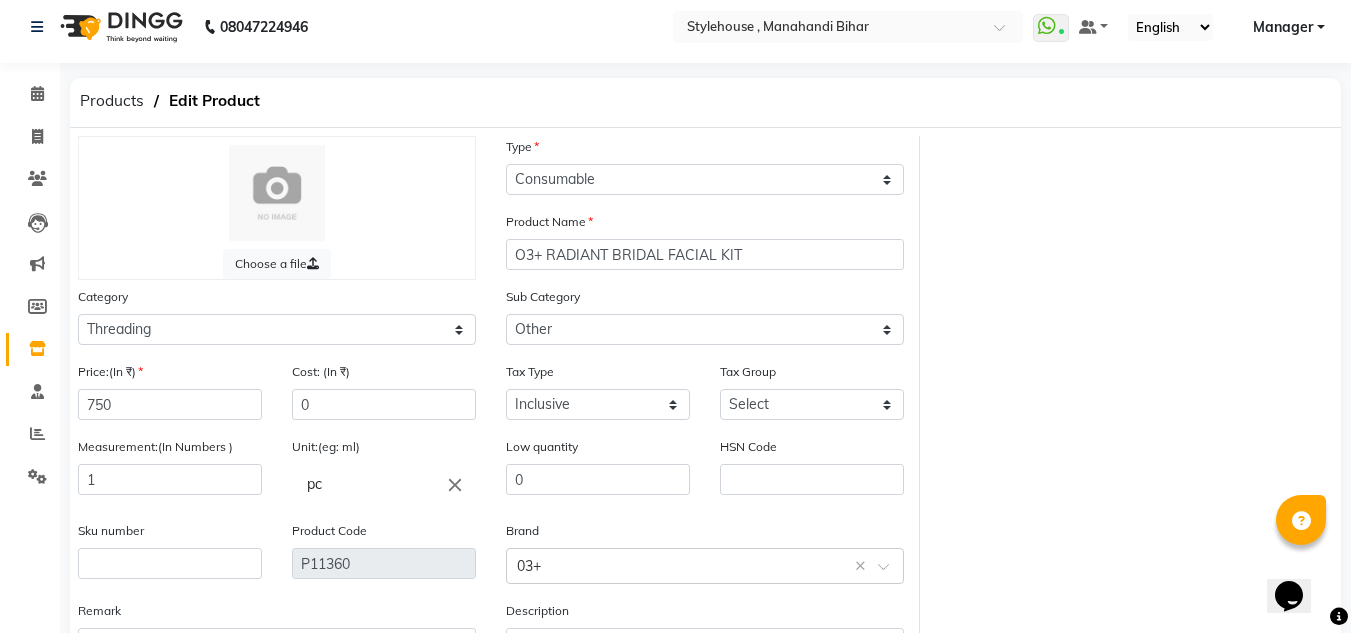scroll, scrollTop: 0, scrollLeft: 0, axis: both 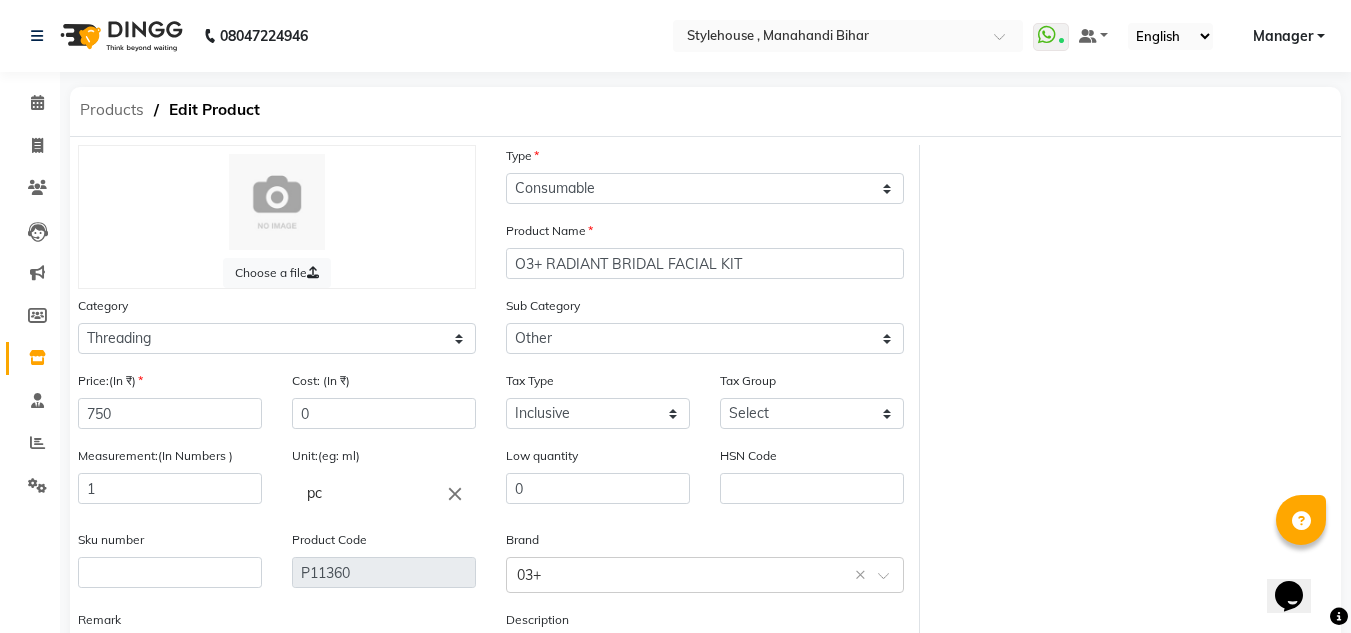 click on "Products" 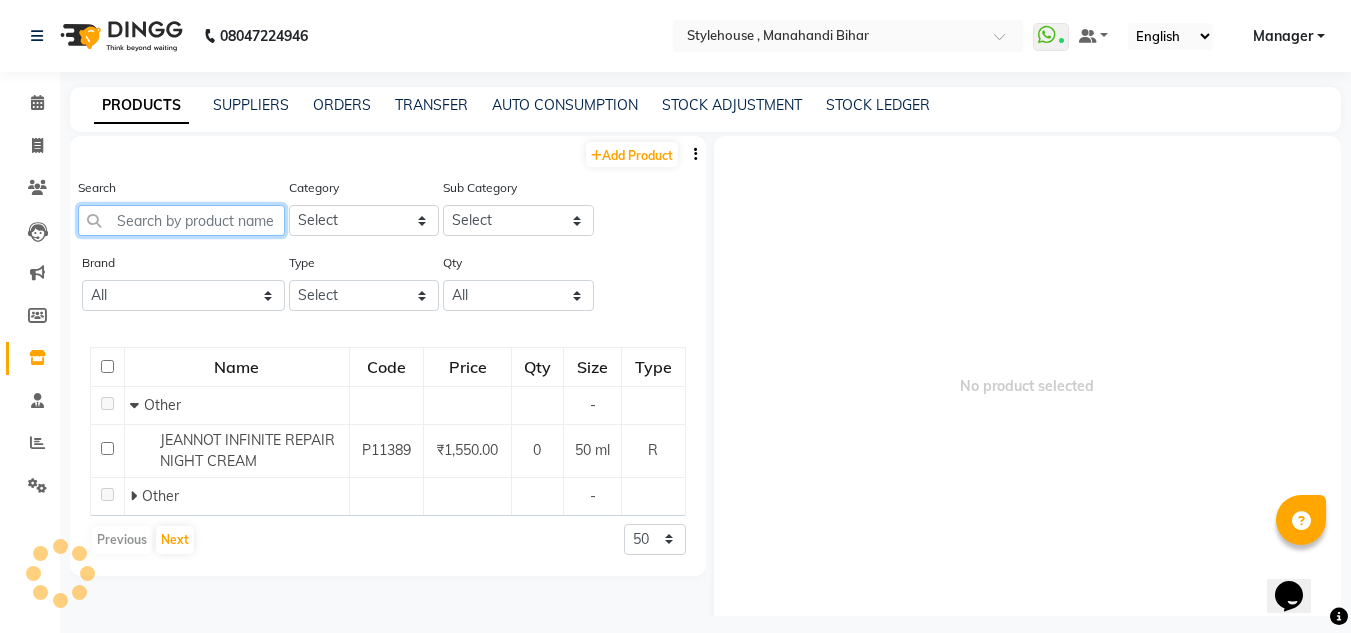 click 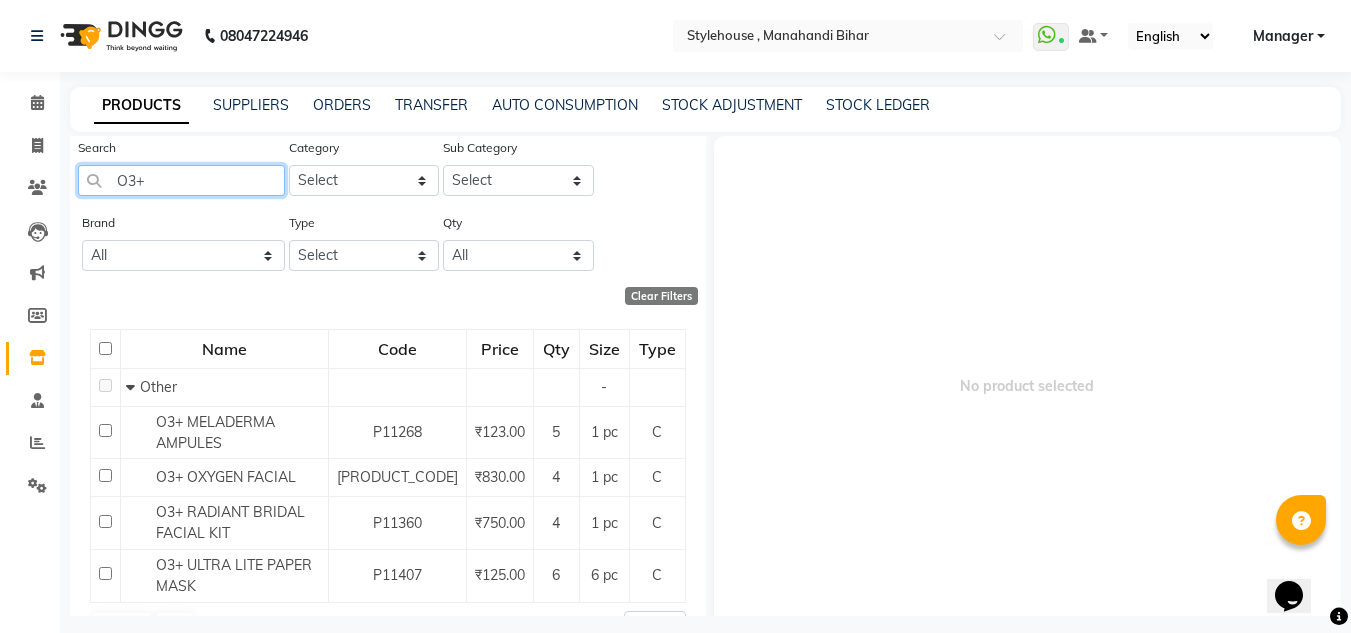 scroll, scrollTop: 0, scrollLeft: 0, axis: both 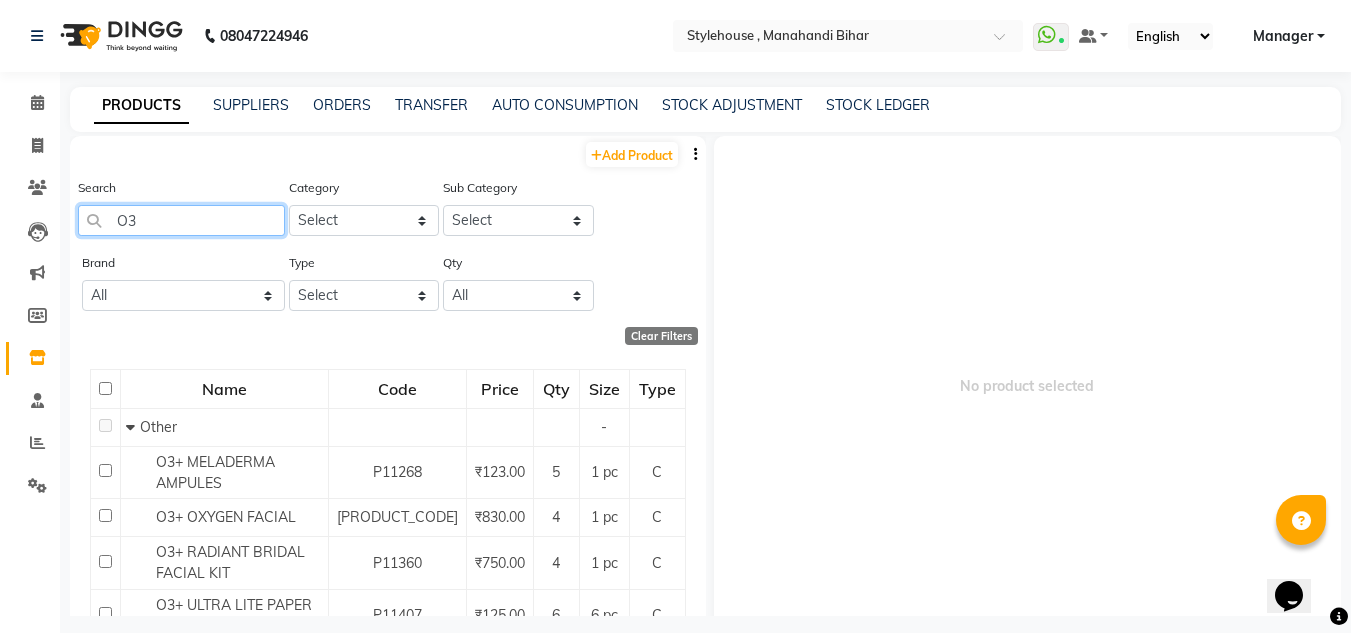 type on "O" 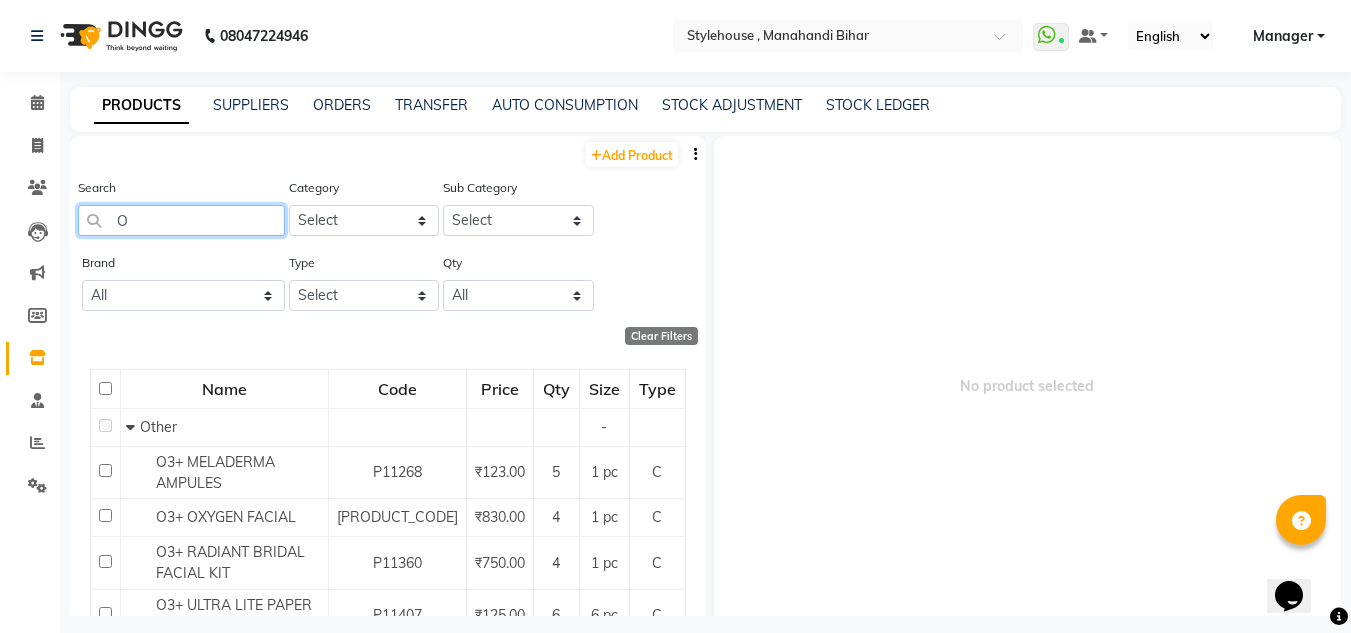 type 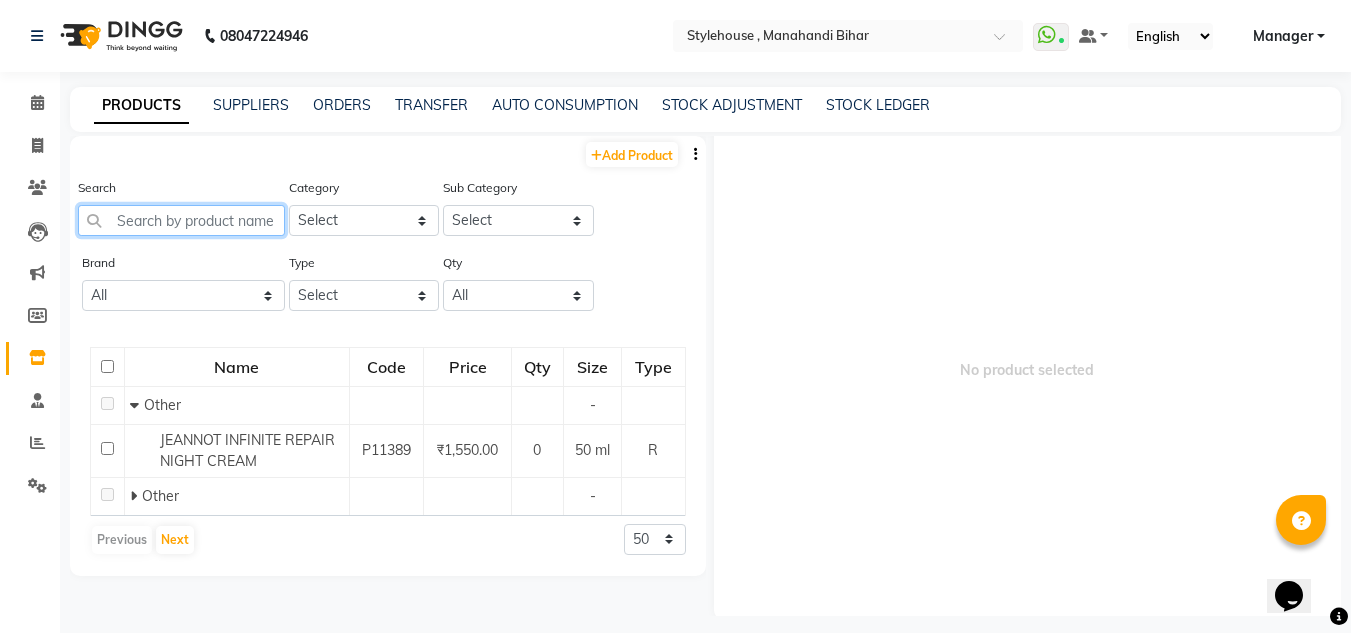 scroll, scrollTop: 20, scrollLeft: 0, axis: vertical 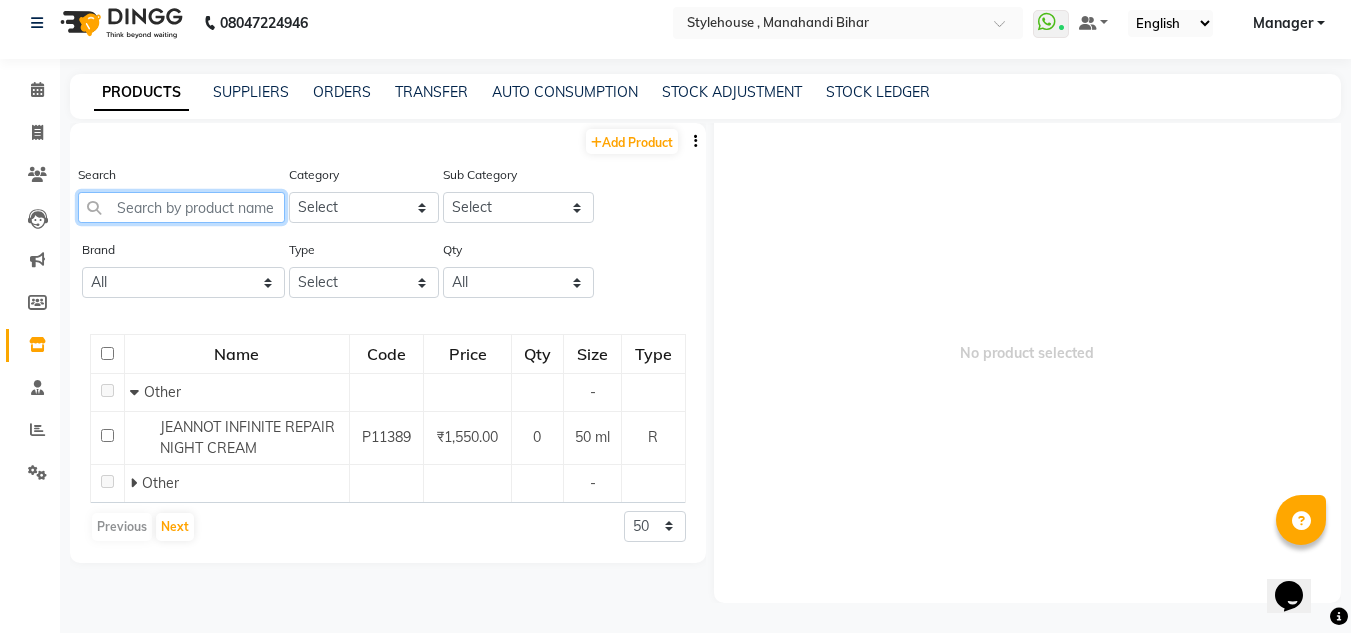click 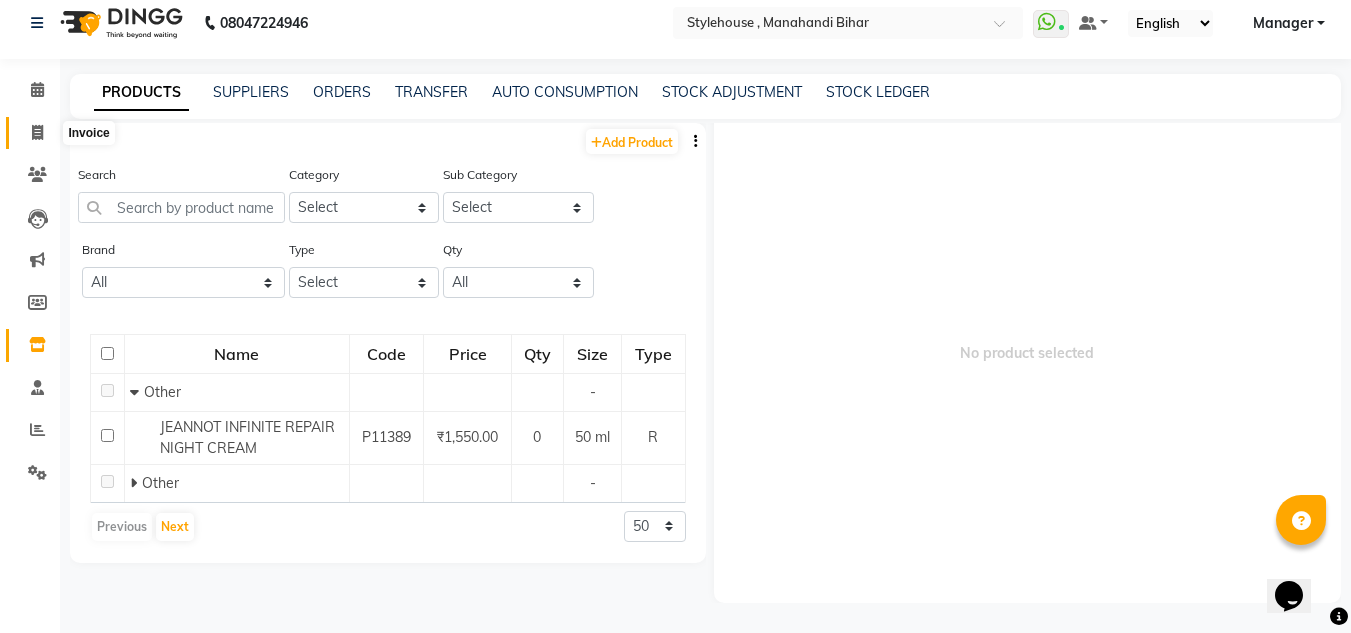 click 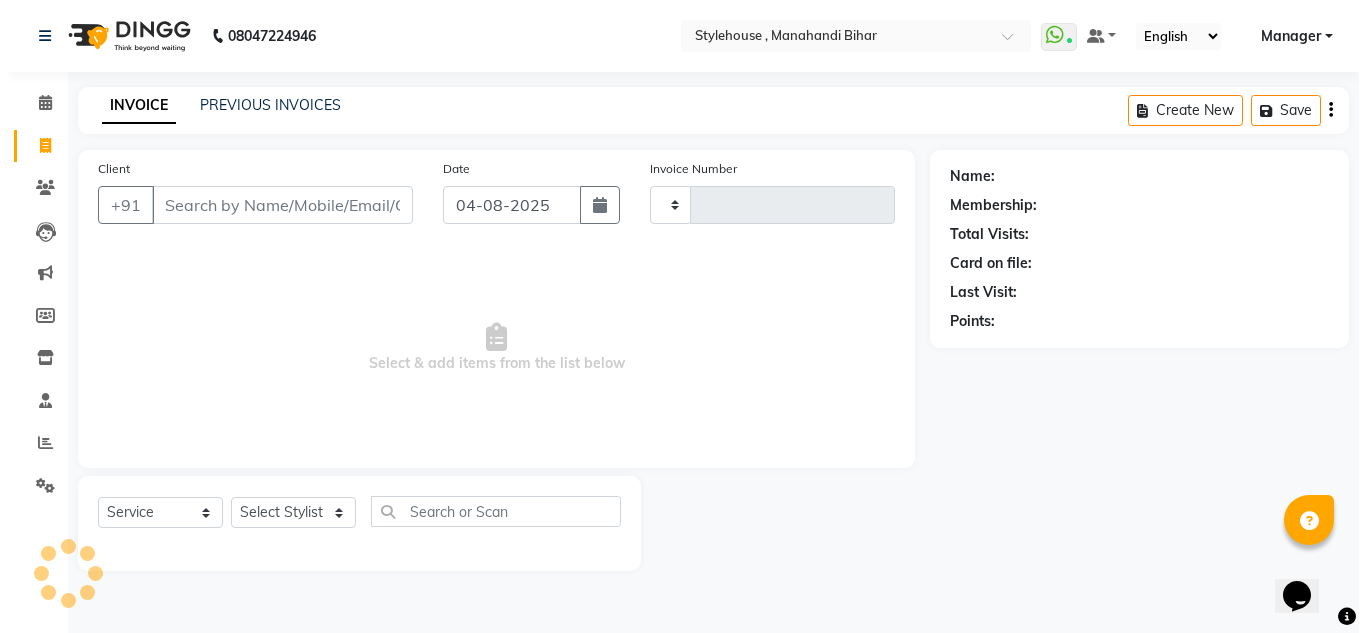 scroll, scrollTop: 0, scrollLeft: 0, axis: both 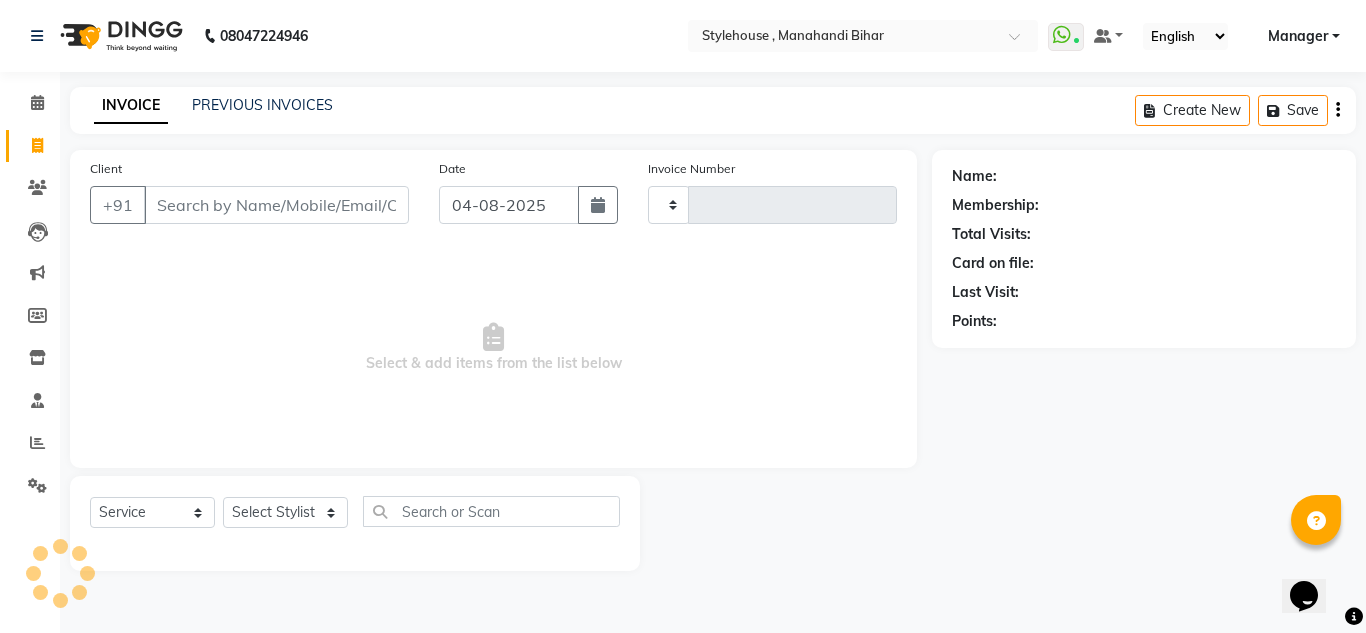 type on "1515" 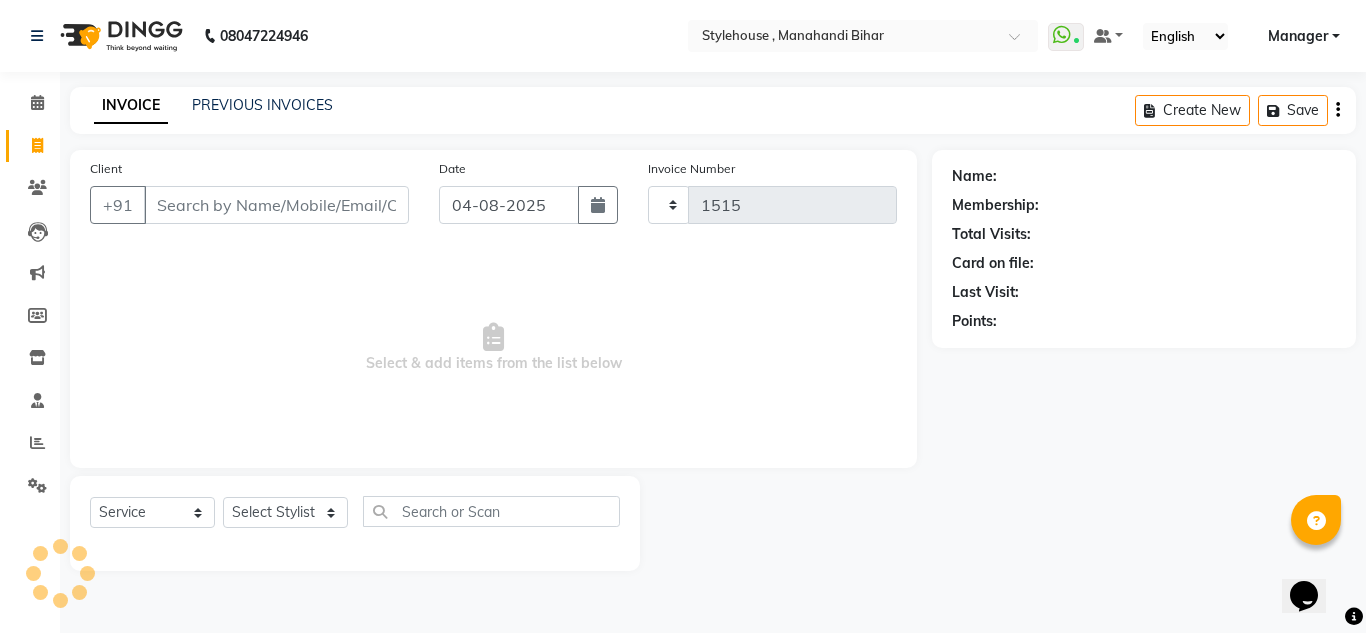 select on "7793" 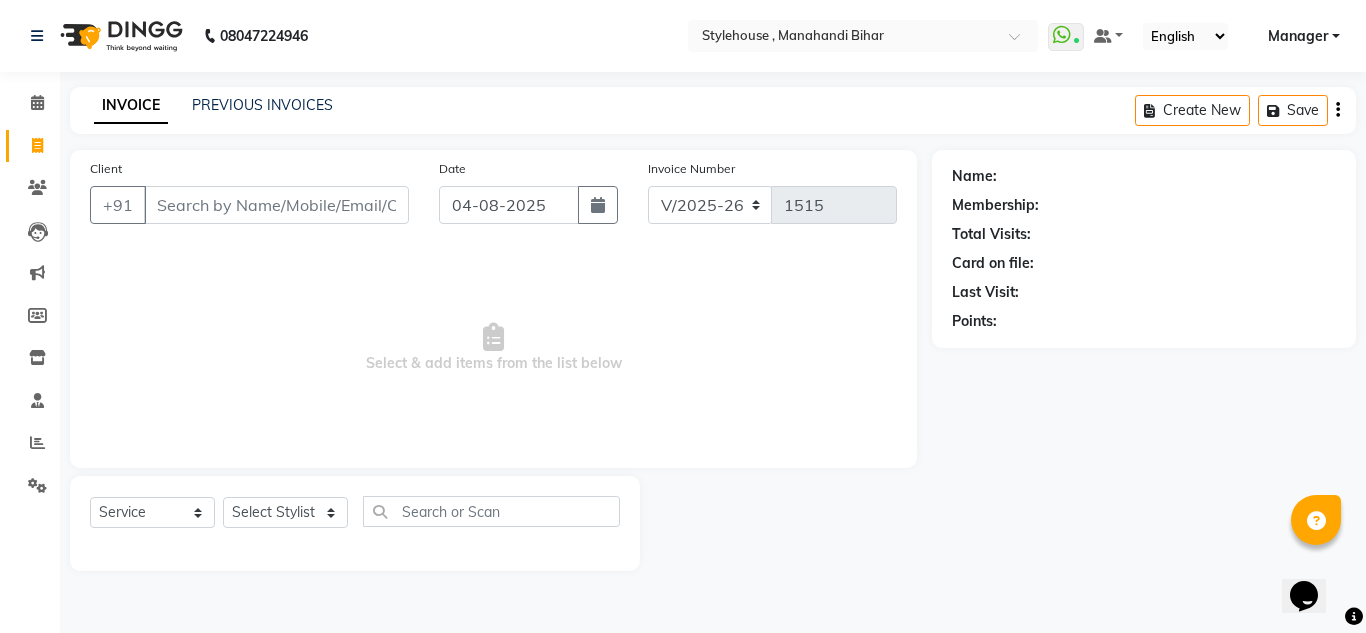 click on "Manager" at bounding box center (1298, 36) 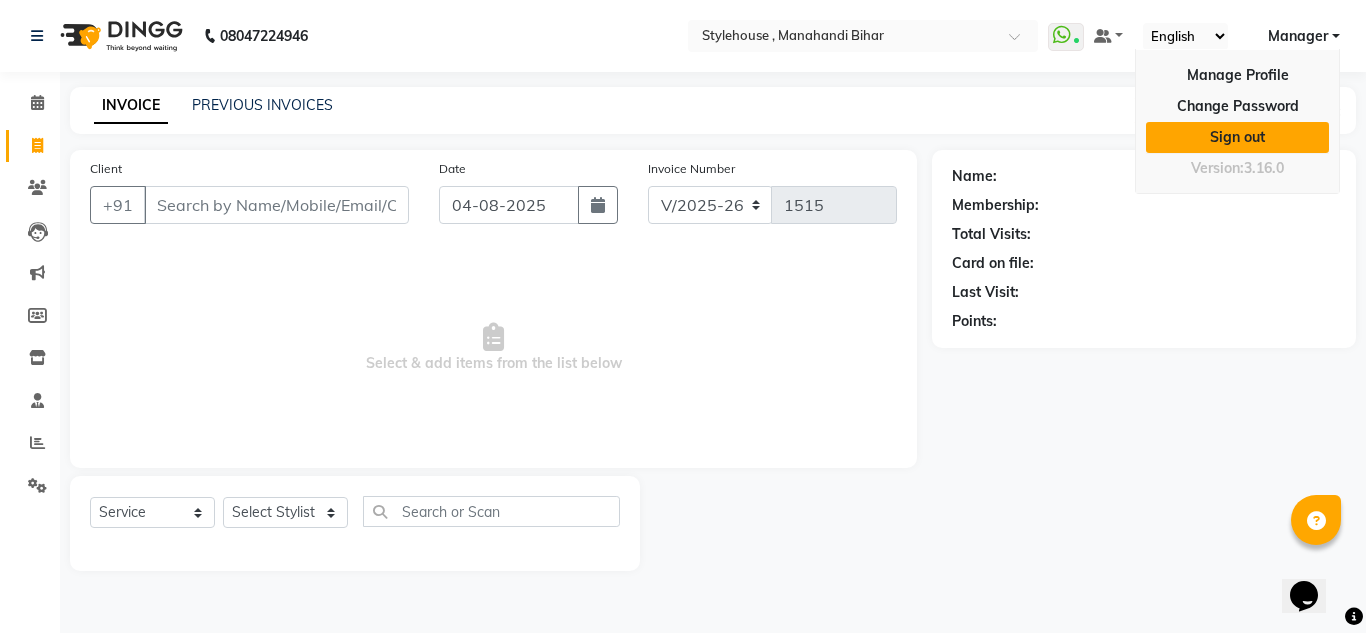 click on "Sign out" at bounding box center [1237, 137] 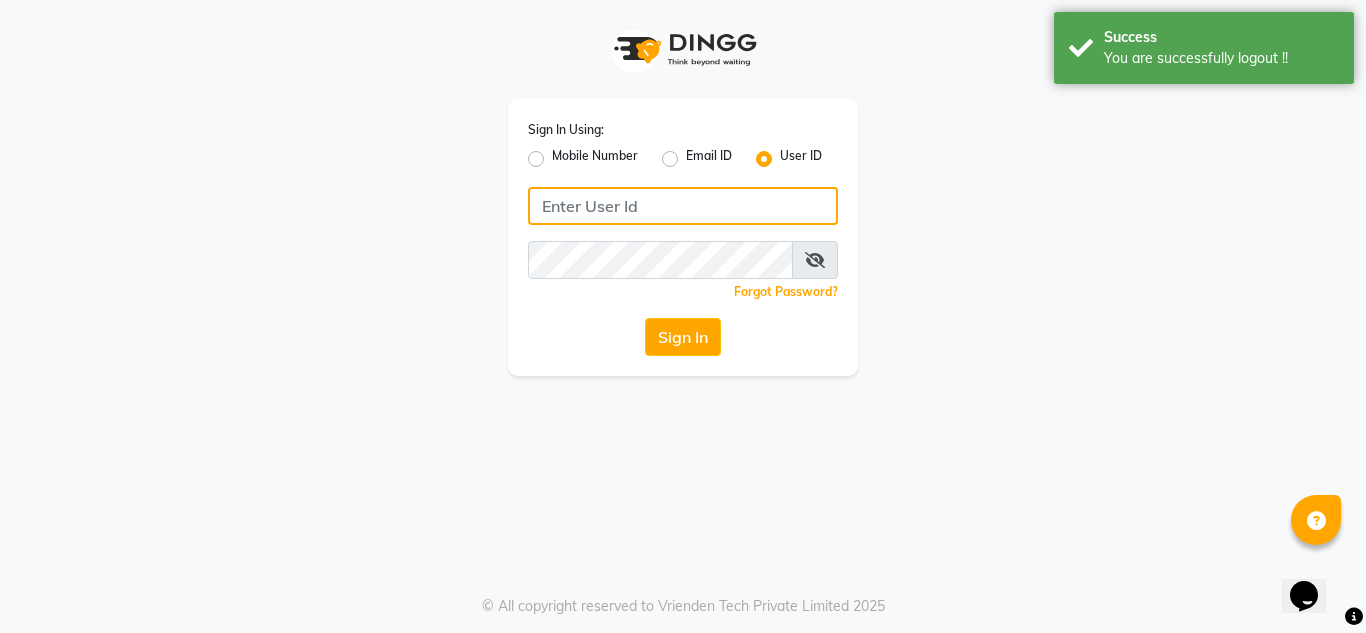 type on "8908110000" 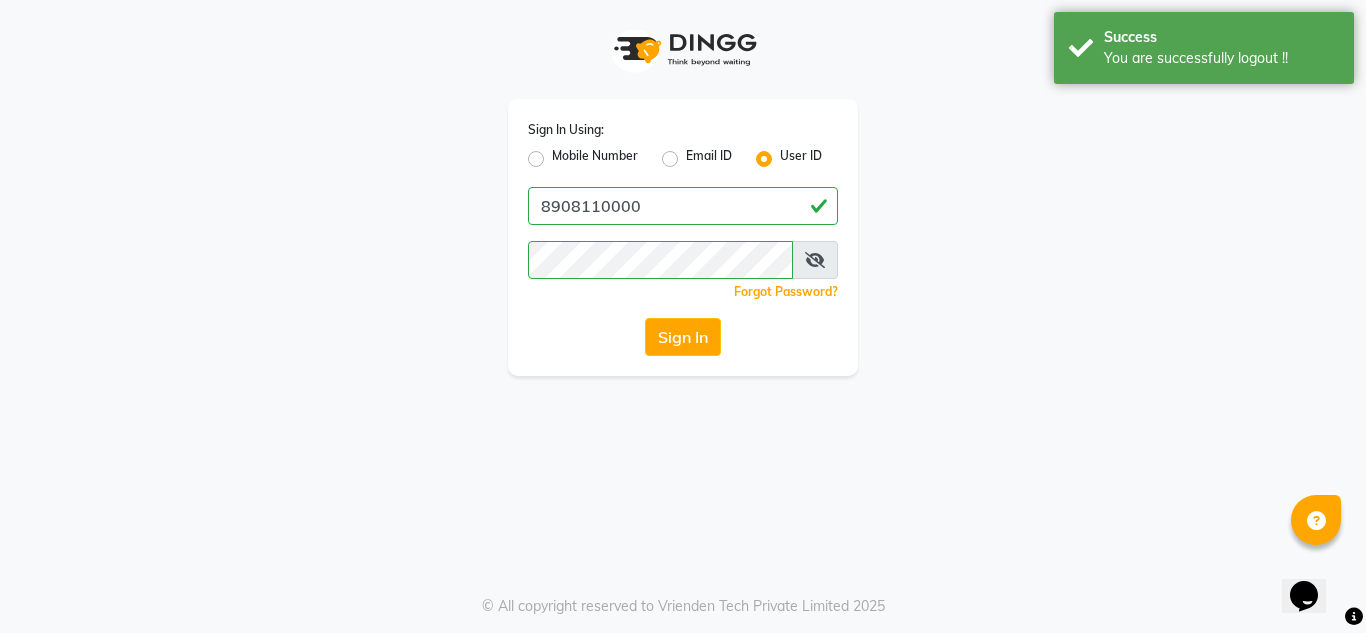click on "Mobile Number" 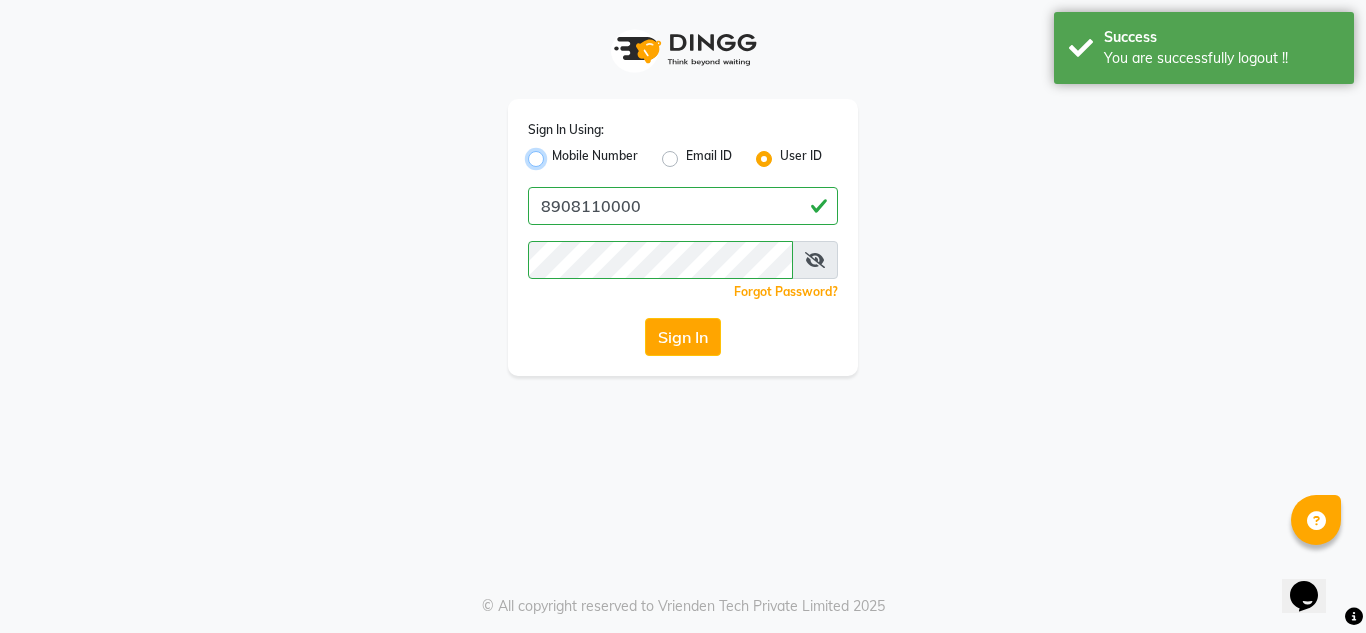 click on "Mobile Number" at bounding box center [558, 153] 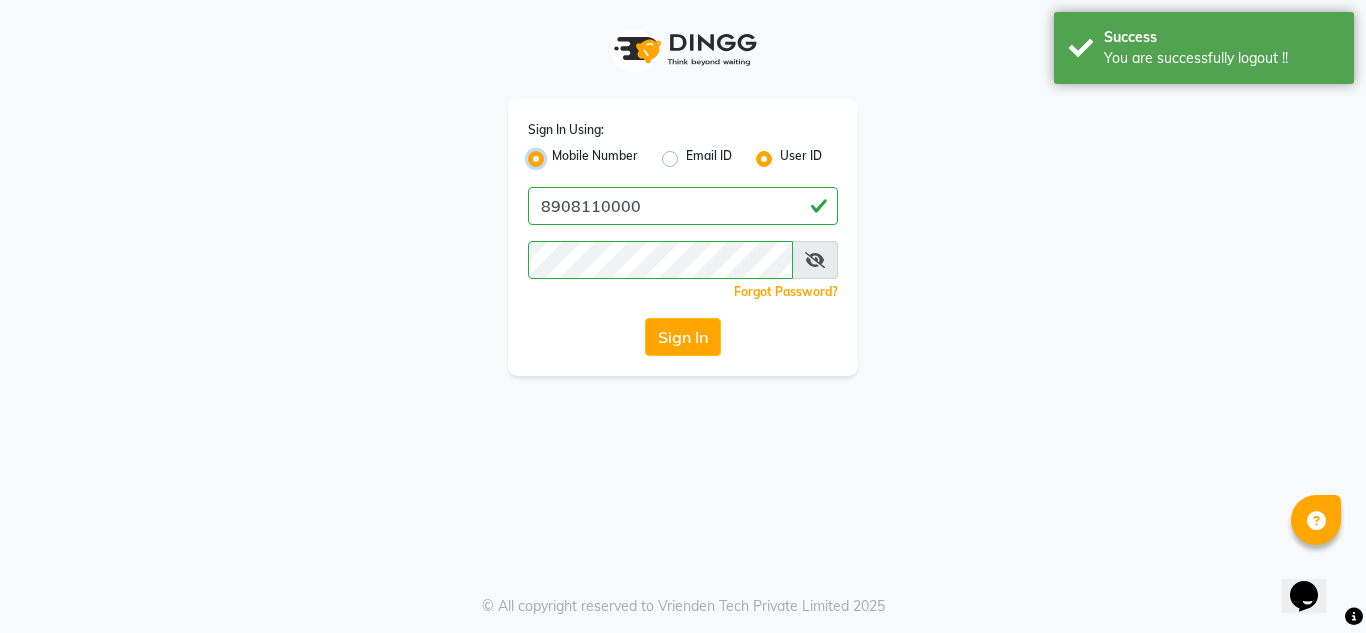 radio on "false" 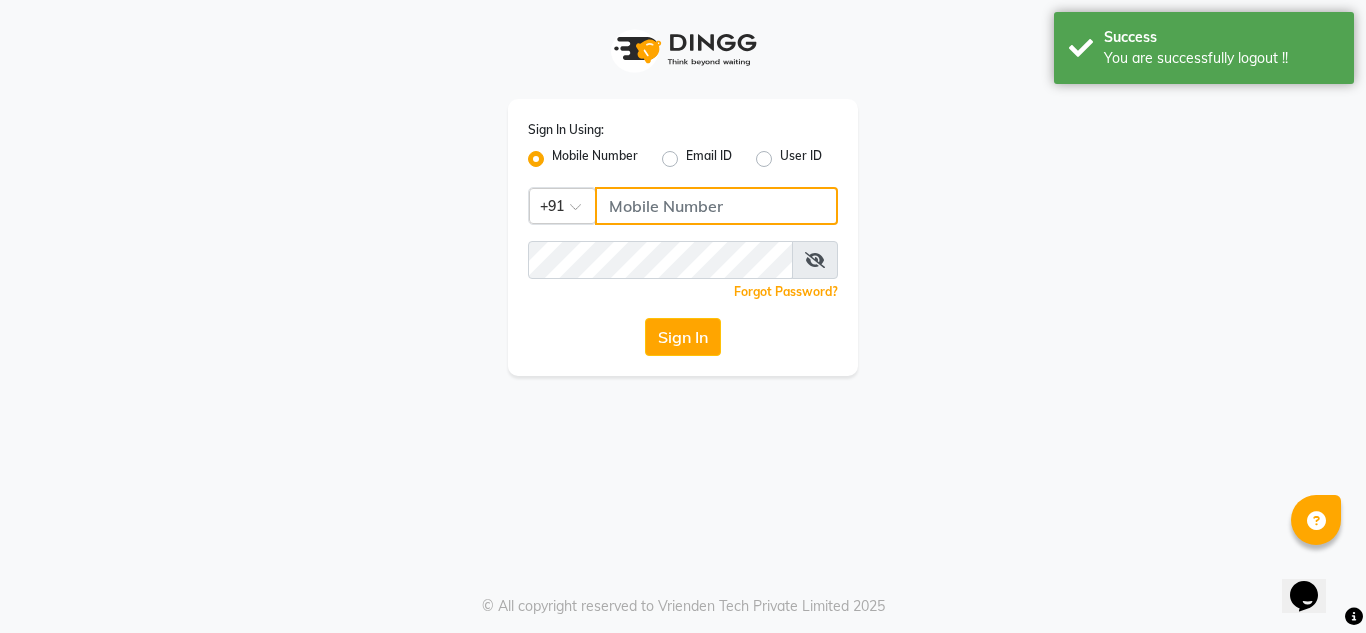 click 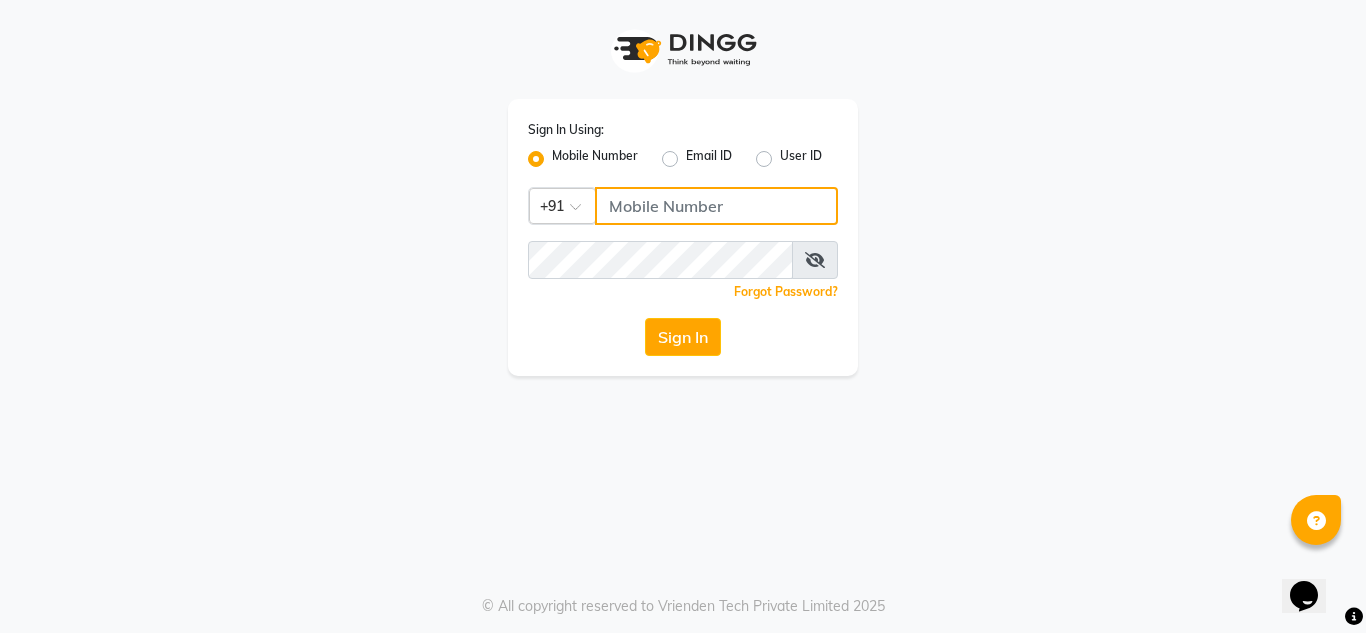 click 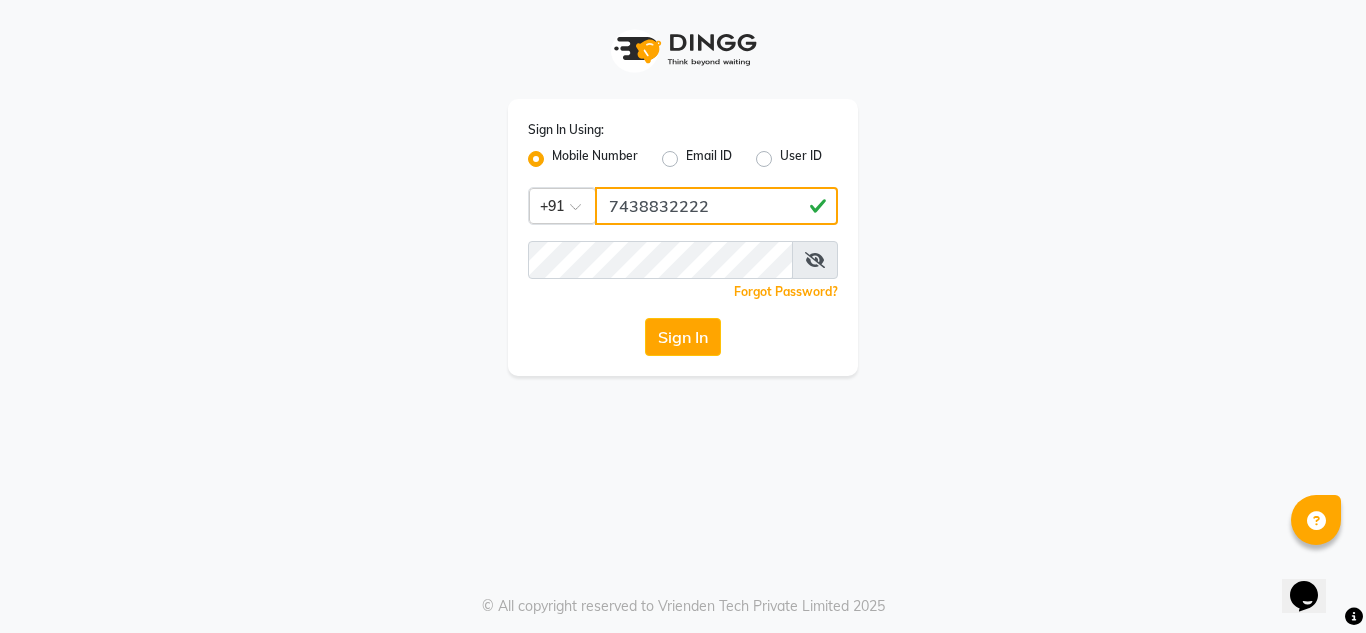 type on "7438832222" 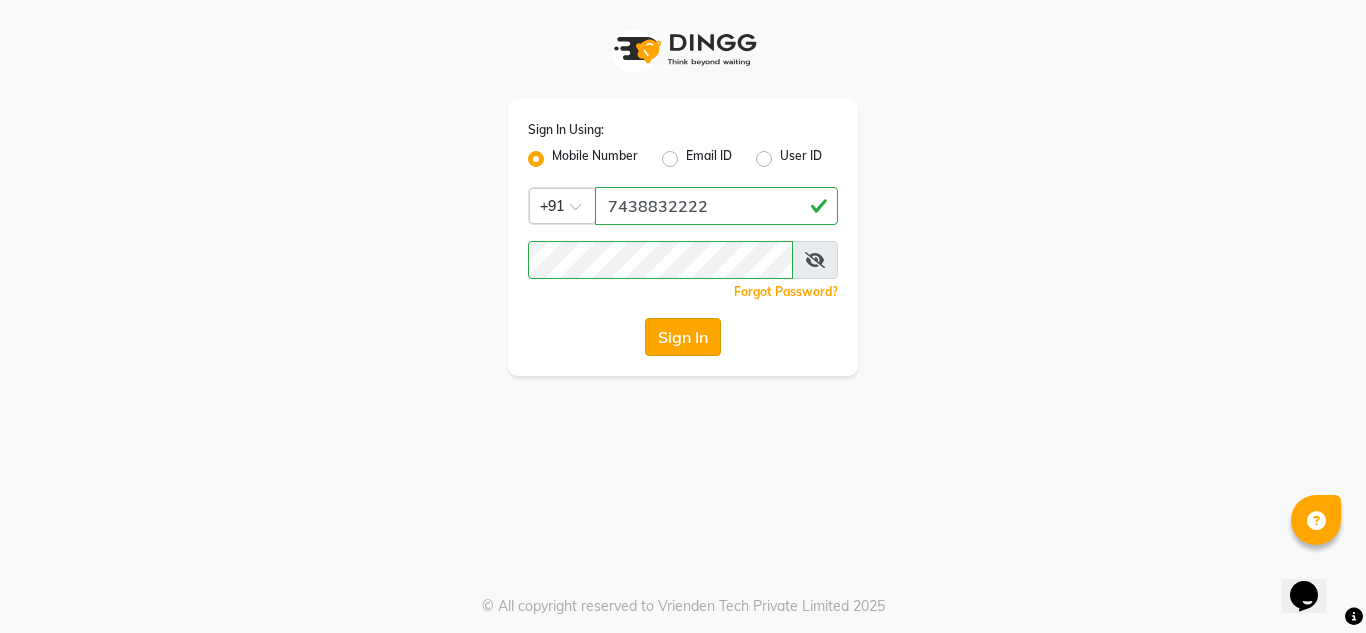 click on "Sign In" 